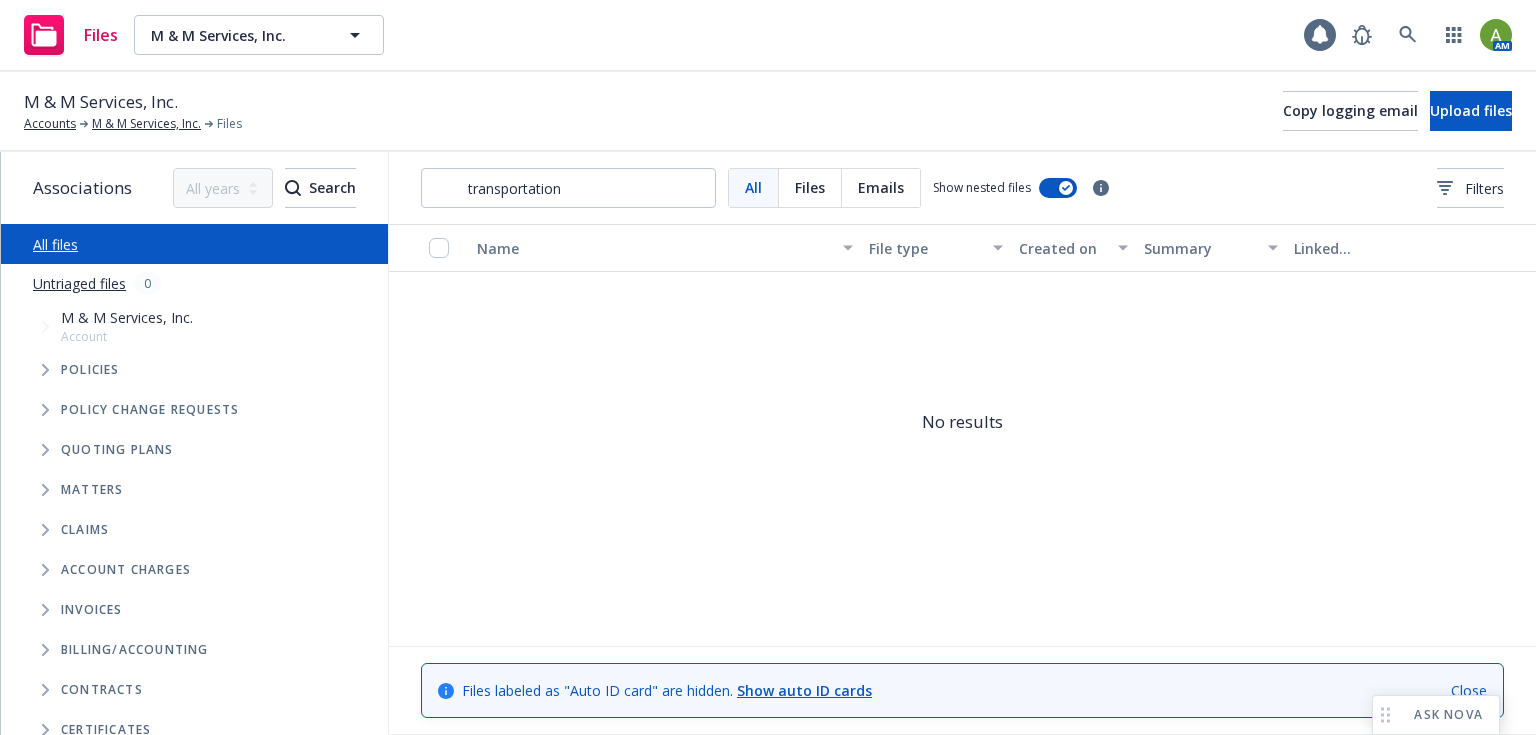 scroll, scrollTop: 0, scrollLeft: 0, axis: both 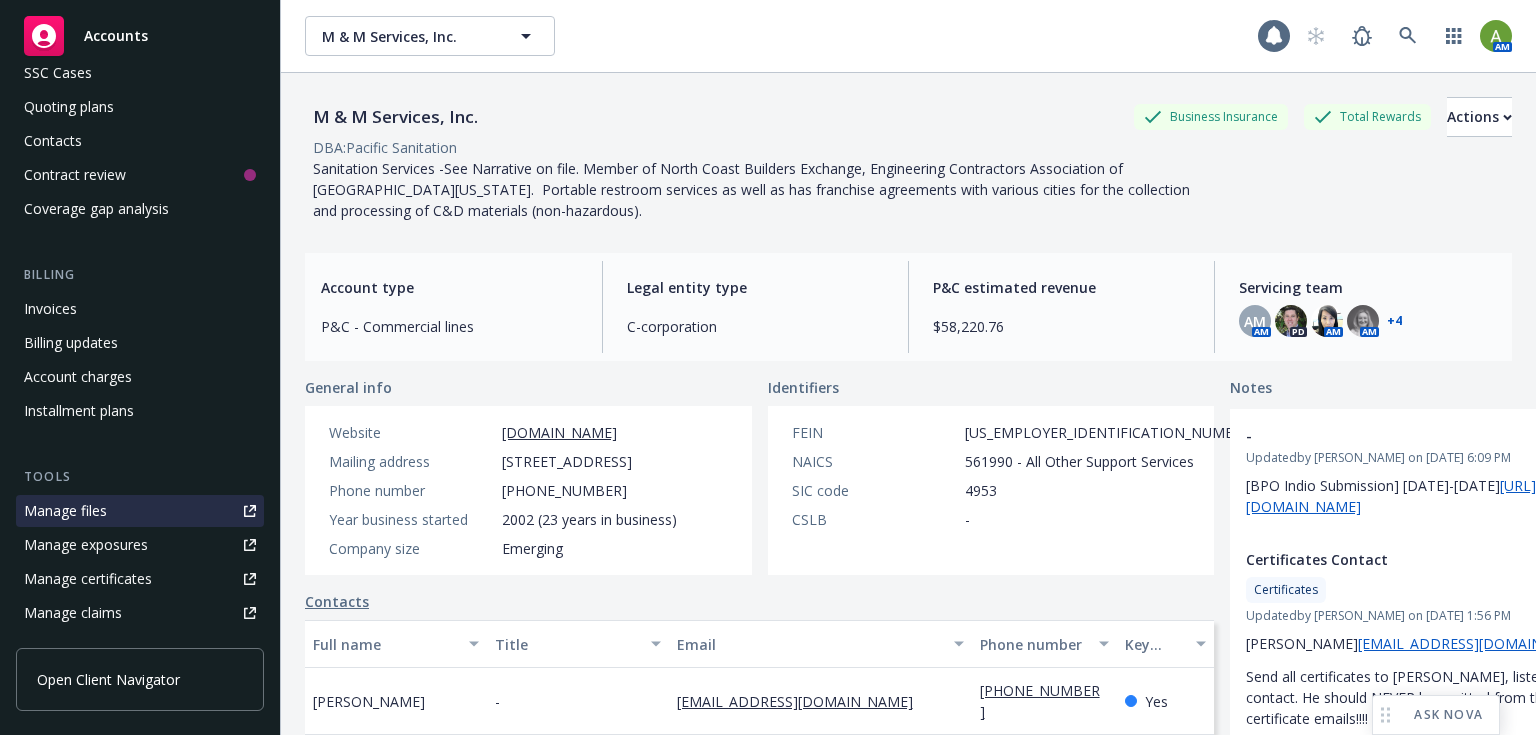 click on "Manage files" at bounding box center [65, 511] 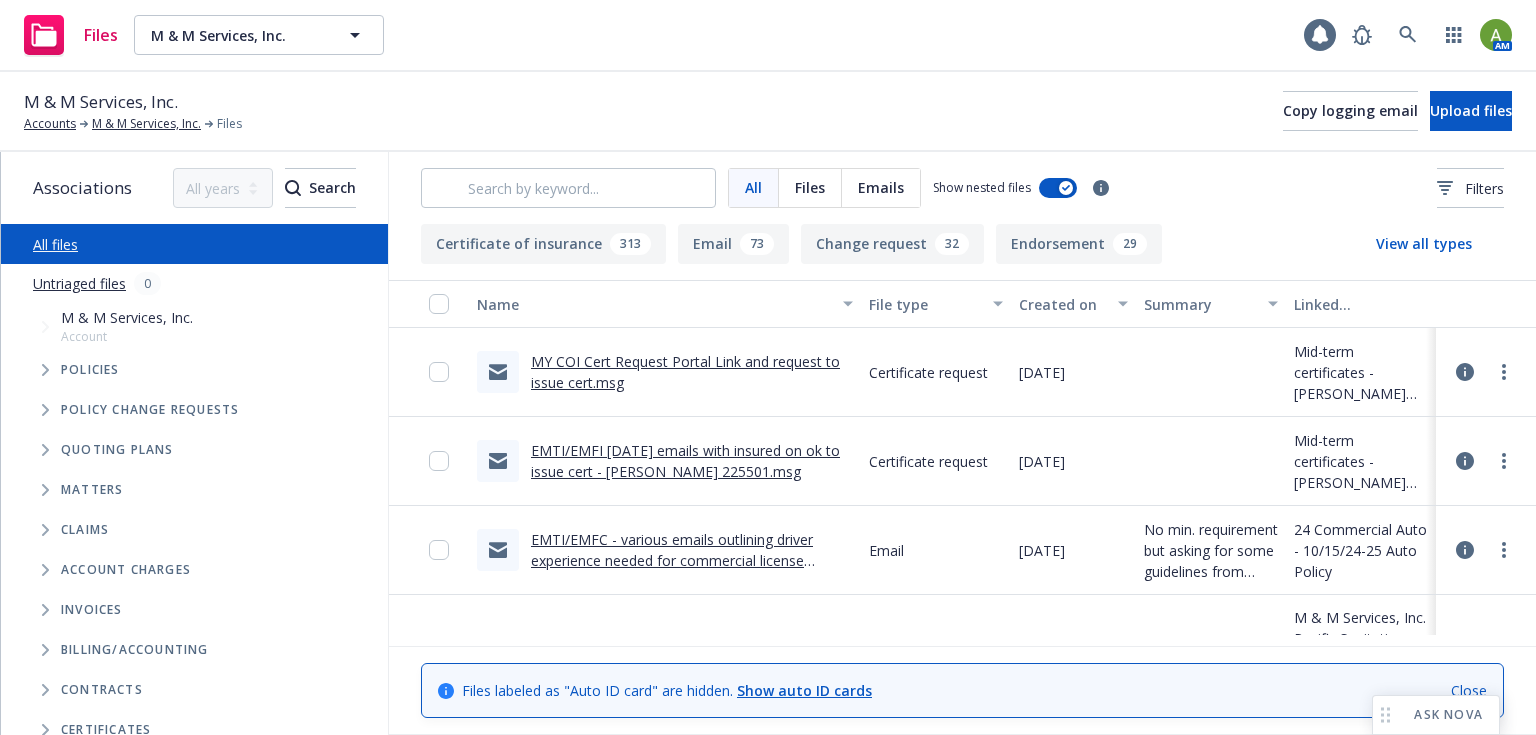 scroll, scrollTop: 0, scrollLeft: 0, axis: both 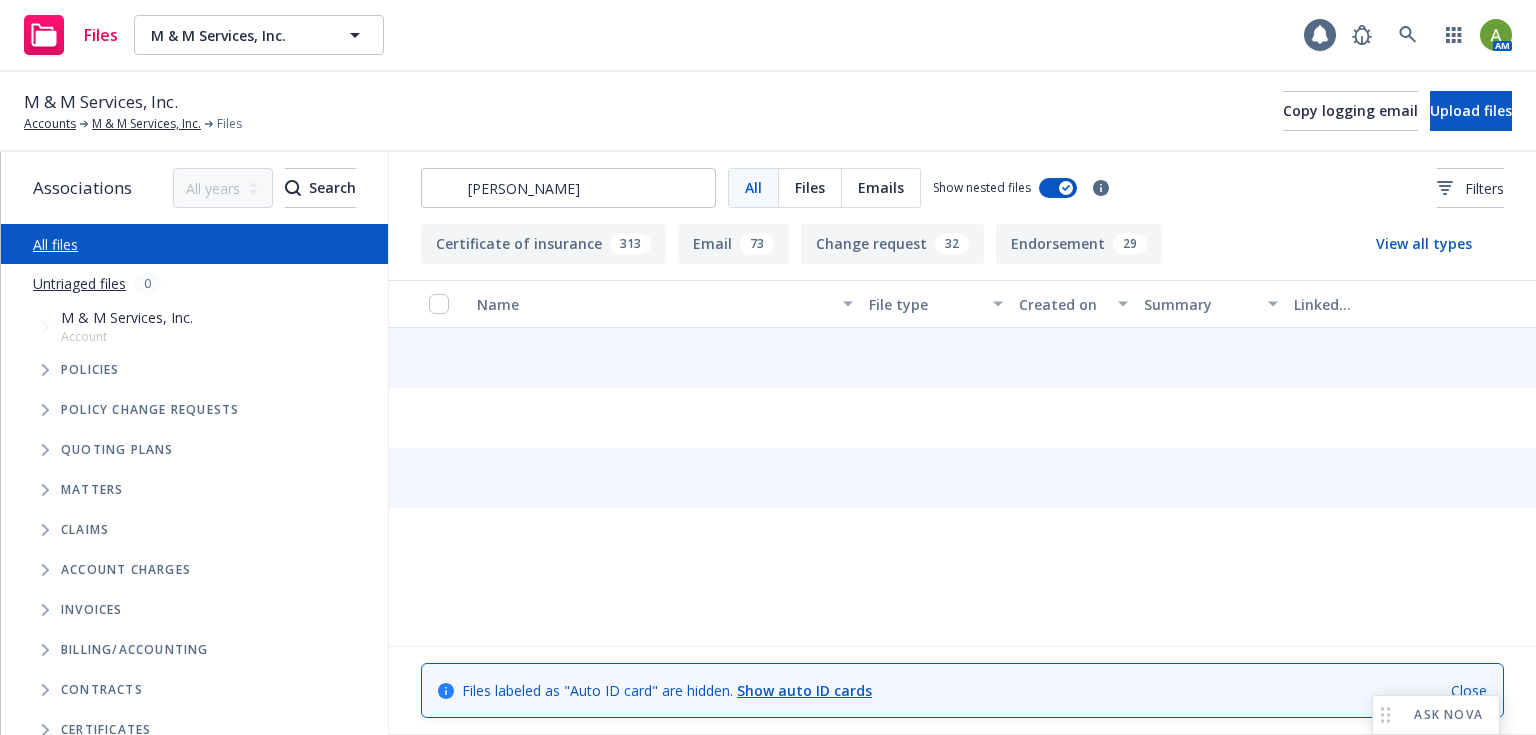type on "jones" 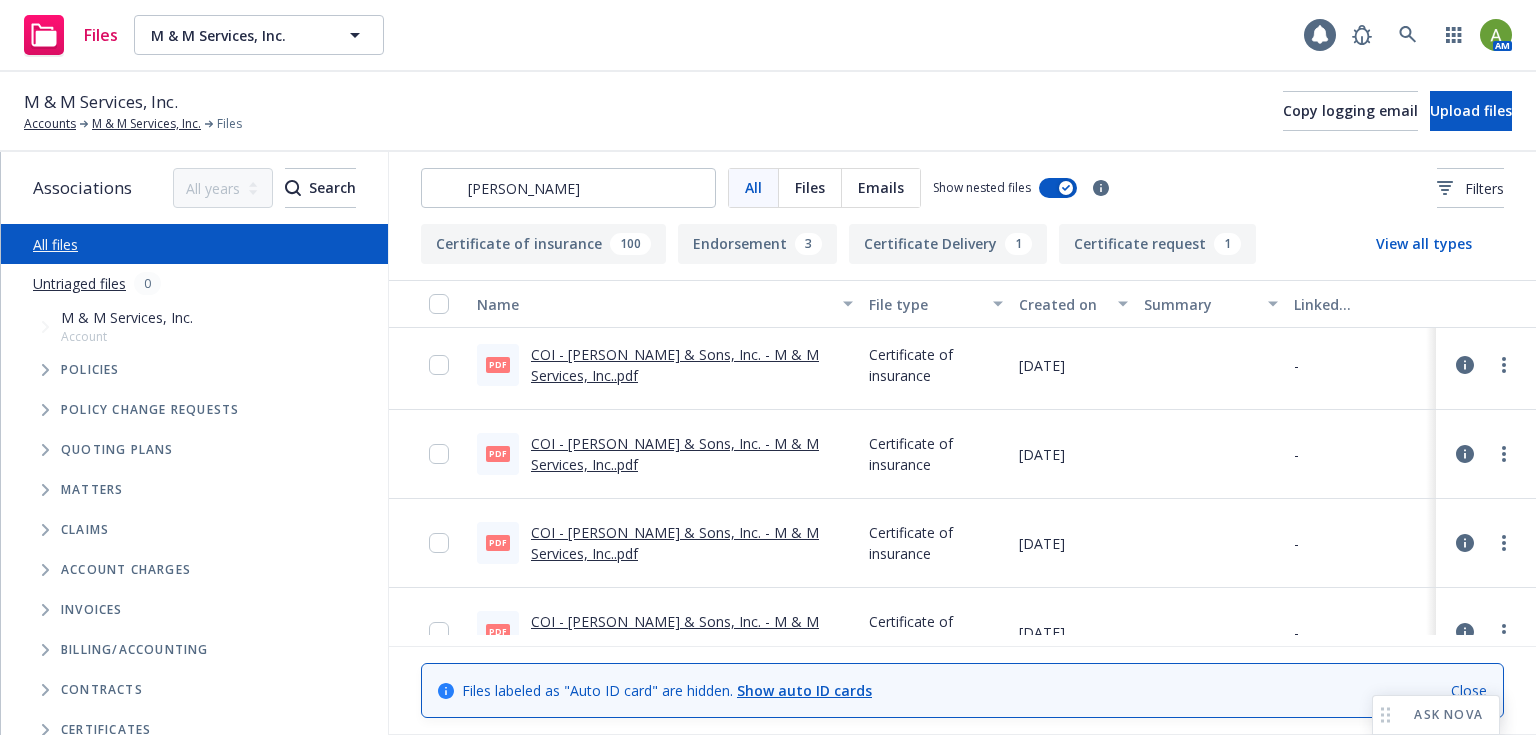 scroll, scrollTop: 0, scrollLeft: 0, axis: both 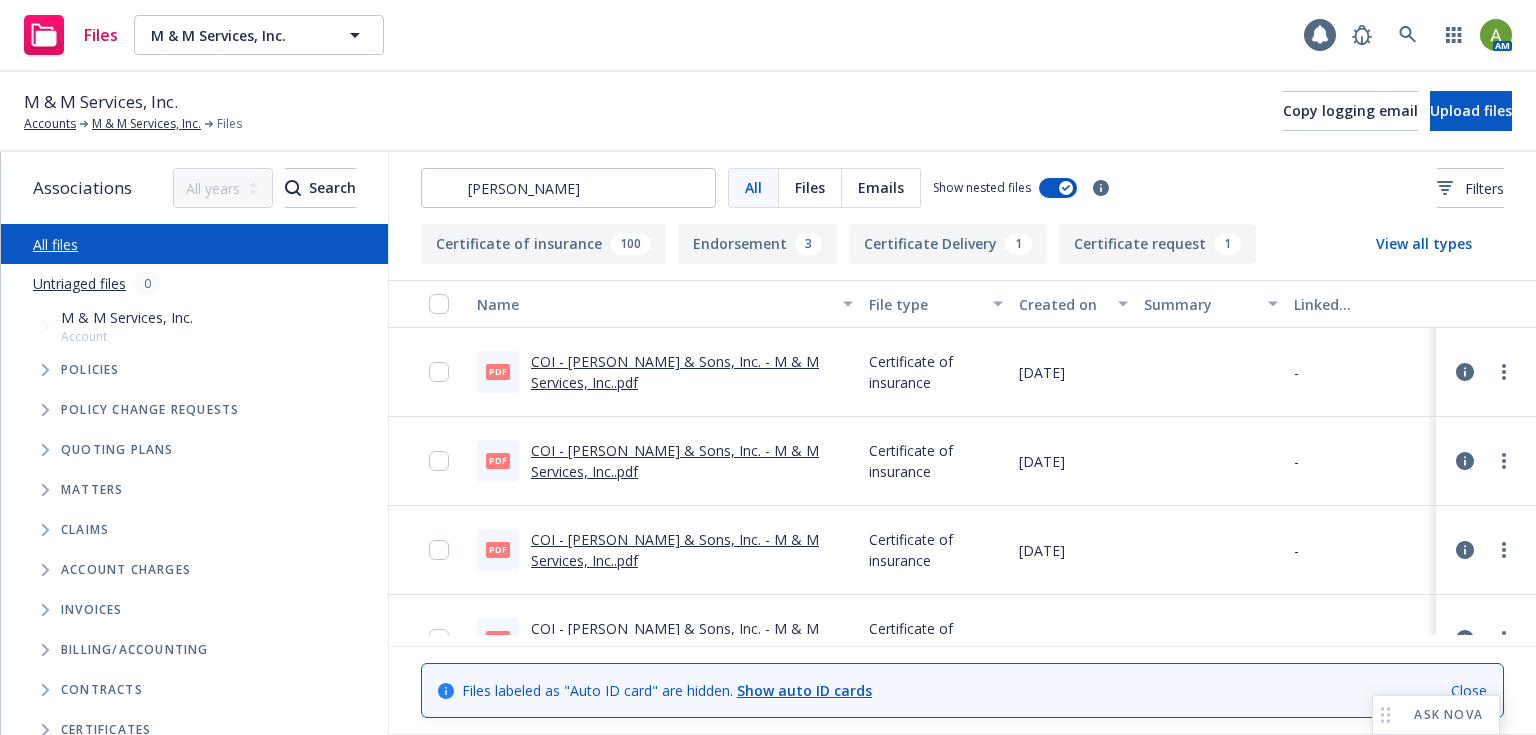 click on "COI - O.C. Jones & Sons, Inc. - M & M Services, Inc..pdf" at bounding box center [675, 372] 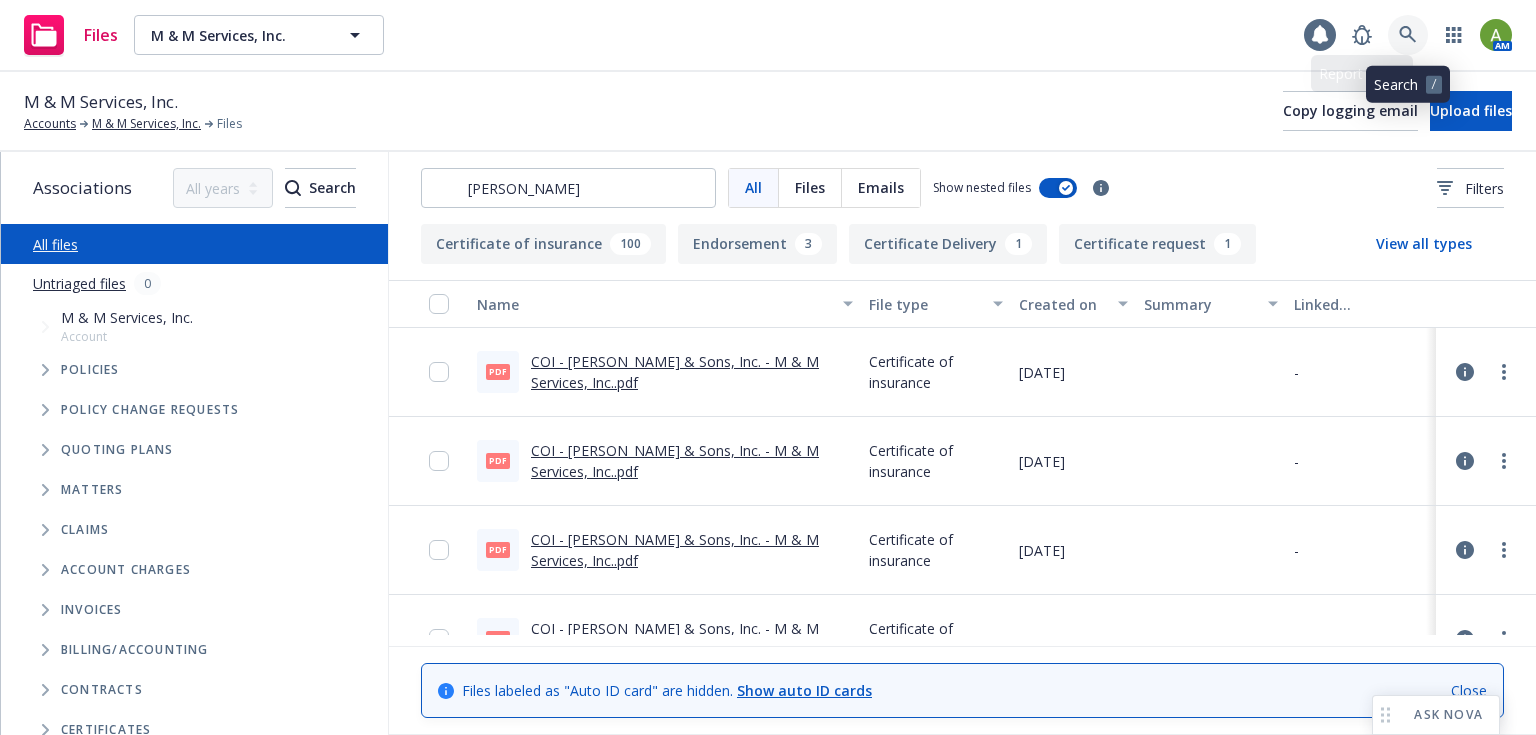 click 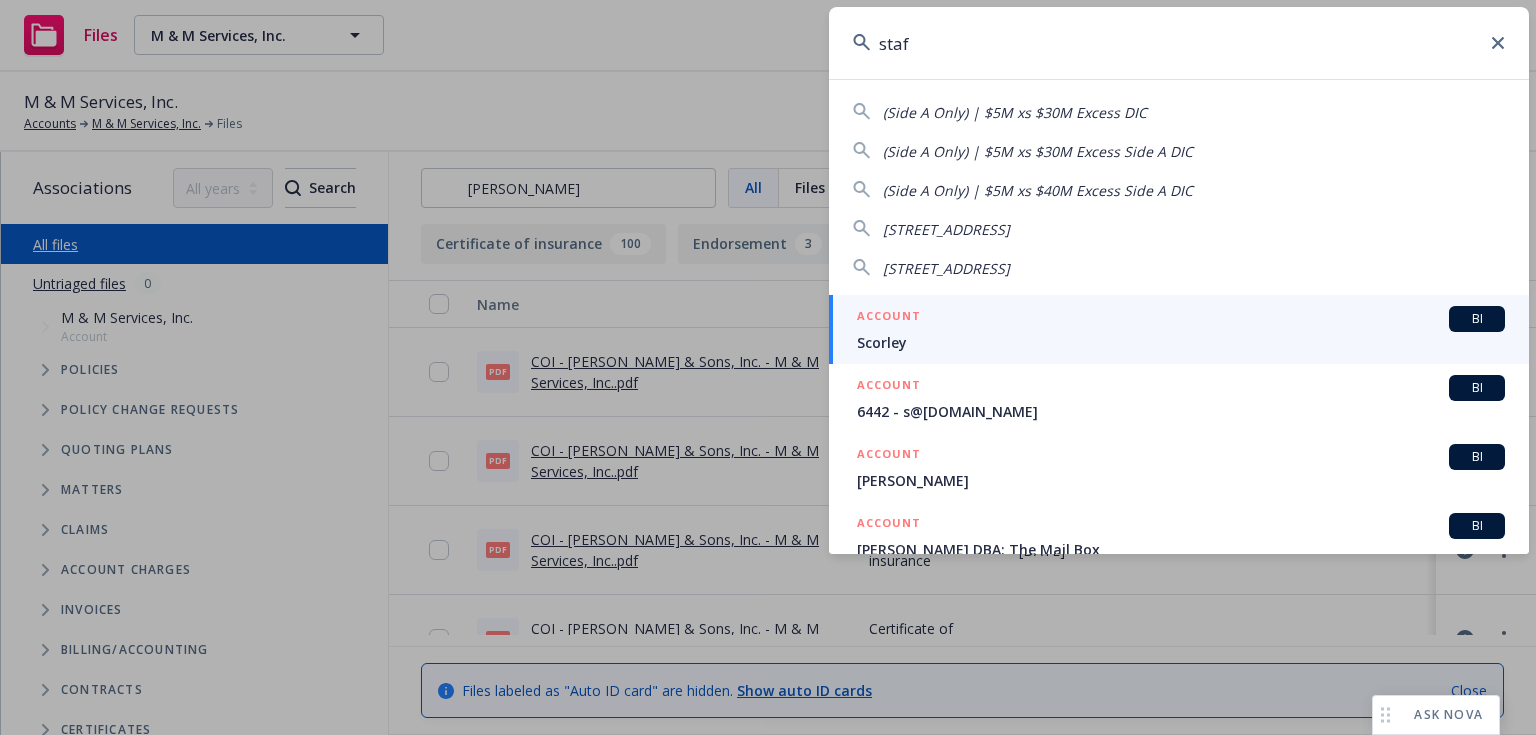 type on "staff" 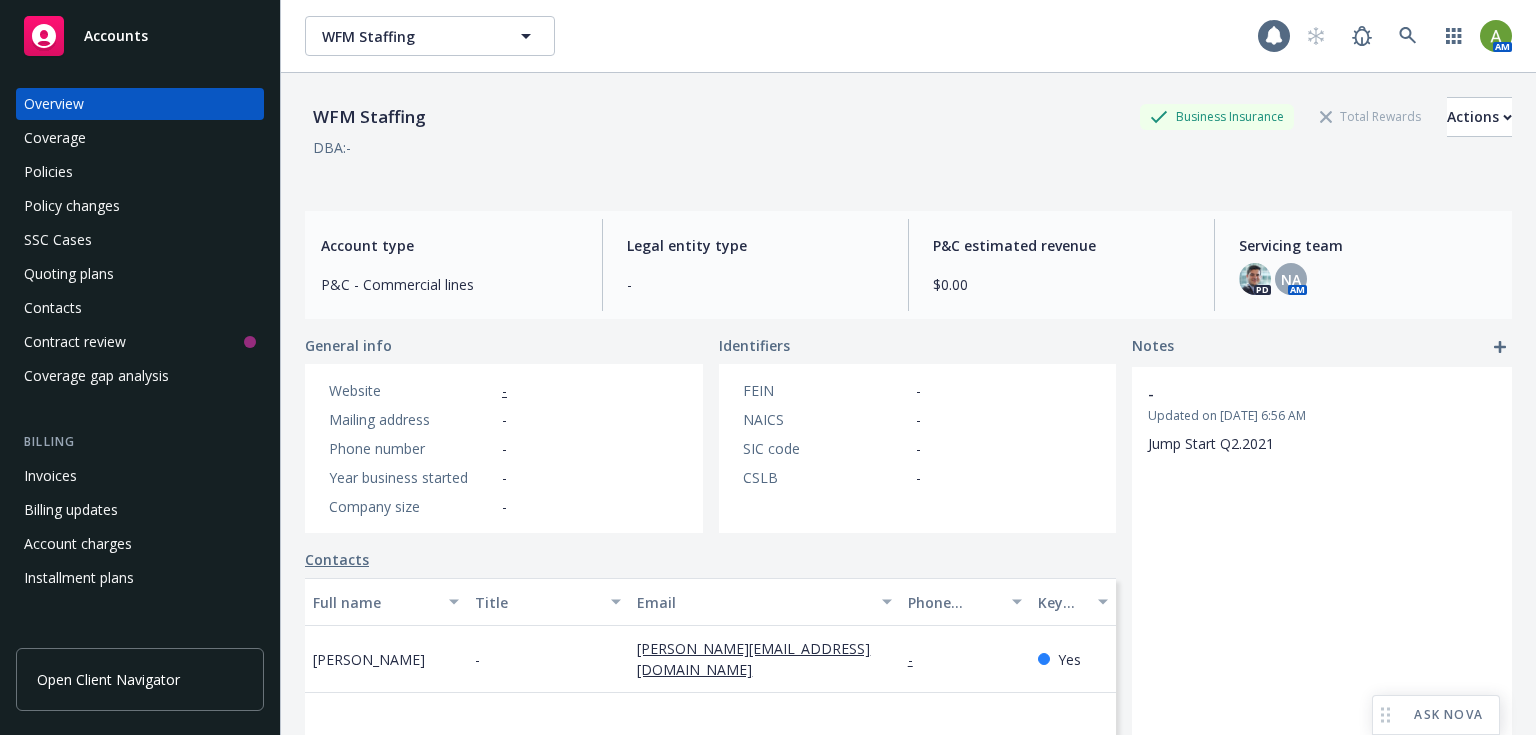 scroll, scrollTop: 0, scrollLeft: 0, axis: both 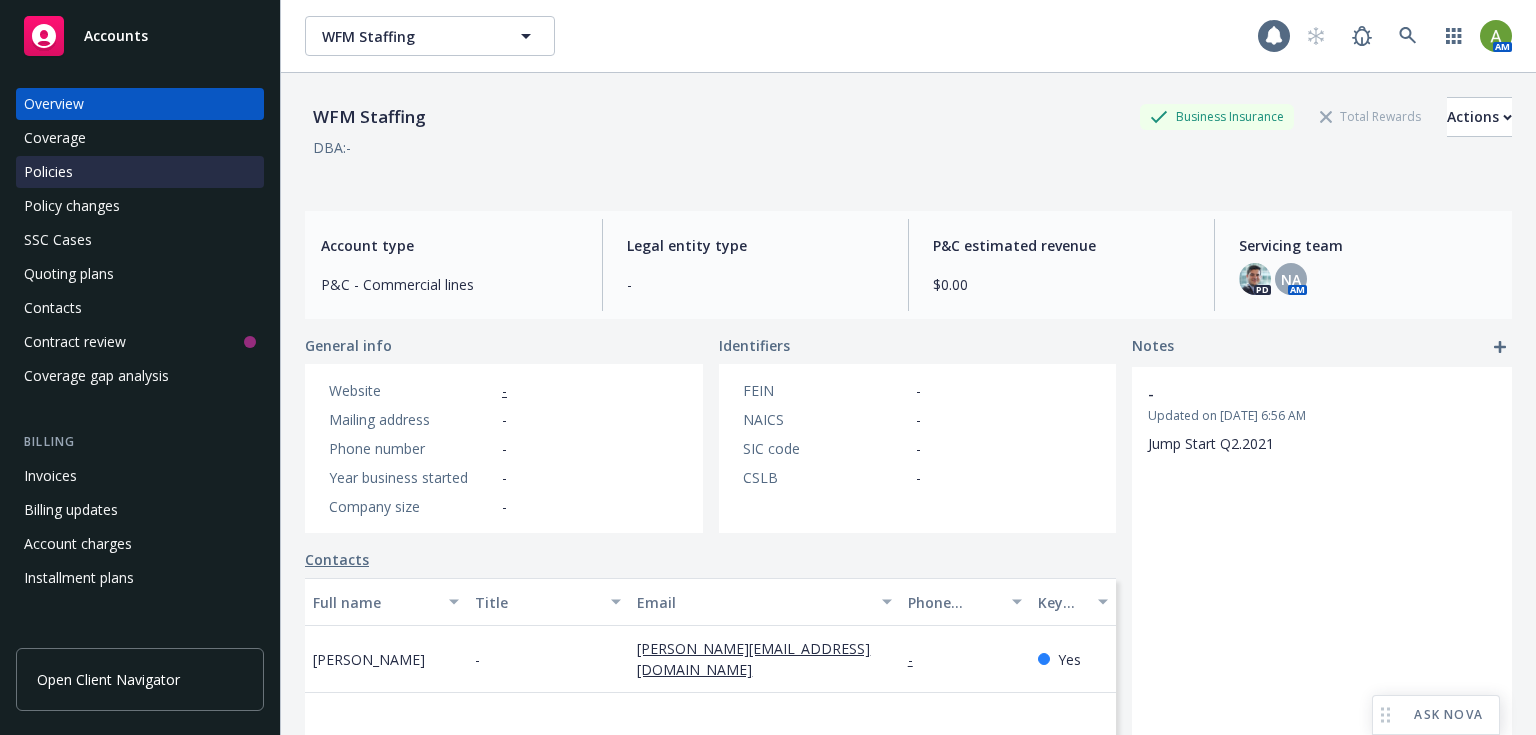 click on "Policies" at bounding box center (140, 172) 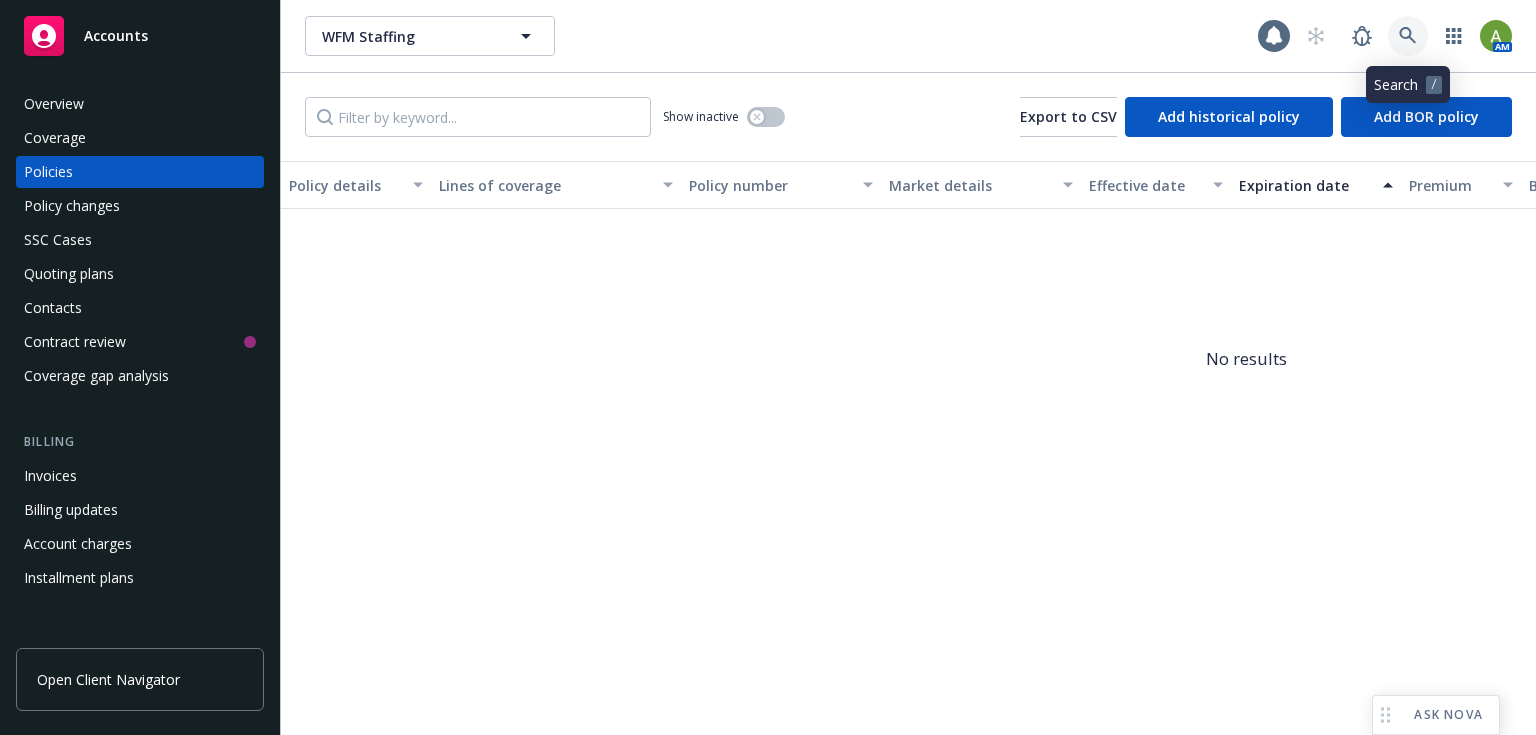 click 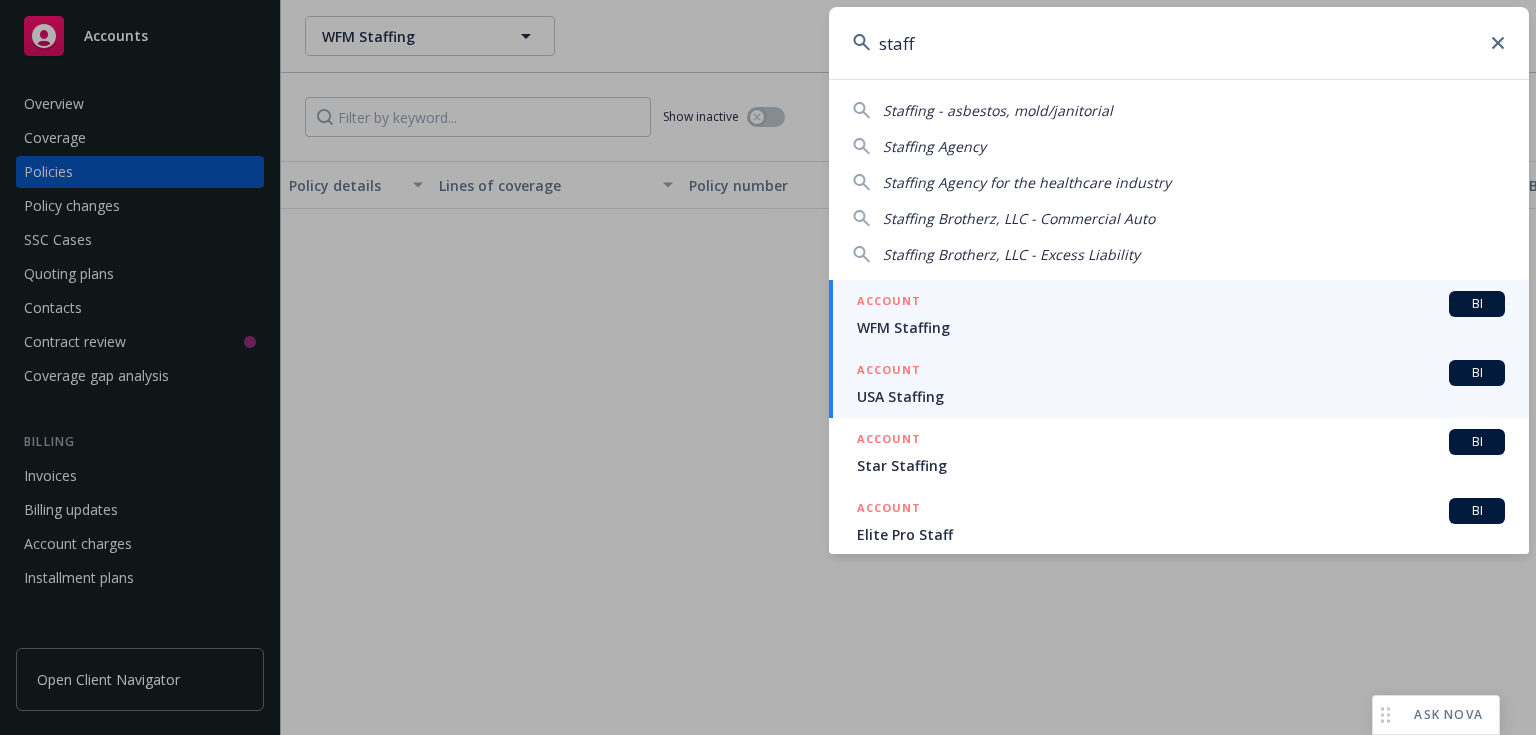 type on "staff" 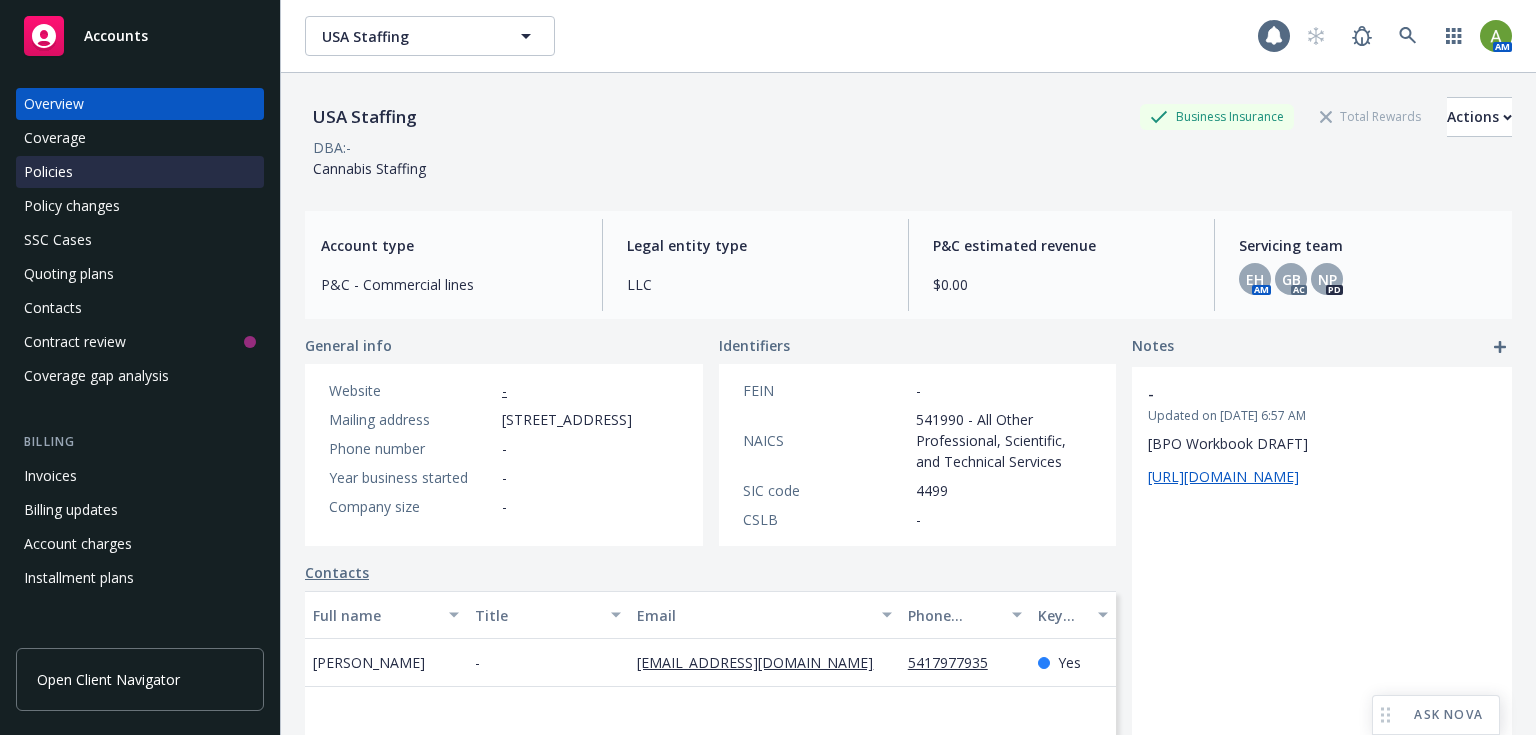 click on "Policies" at bounding box center (140, 172) 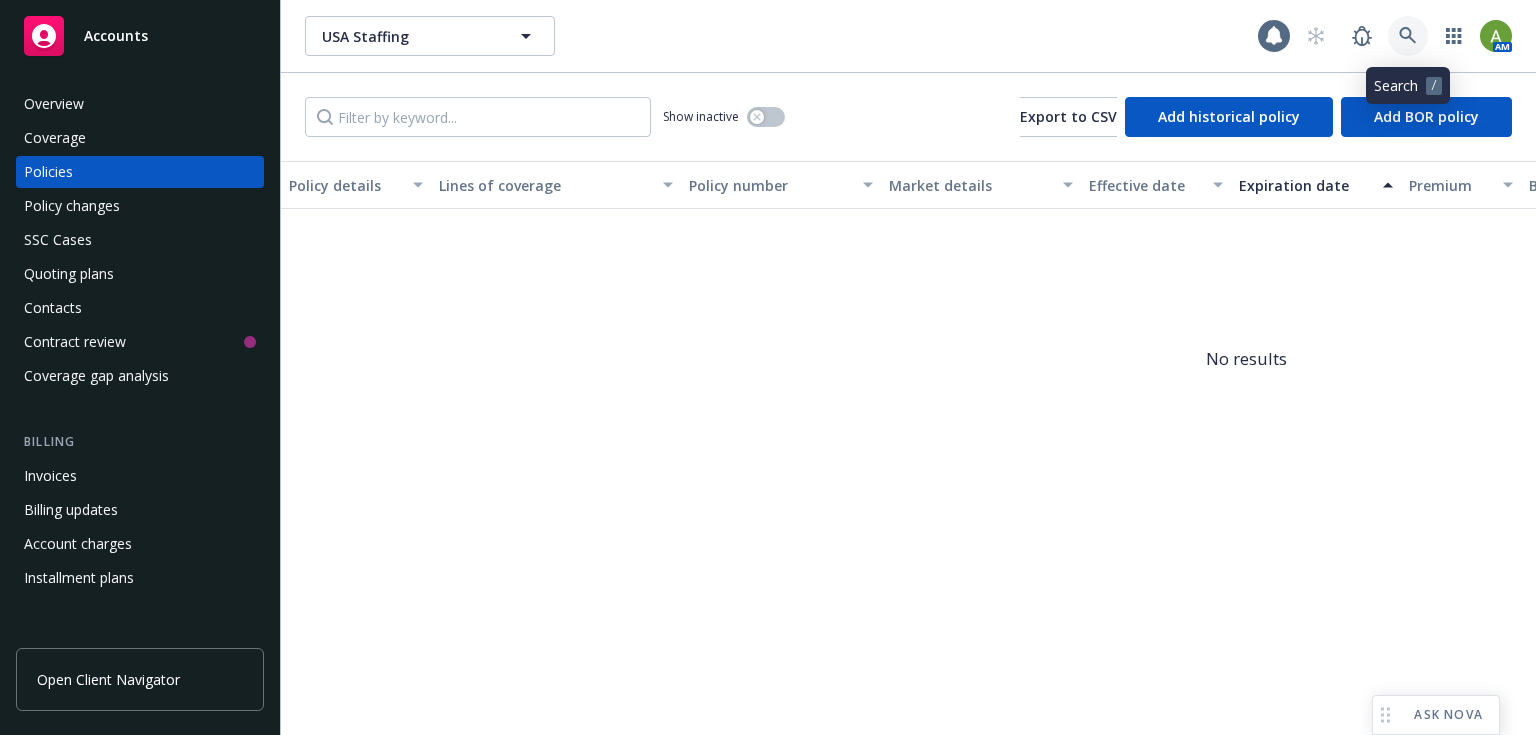 click at bounding box center [1408, 36] 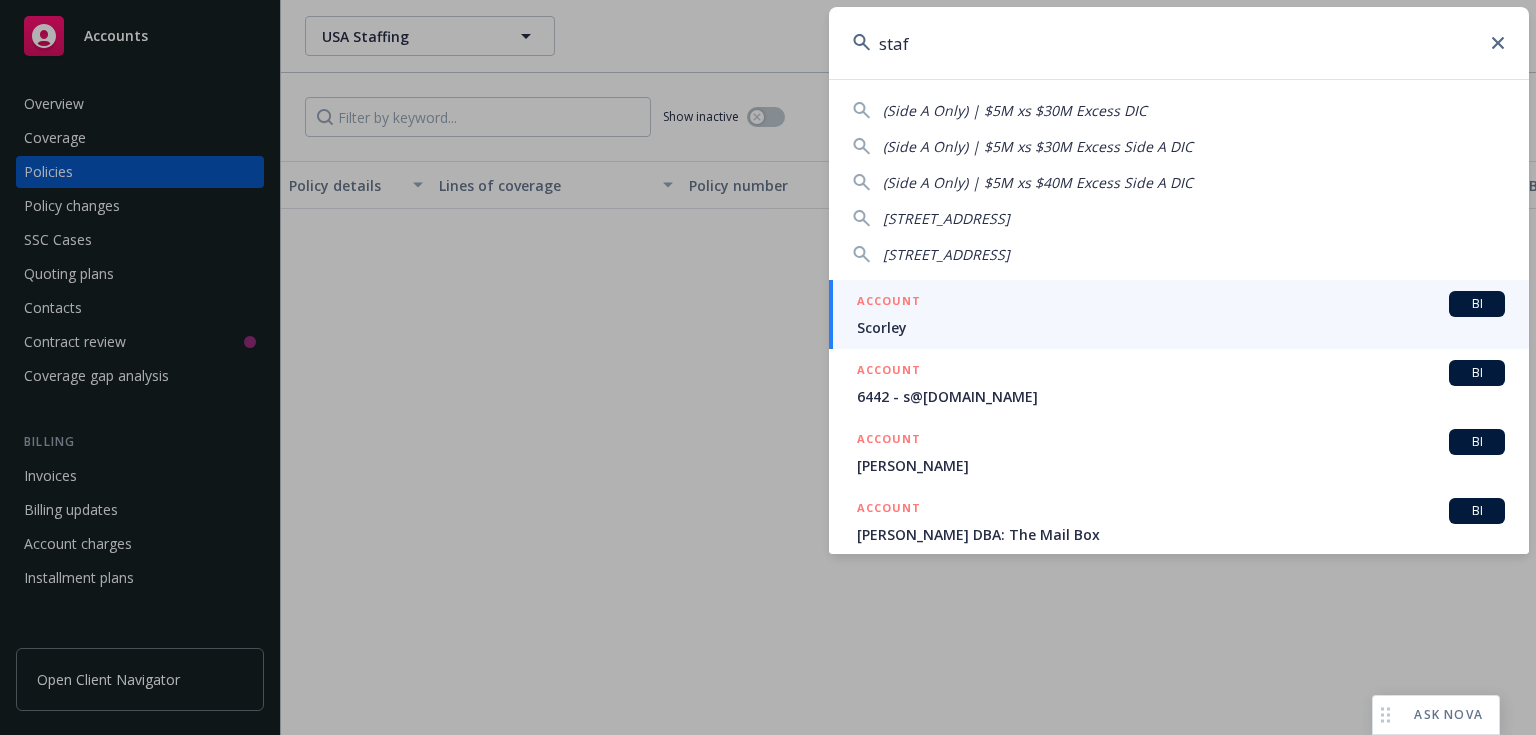 type on "staff" 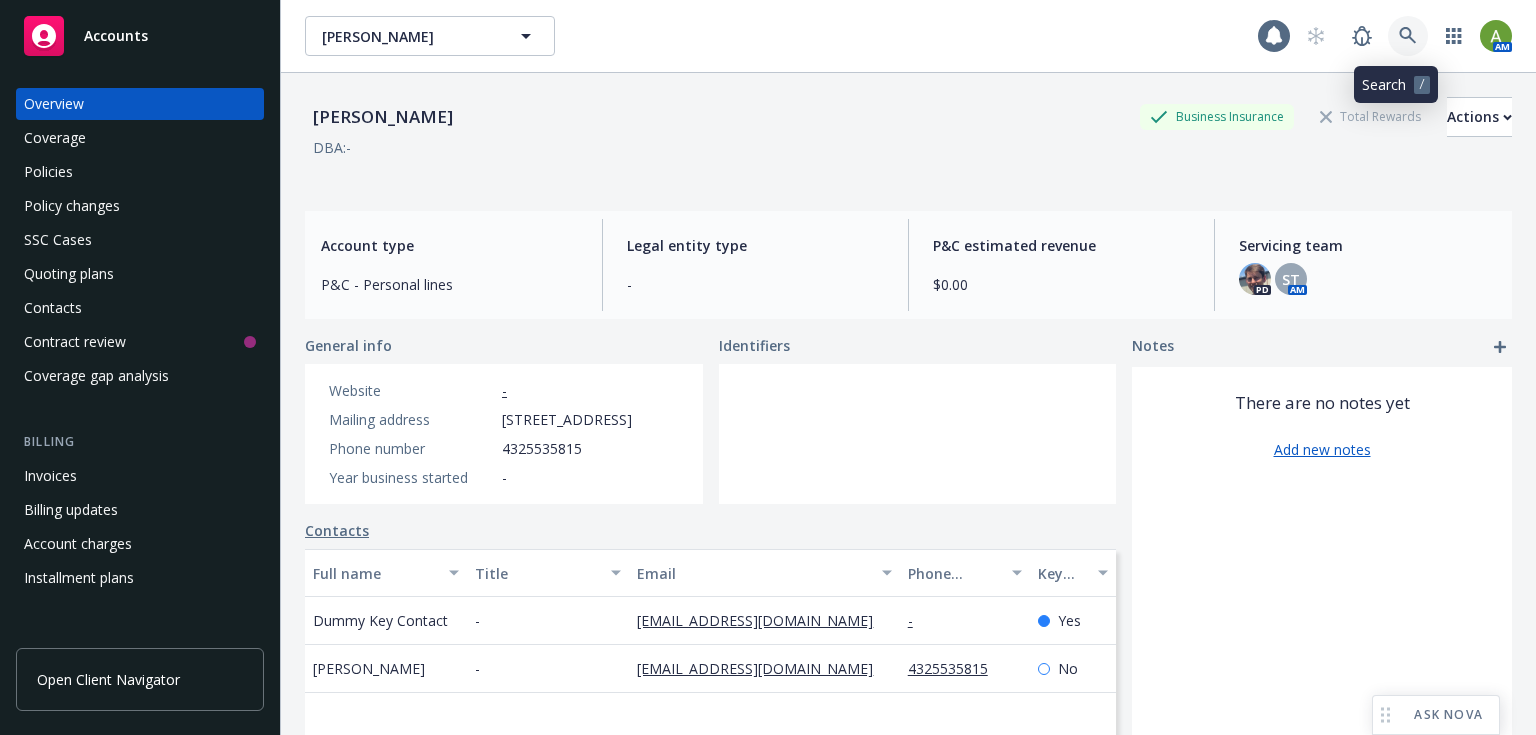 click 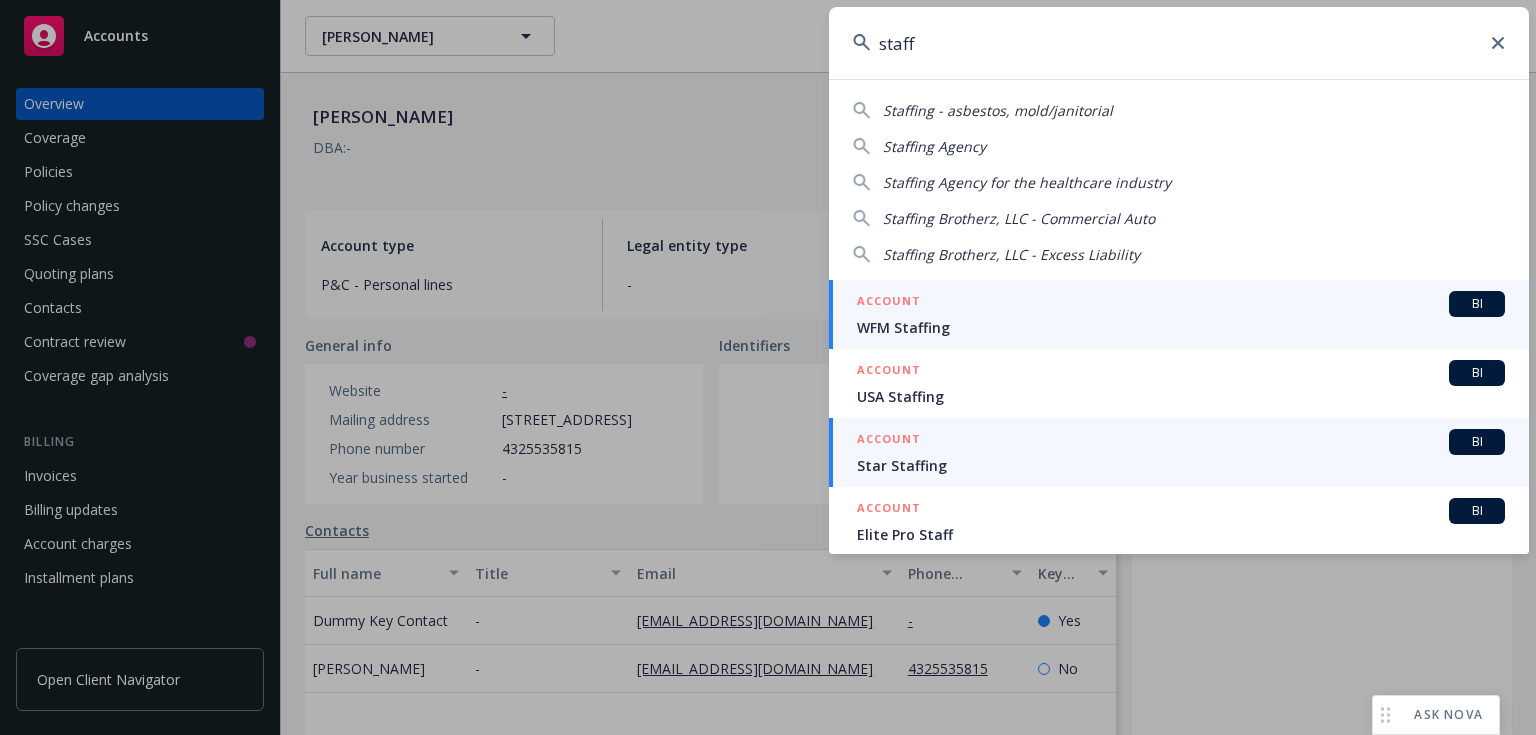 type on "staff" 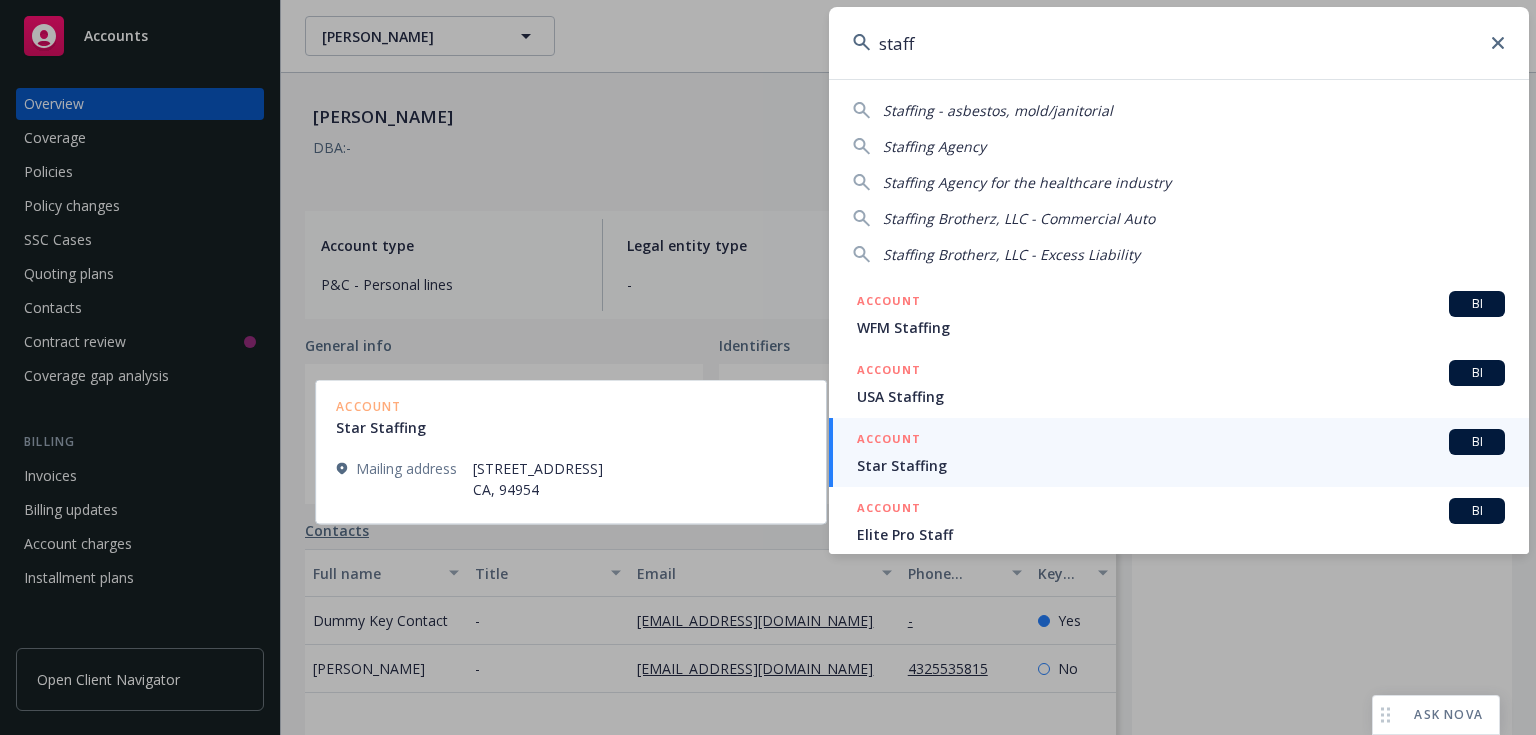 click on "Star Staffing" at bounding box center [1181, 465] 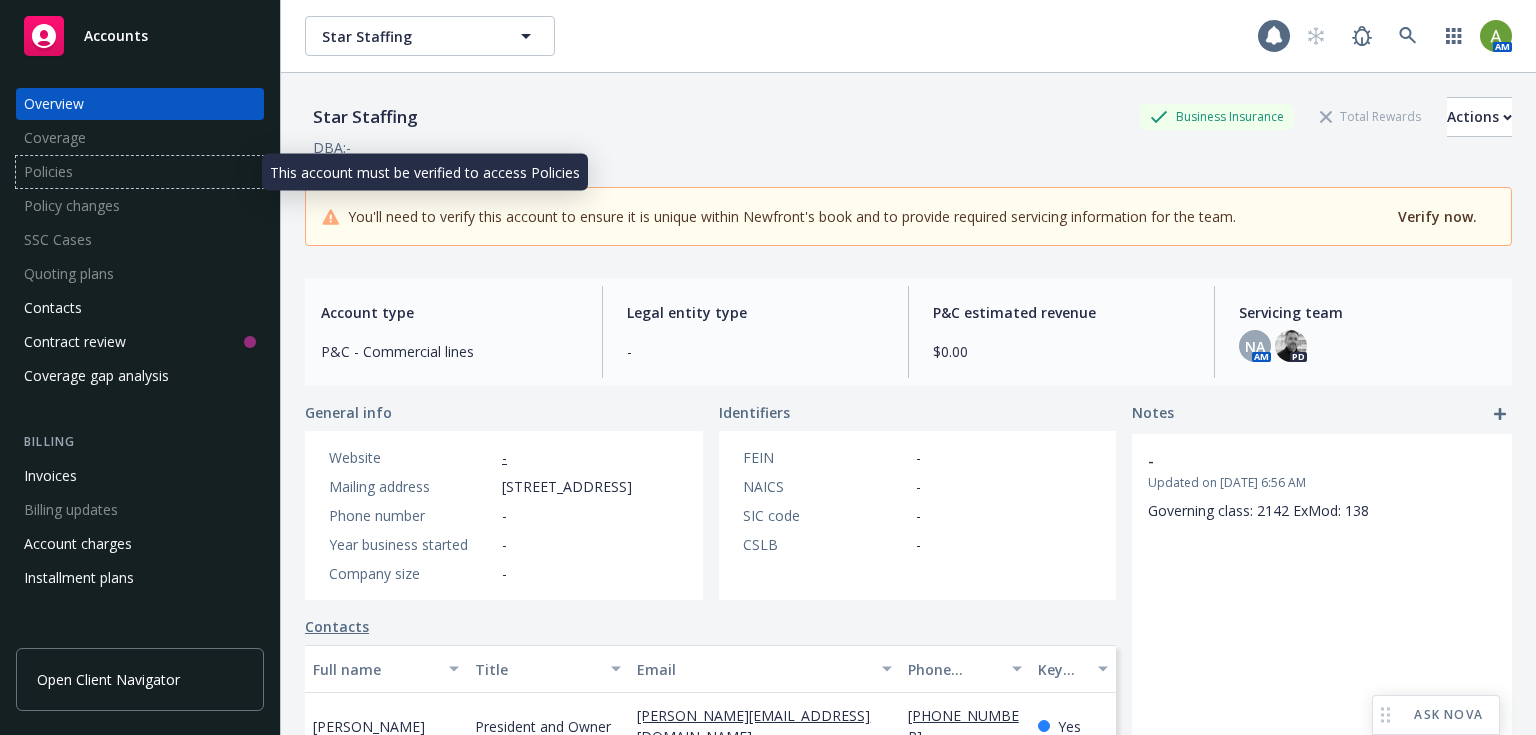 click on "Policies" at bounding box center [140, 172] 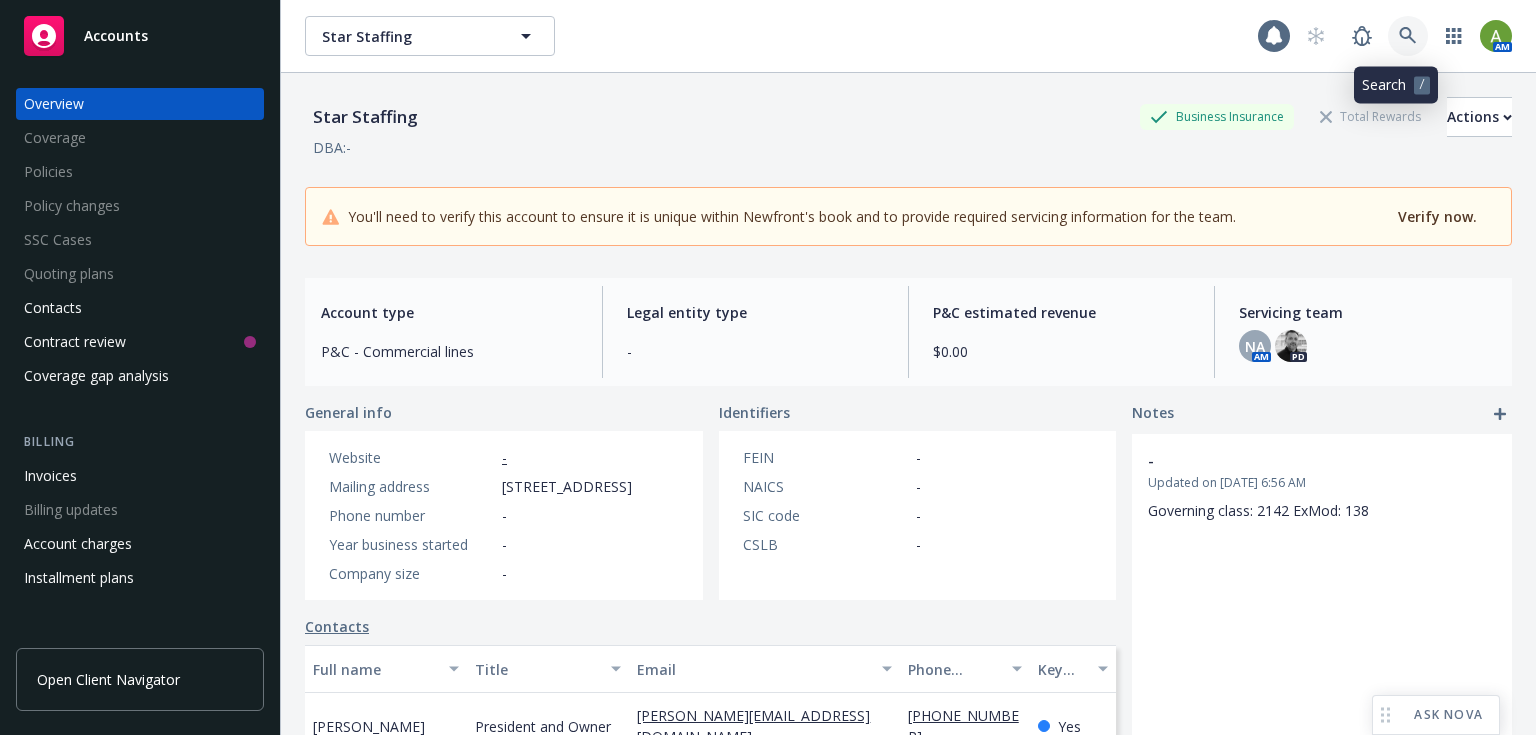 click 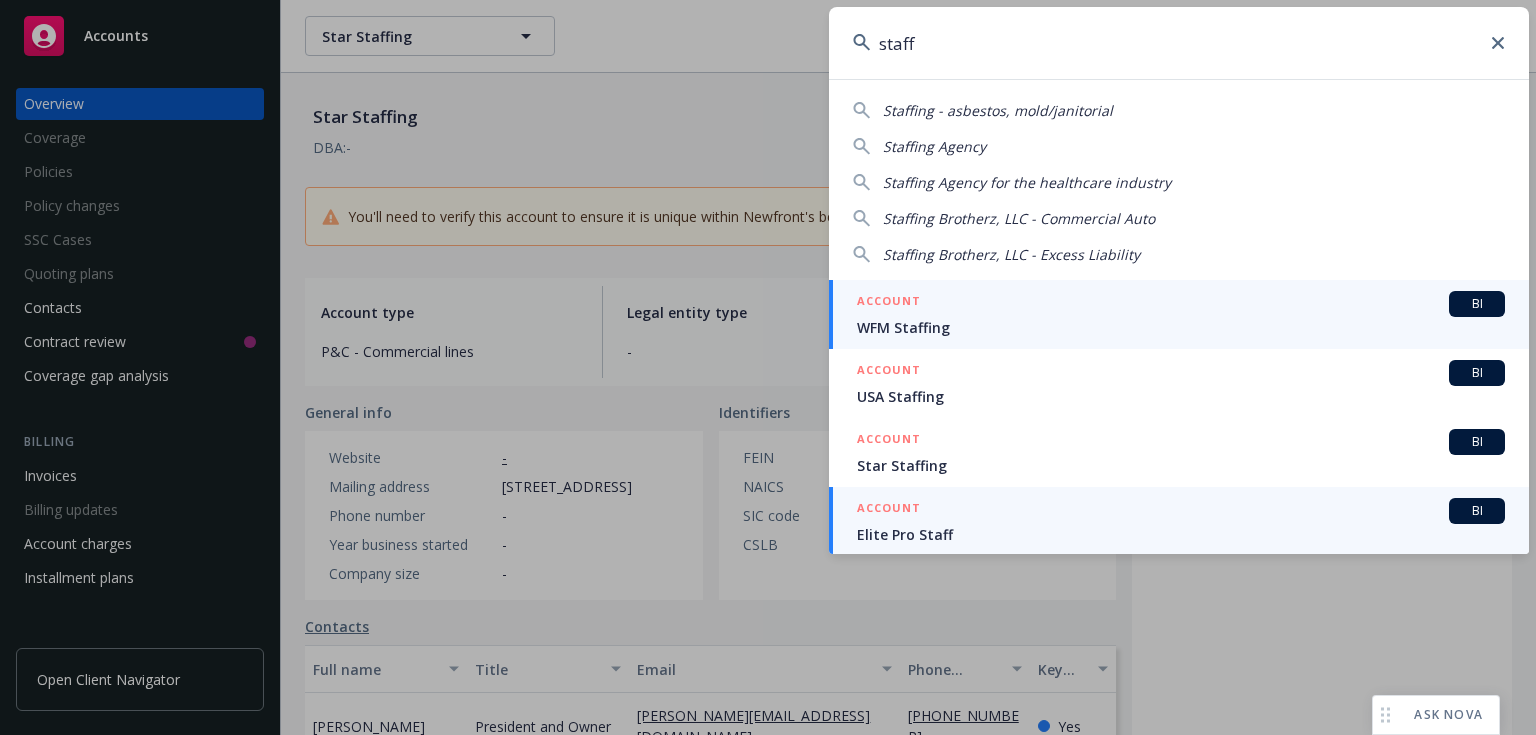 type on "staff" 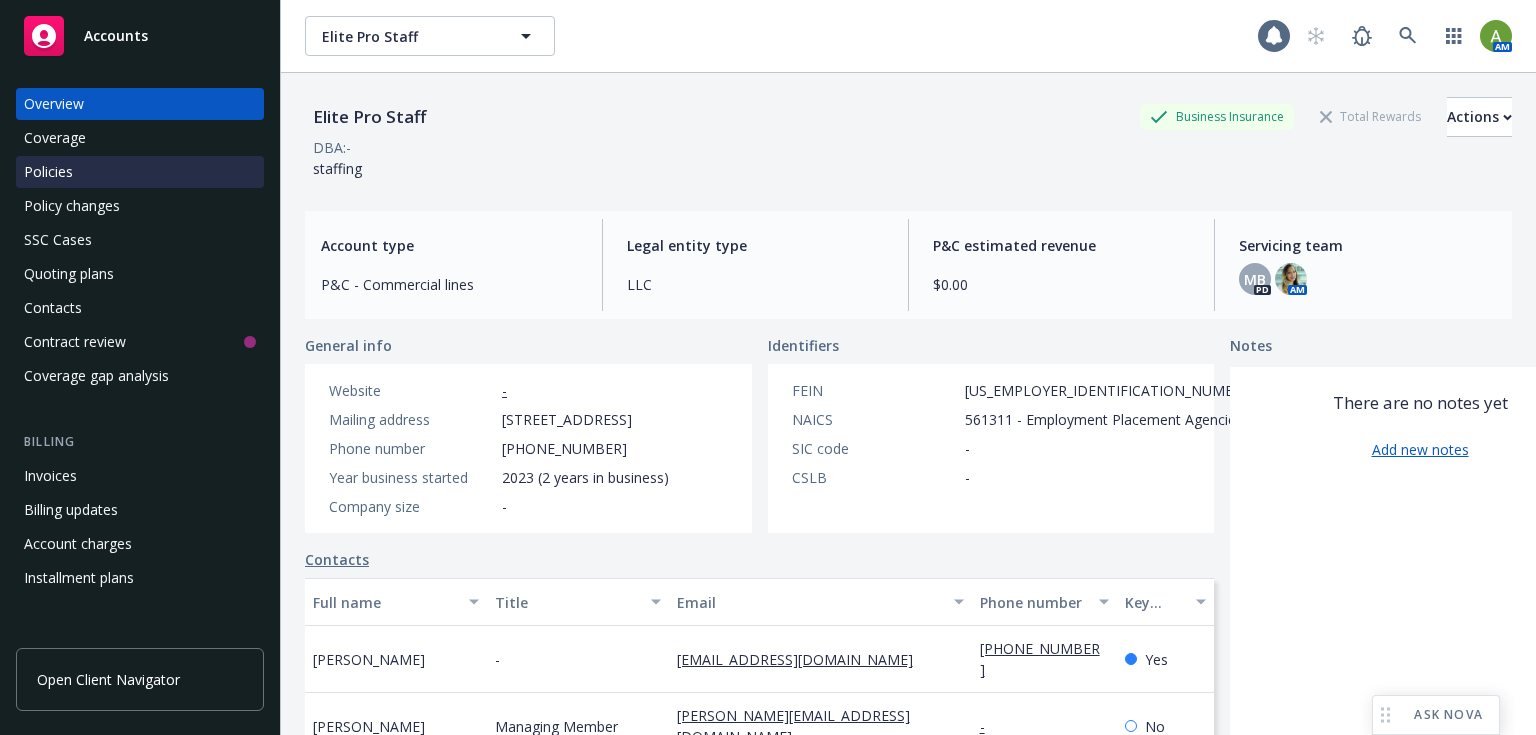 click on "Policies" at bounding box center [140, 172] 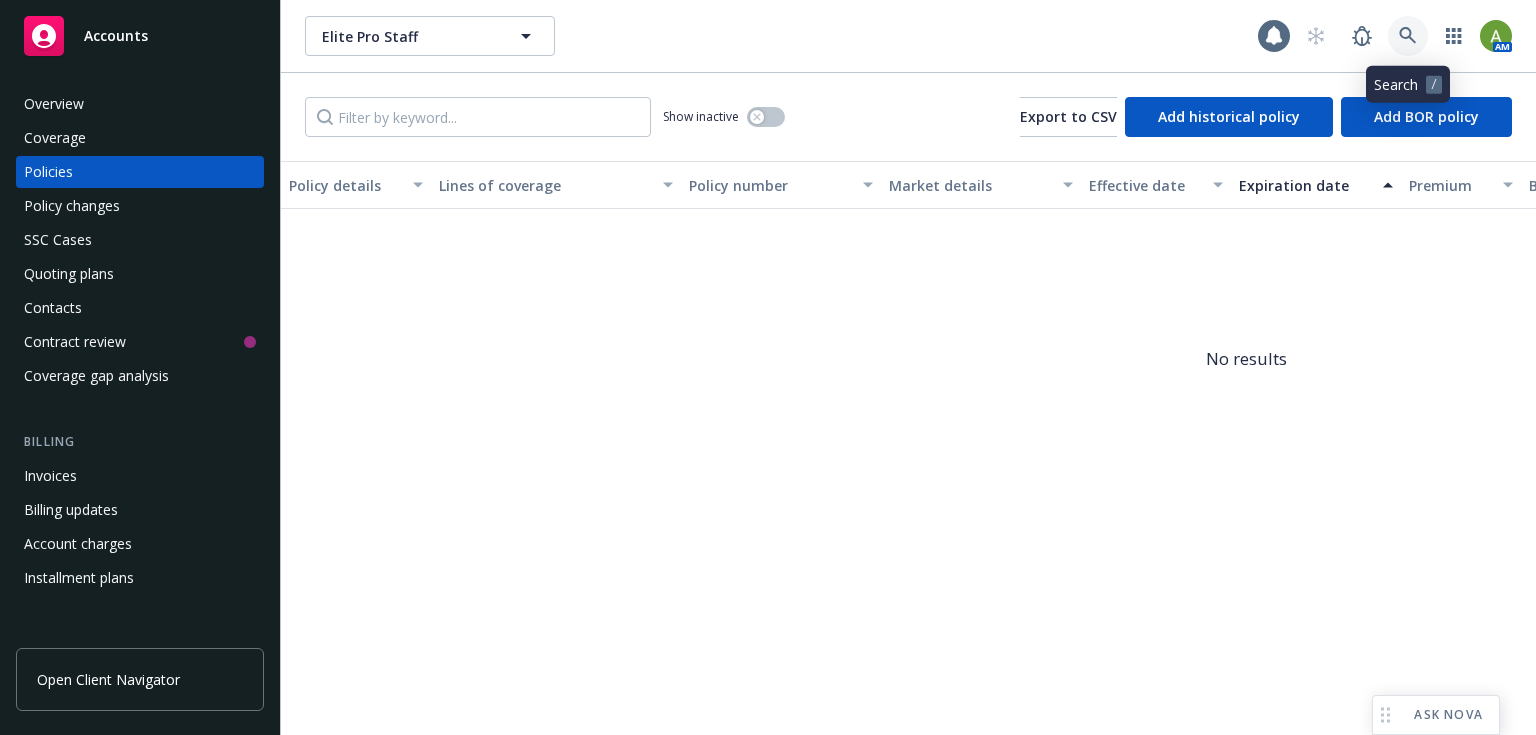 click 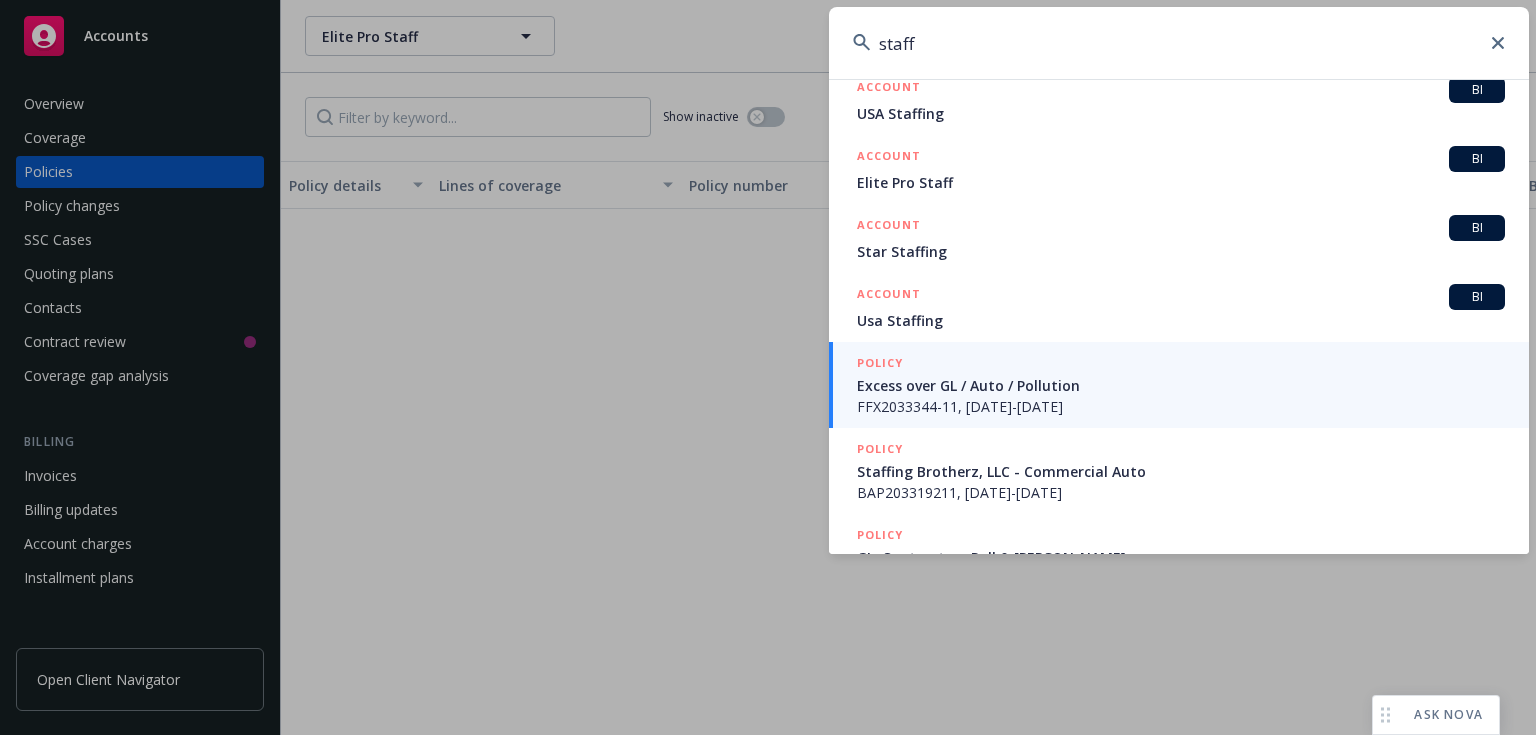 scroll, scrollTop: 320, scrollLeft: 0, axis: vertical 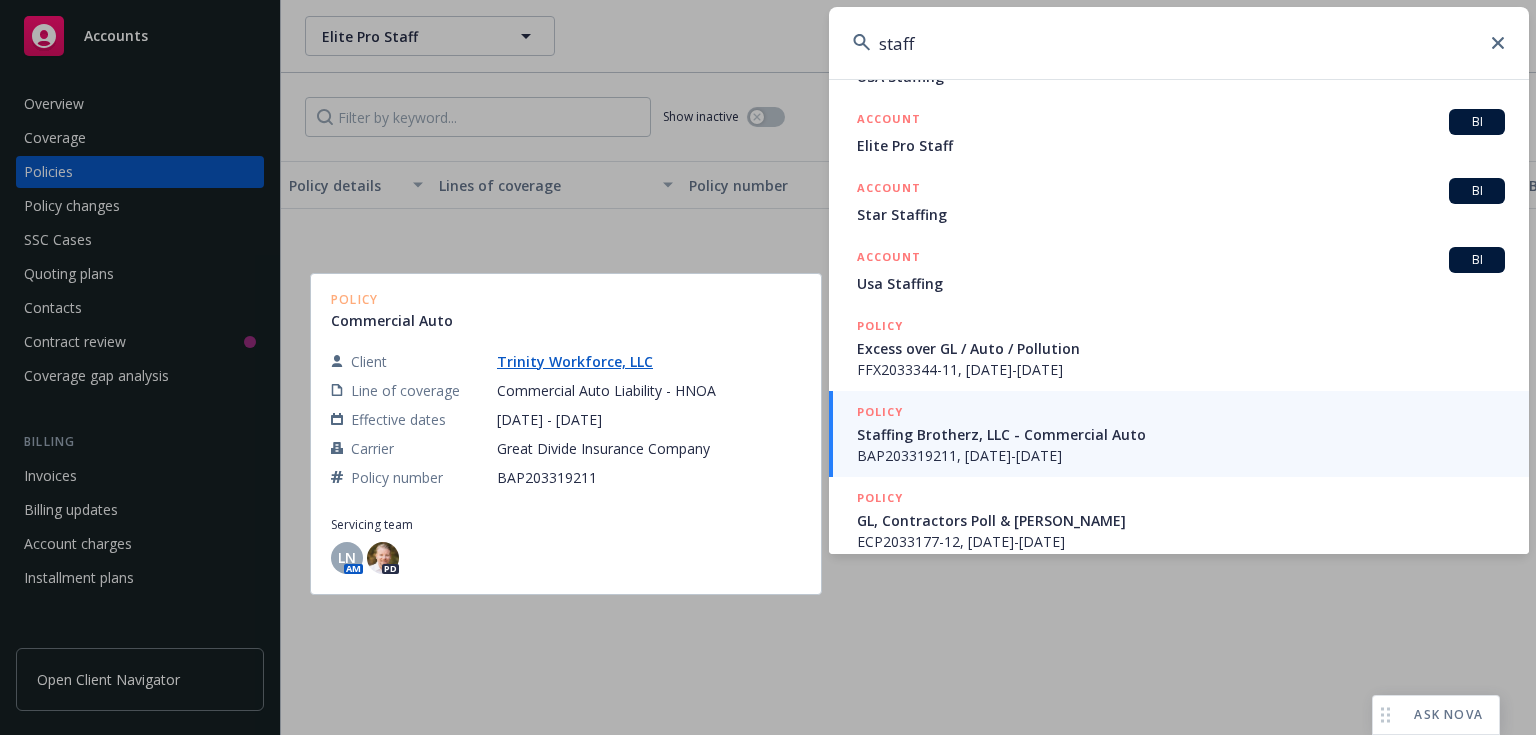 type on "staff" 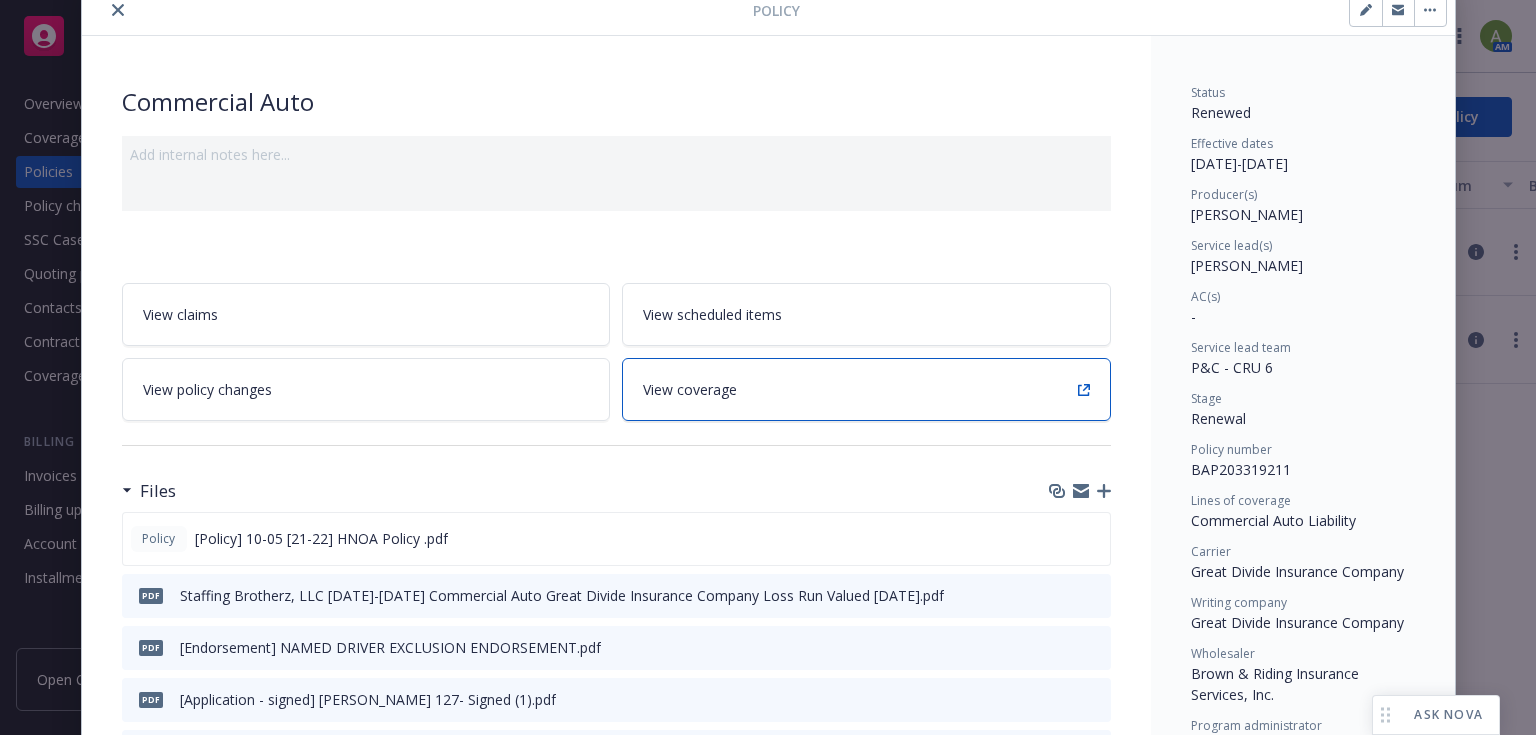 scroll, scrollTop: 0, scrollLeft: 0, axis: both 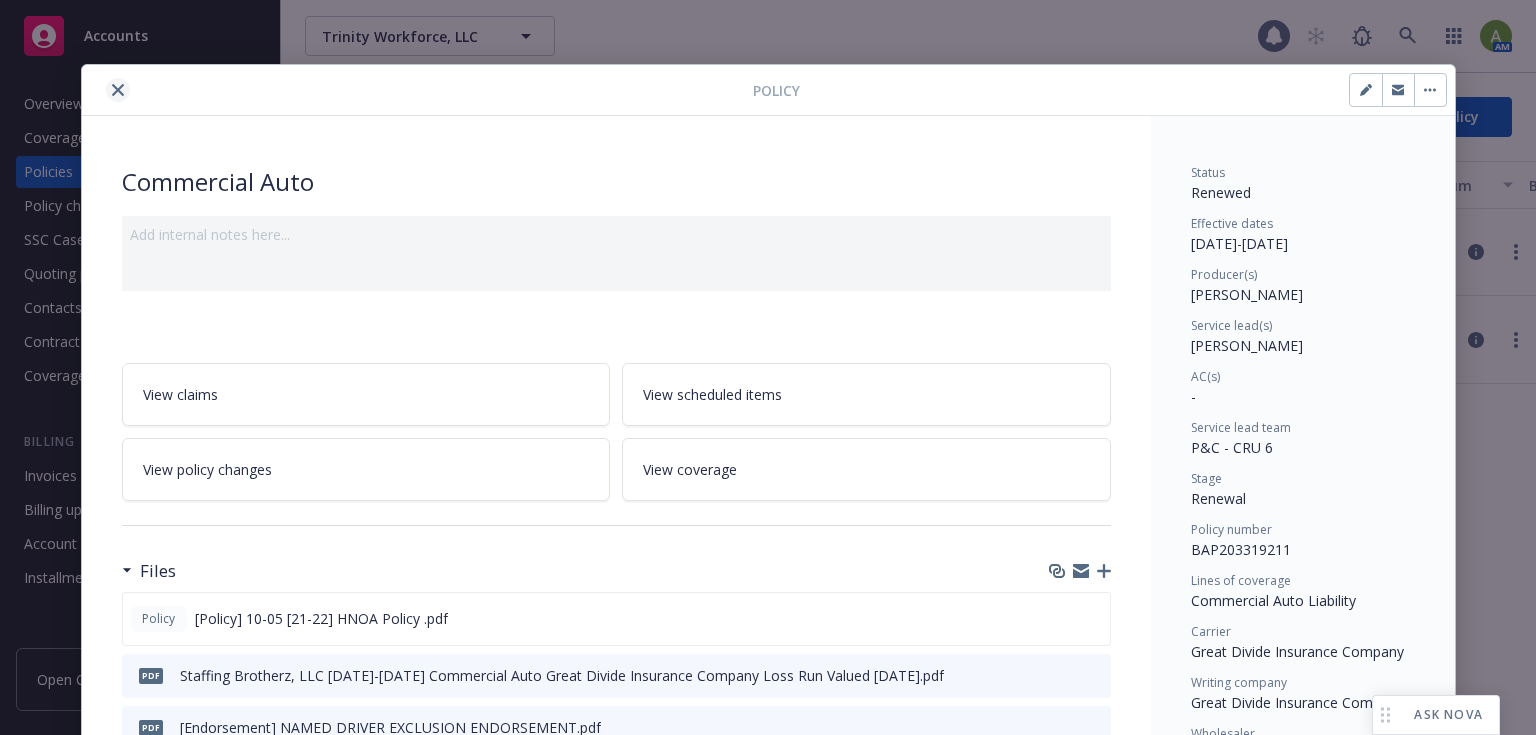 click 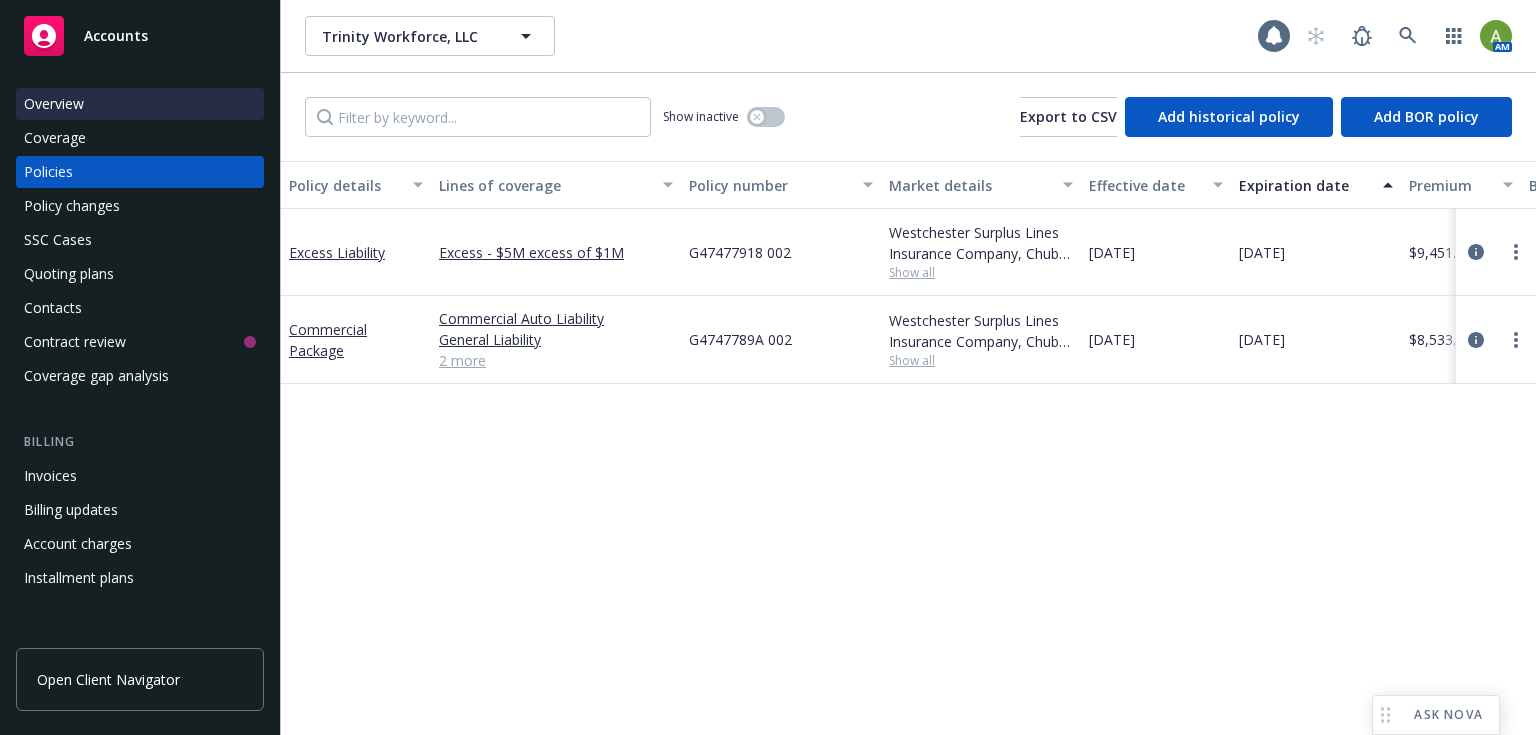 click on "Overview" at bounding box center (54, 104) 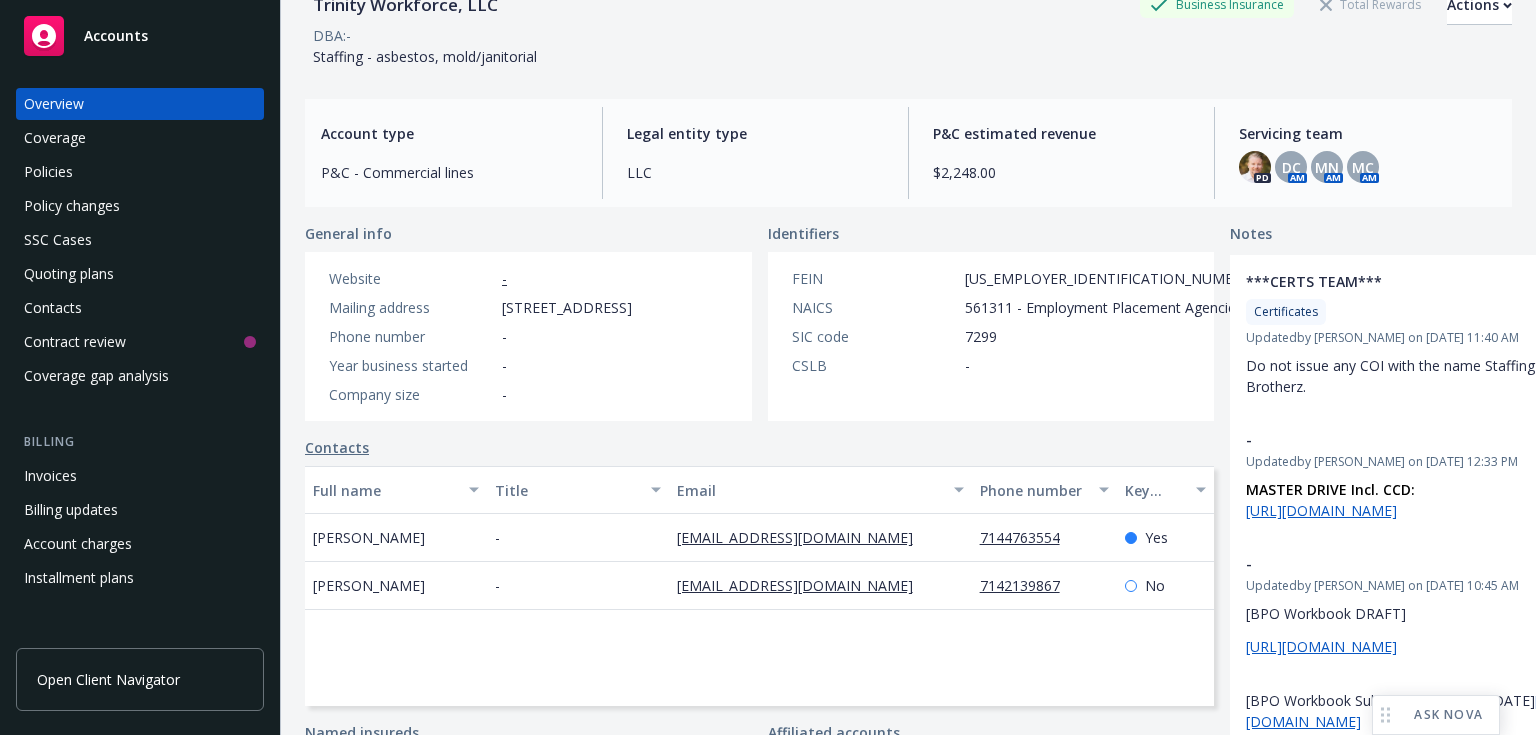 scroll, scrollTop: 80, scrollLeft: 0, axis: vertical 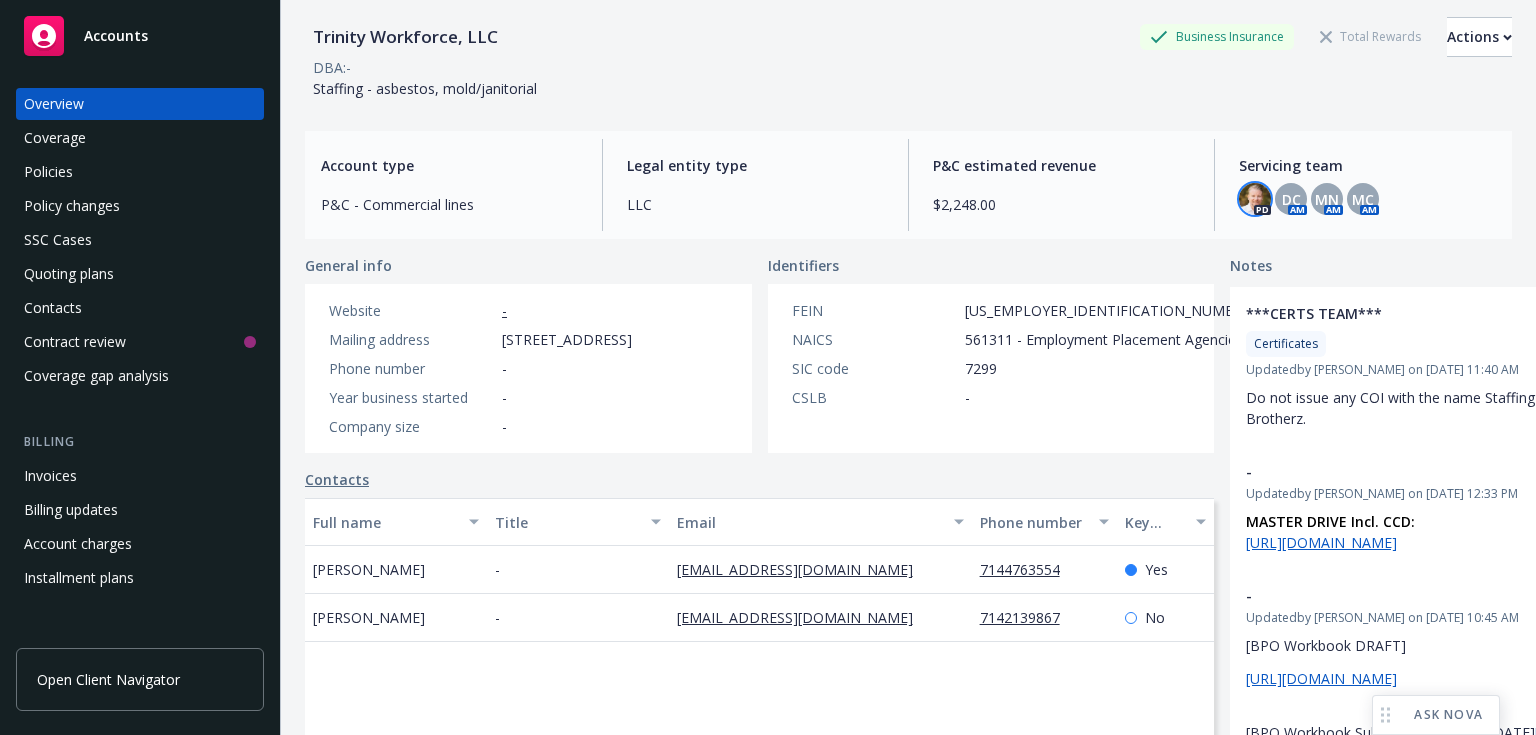 click at bounding box center (1255, 199) 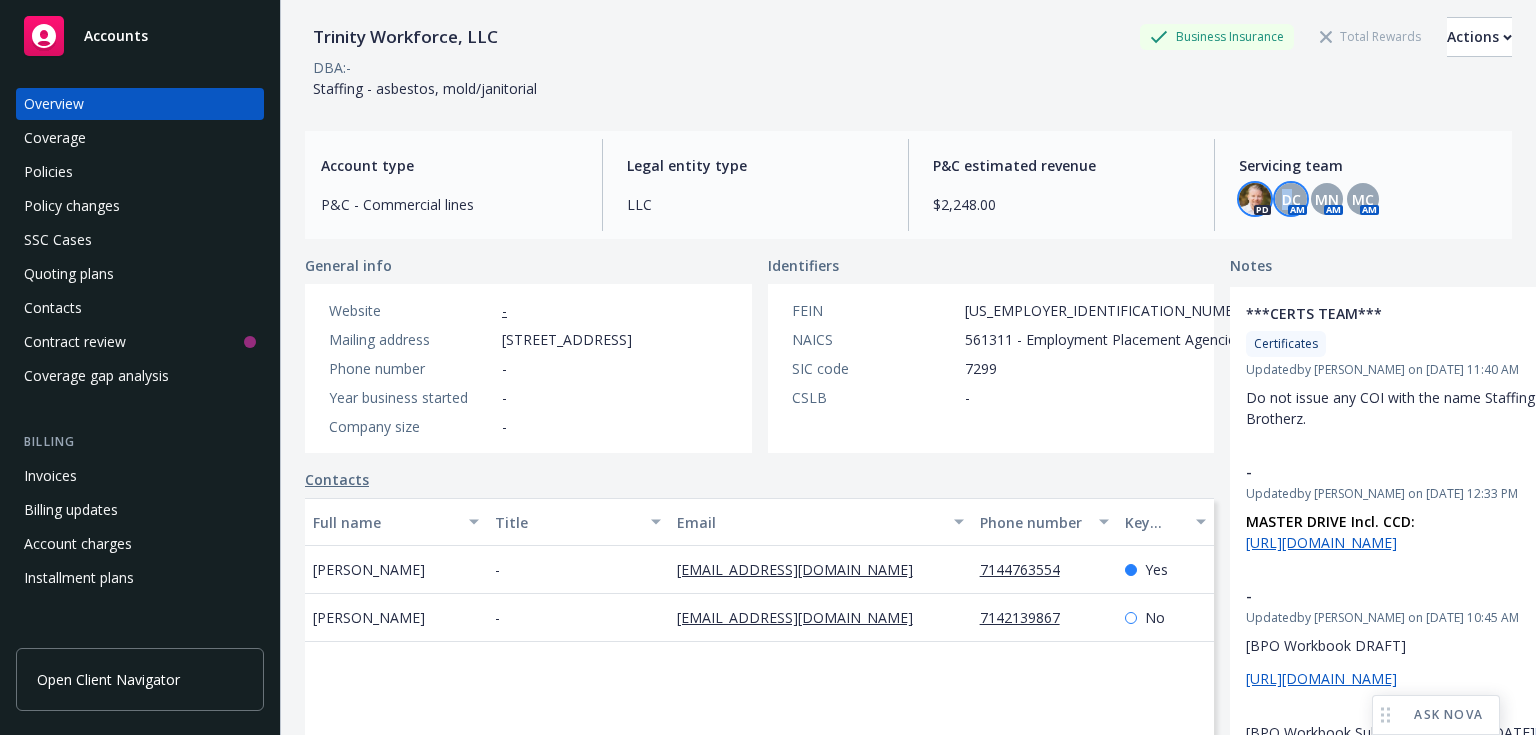 click on "DC" at bounding box center (1291, 199) 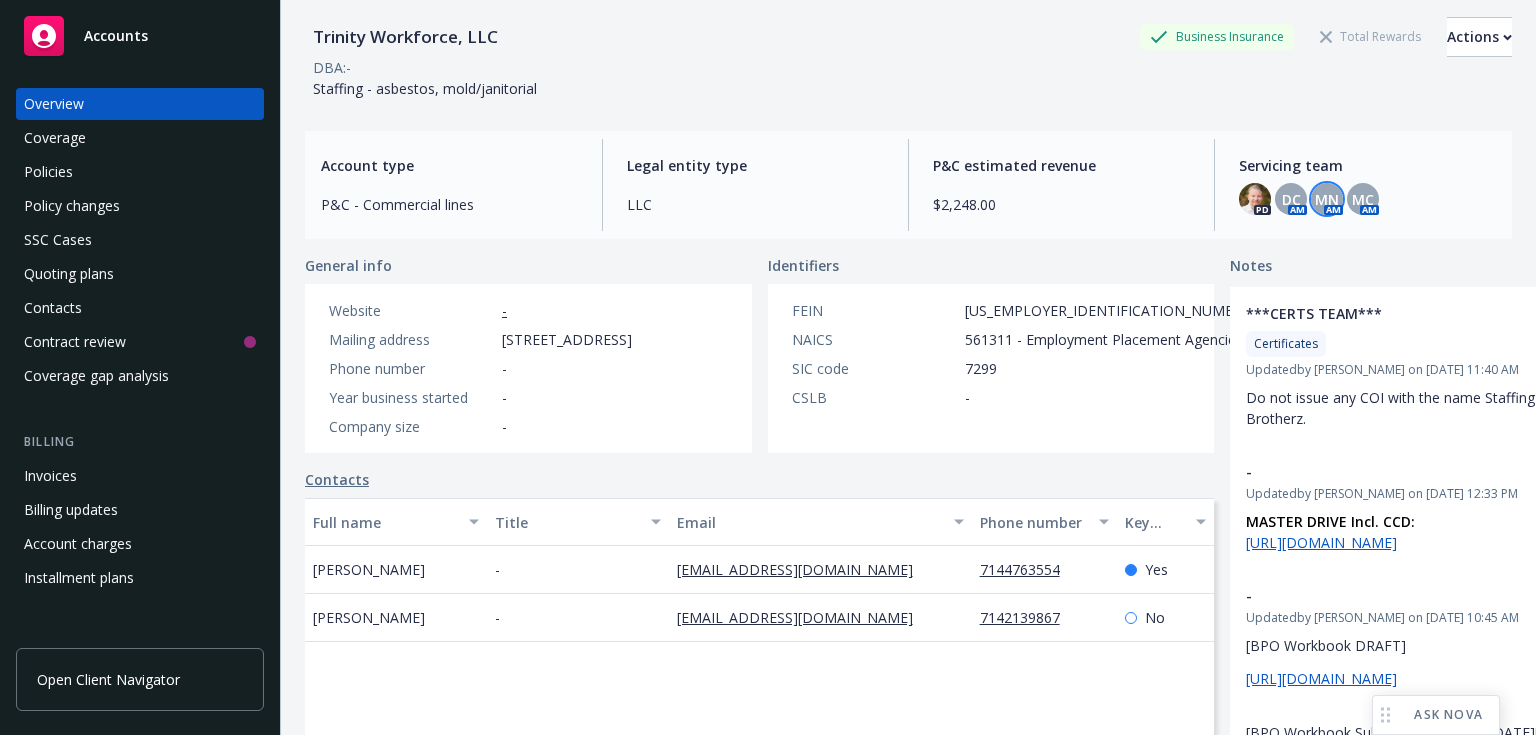 click on "MN" at bounding box center (1327, 199) 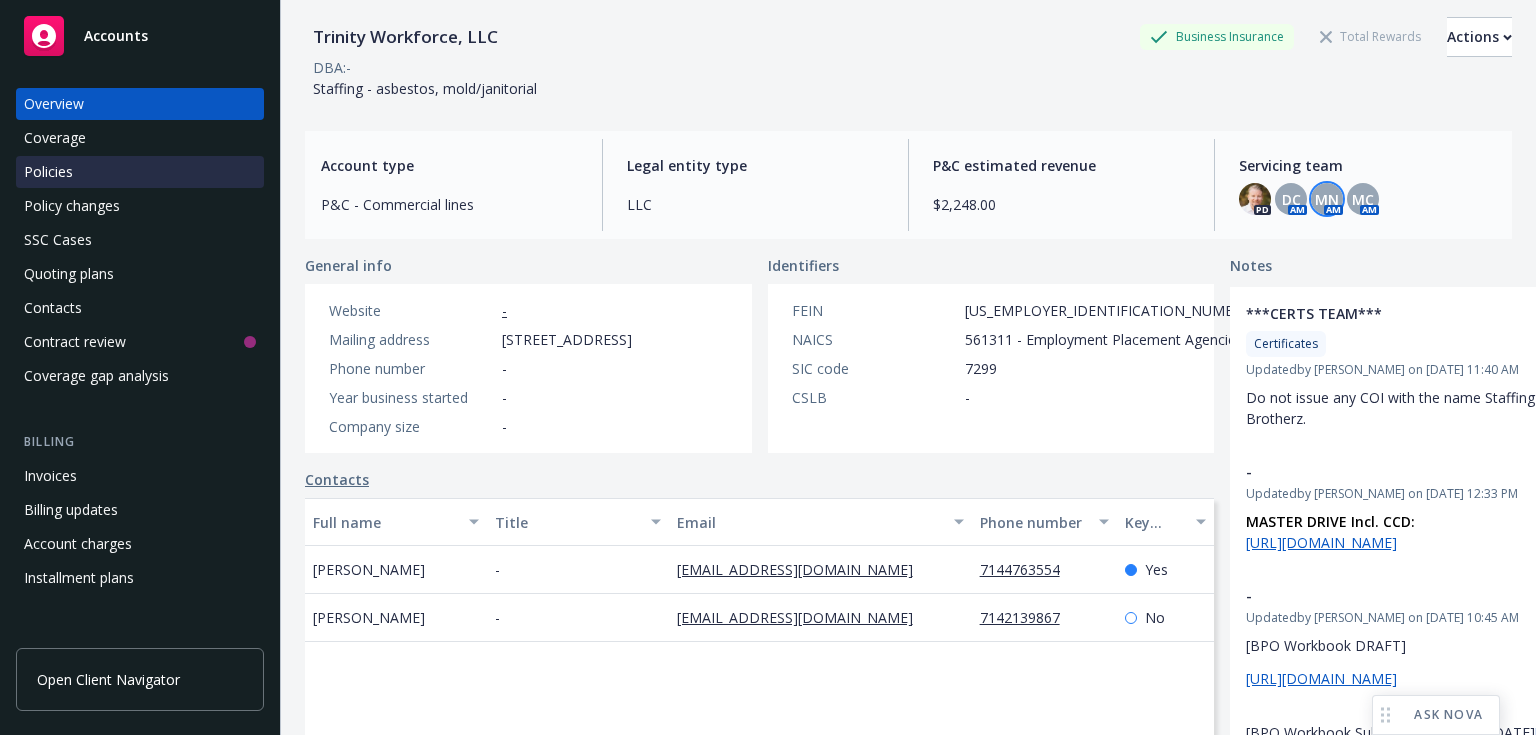 click on "Policies" at bounding box center [48, 172] 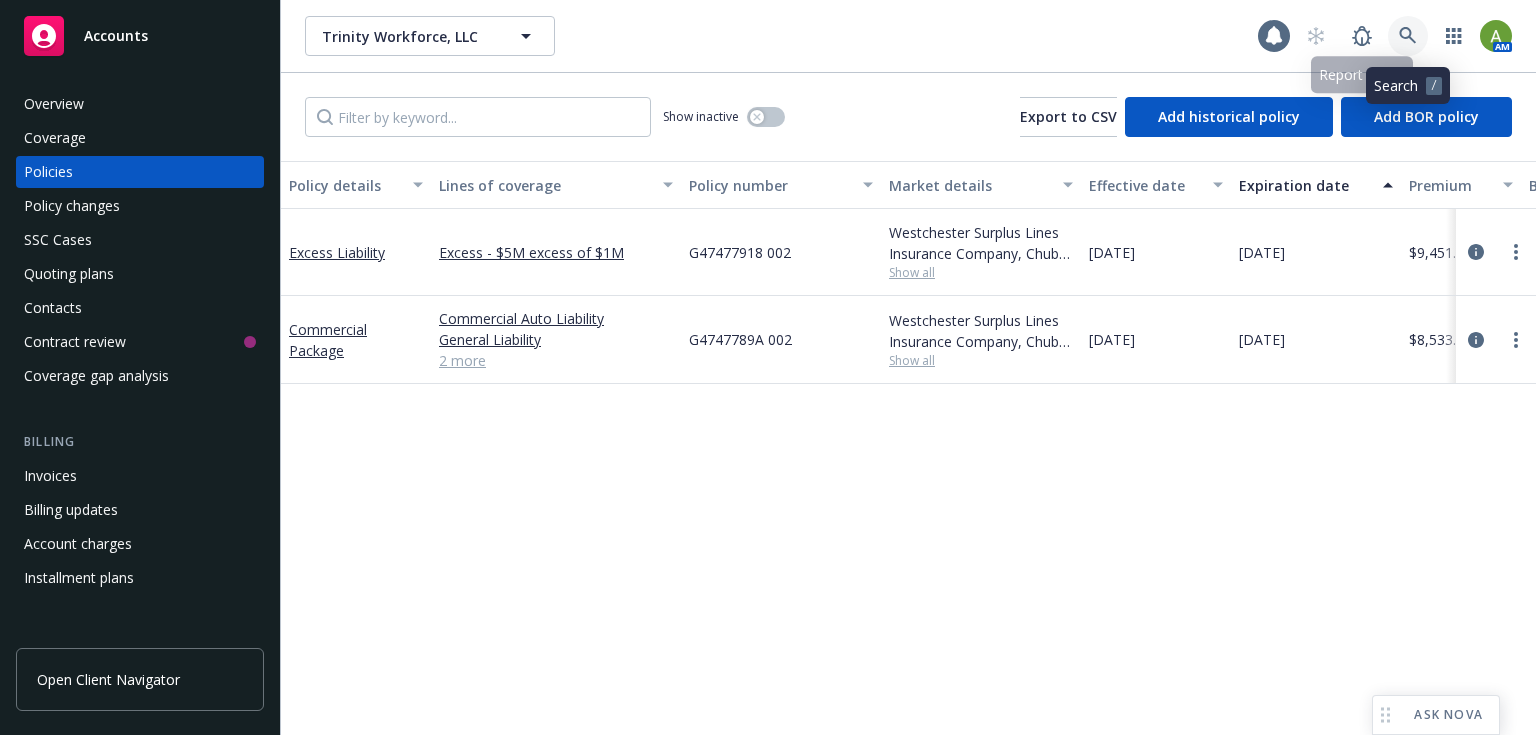 click 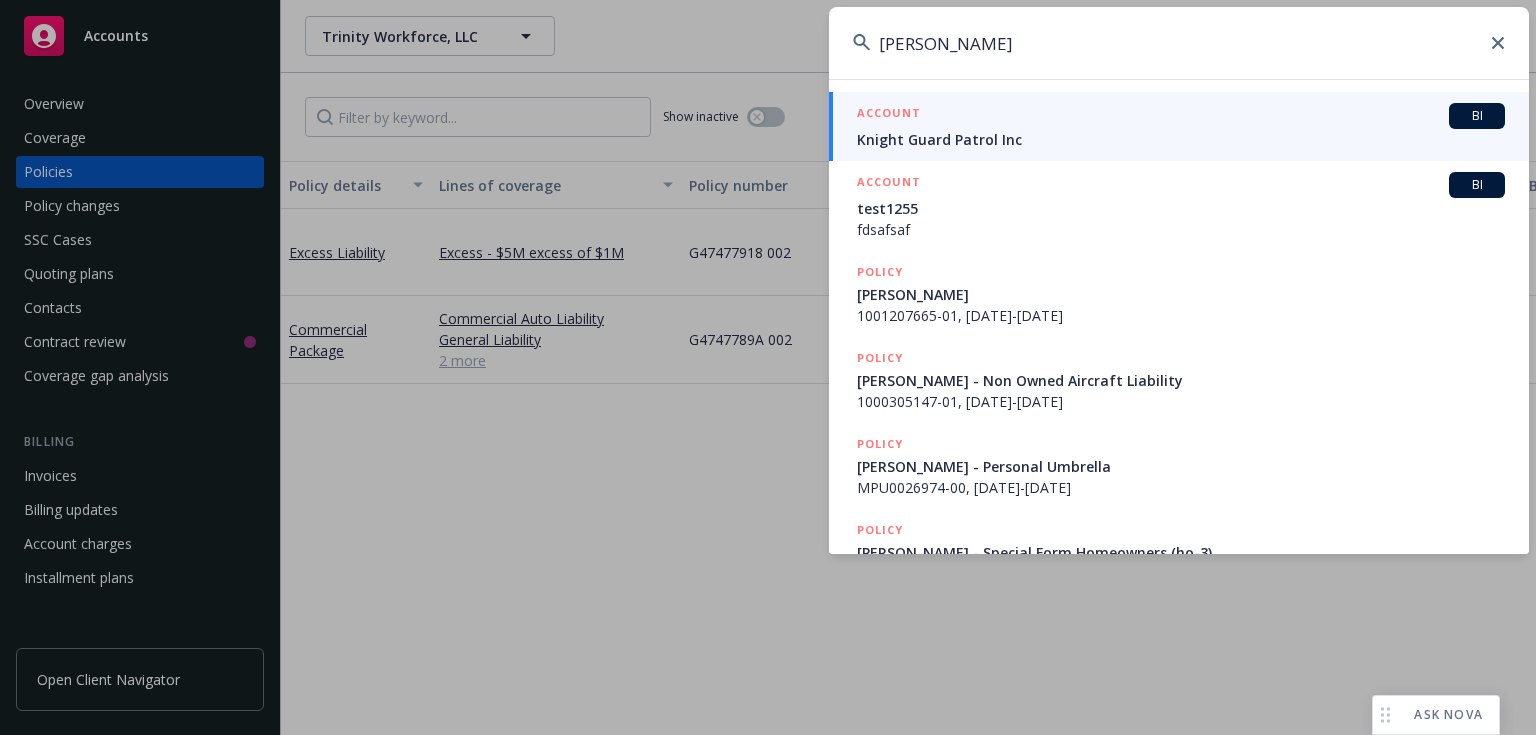 type on "holly ALESSI" 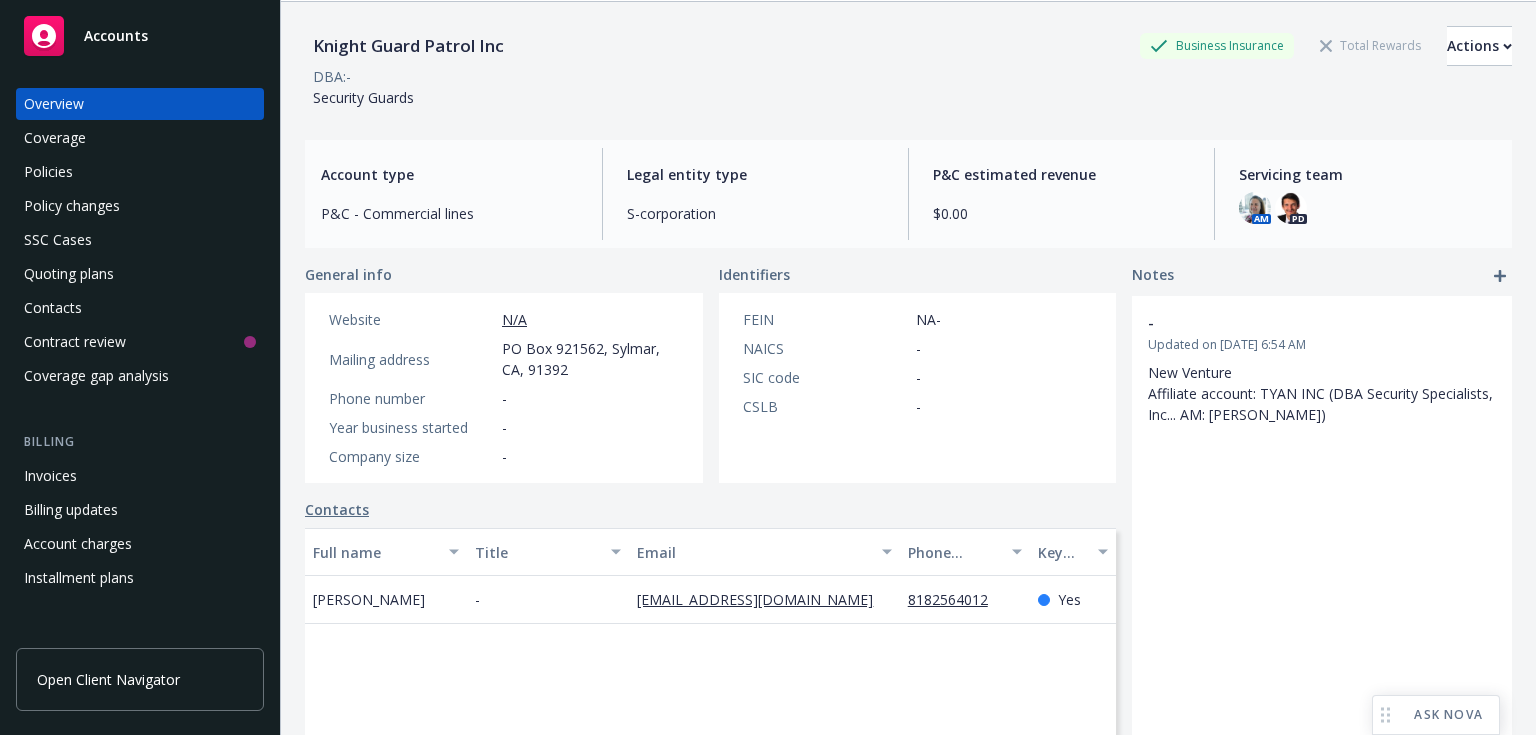 scroll, scrollTop: 0, scrollLeft: 0, axis: both 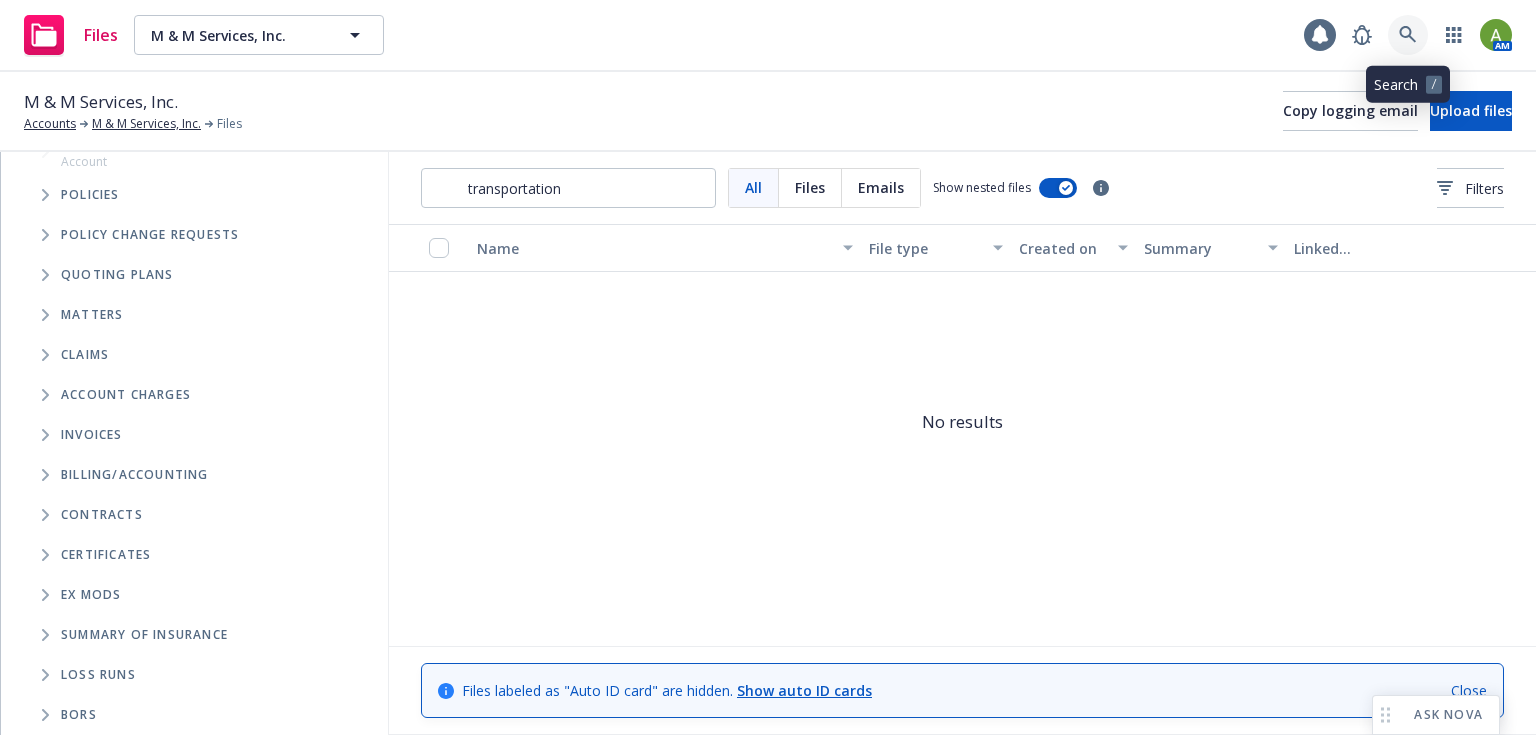click 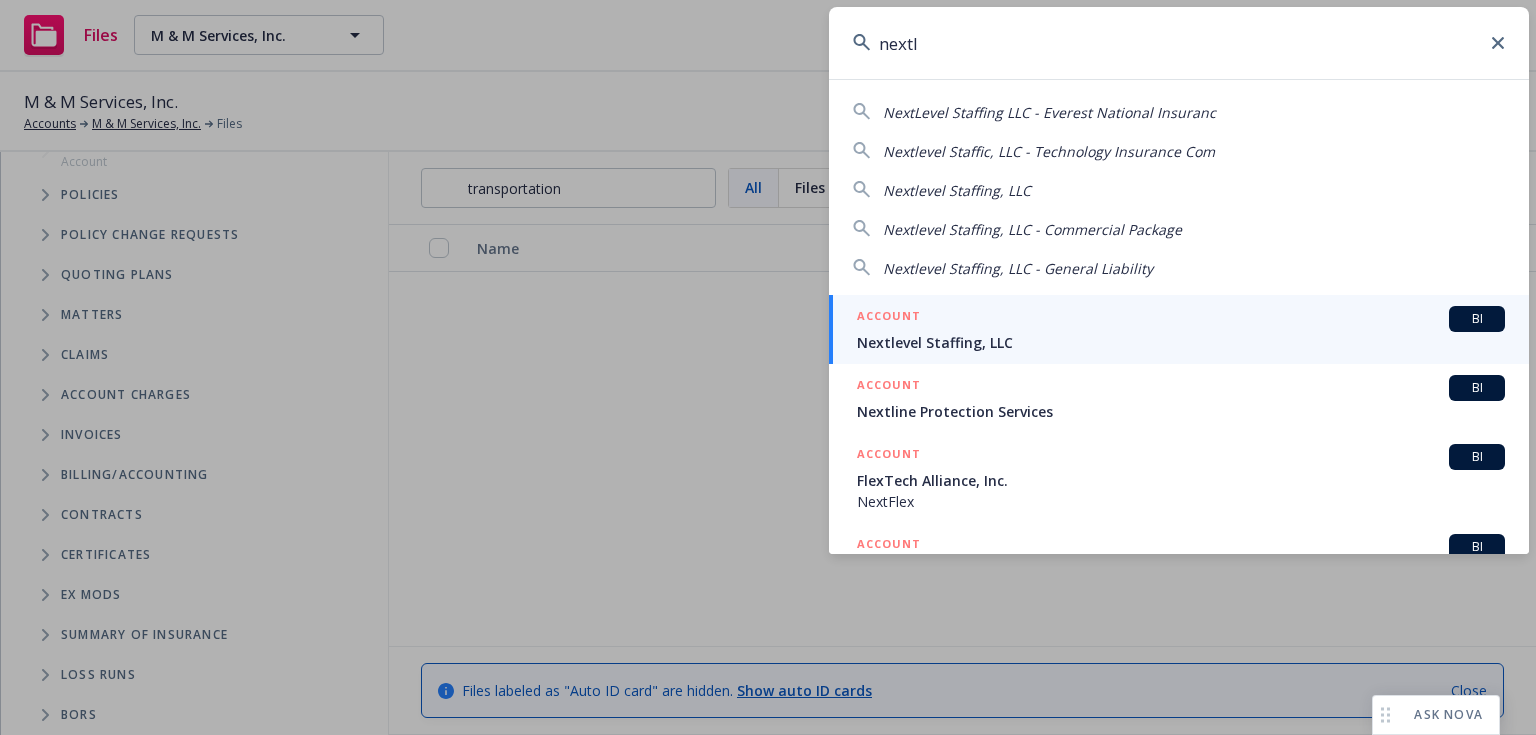 type on "nextl" 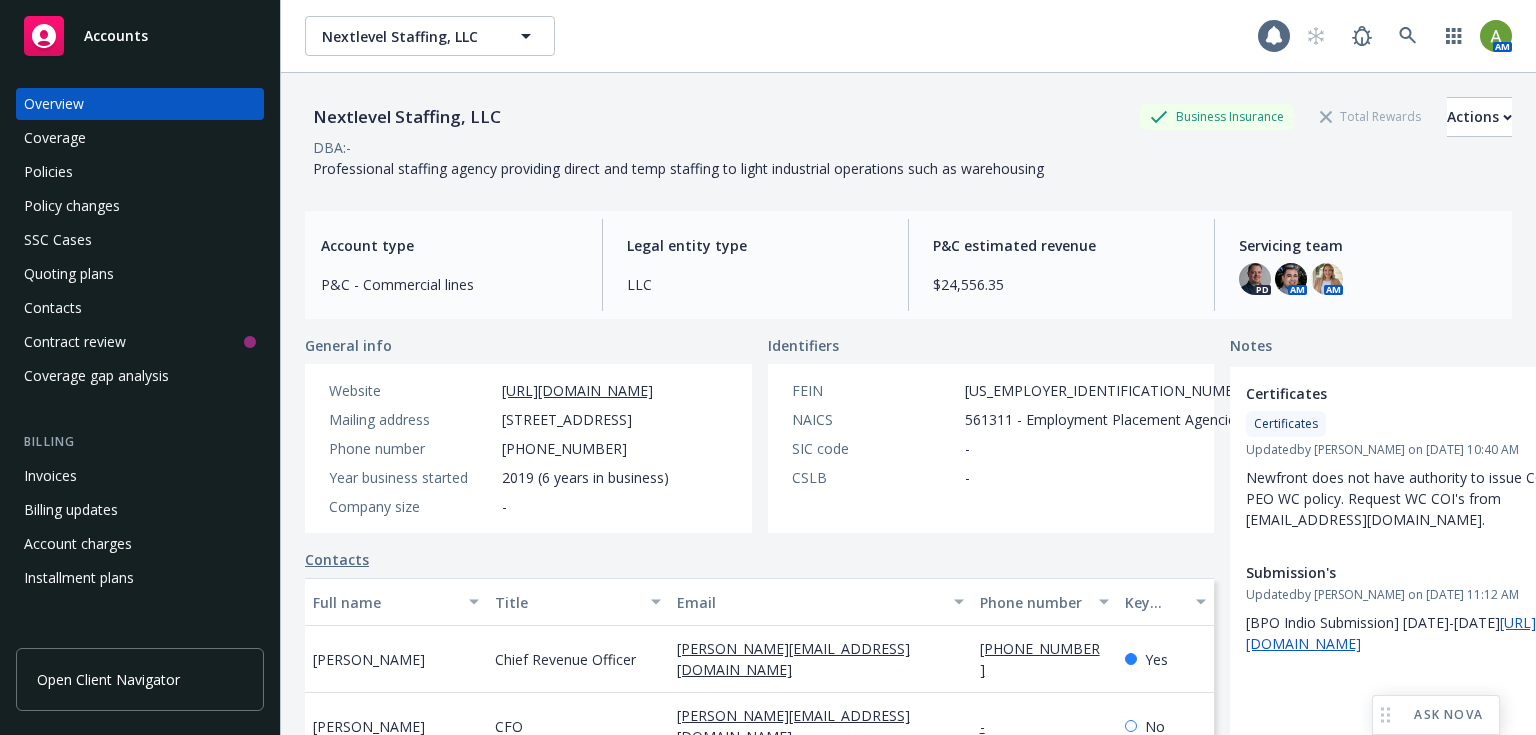 scroll, scrollTop: 0, scrollLeft: 0, axis: both 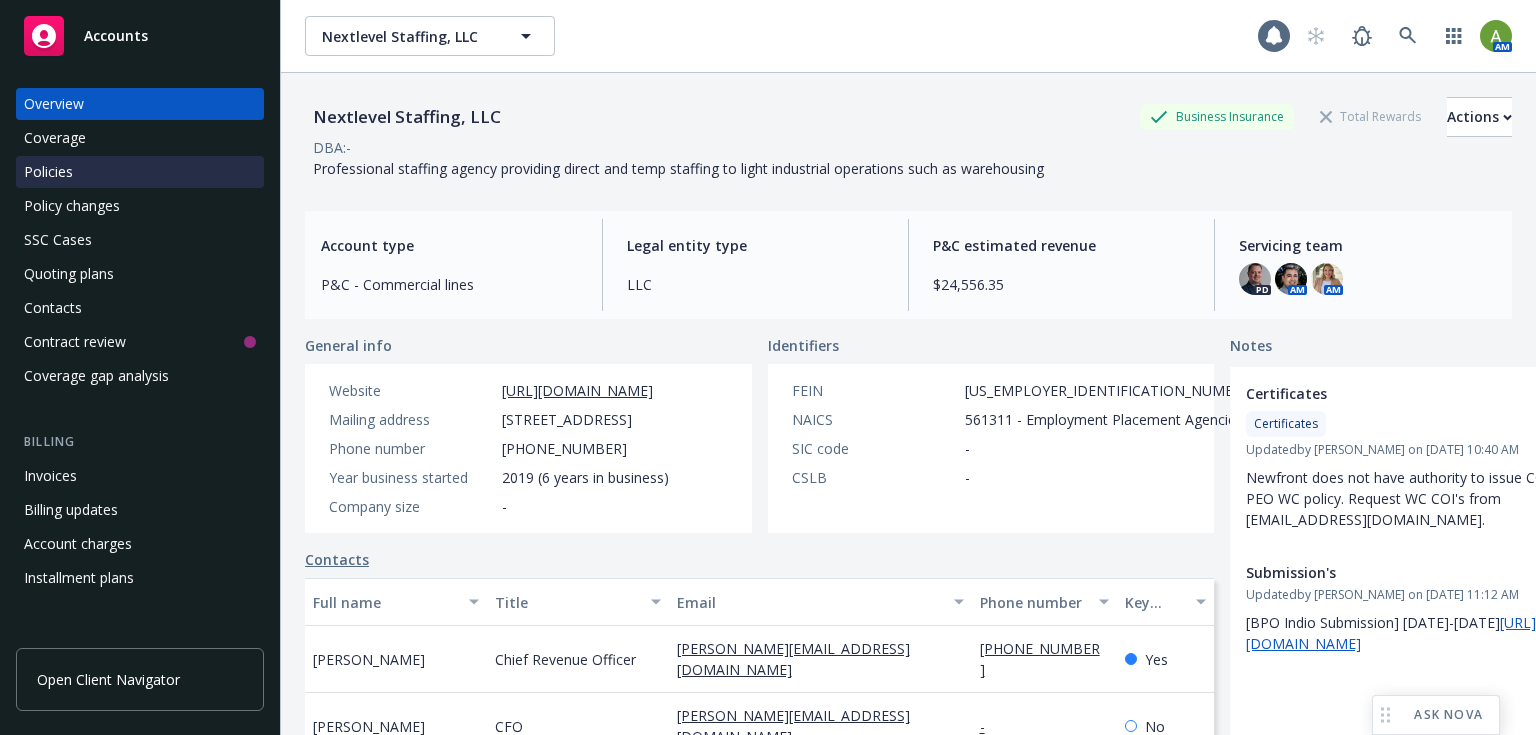 click on "Policies" at bounding box center [140, 172] 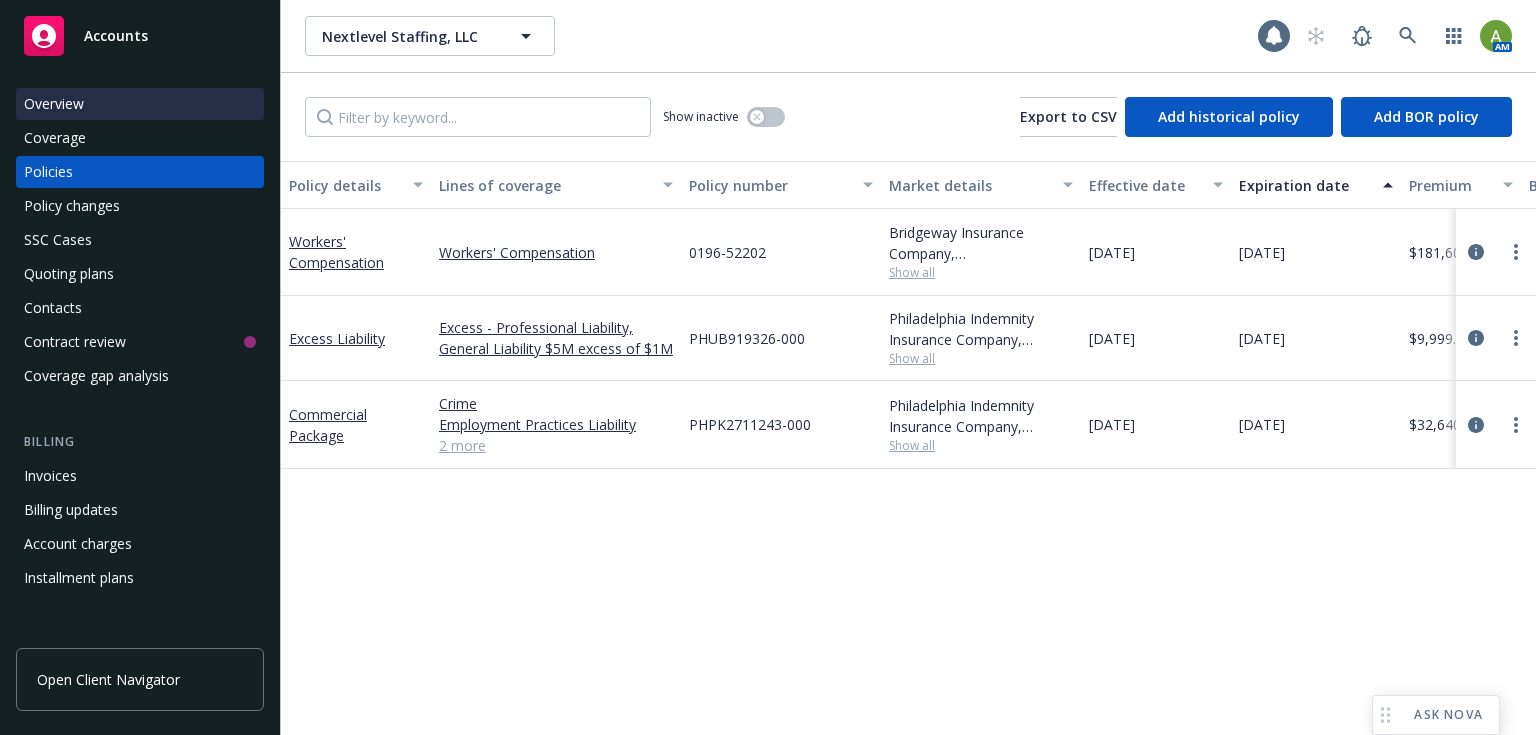 click on "Overview" at bounding box center [140, 104] 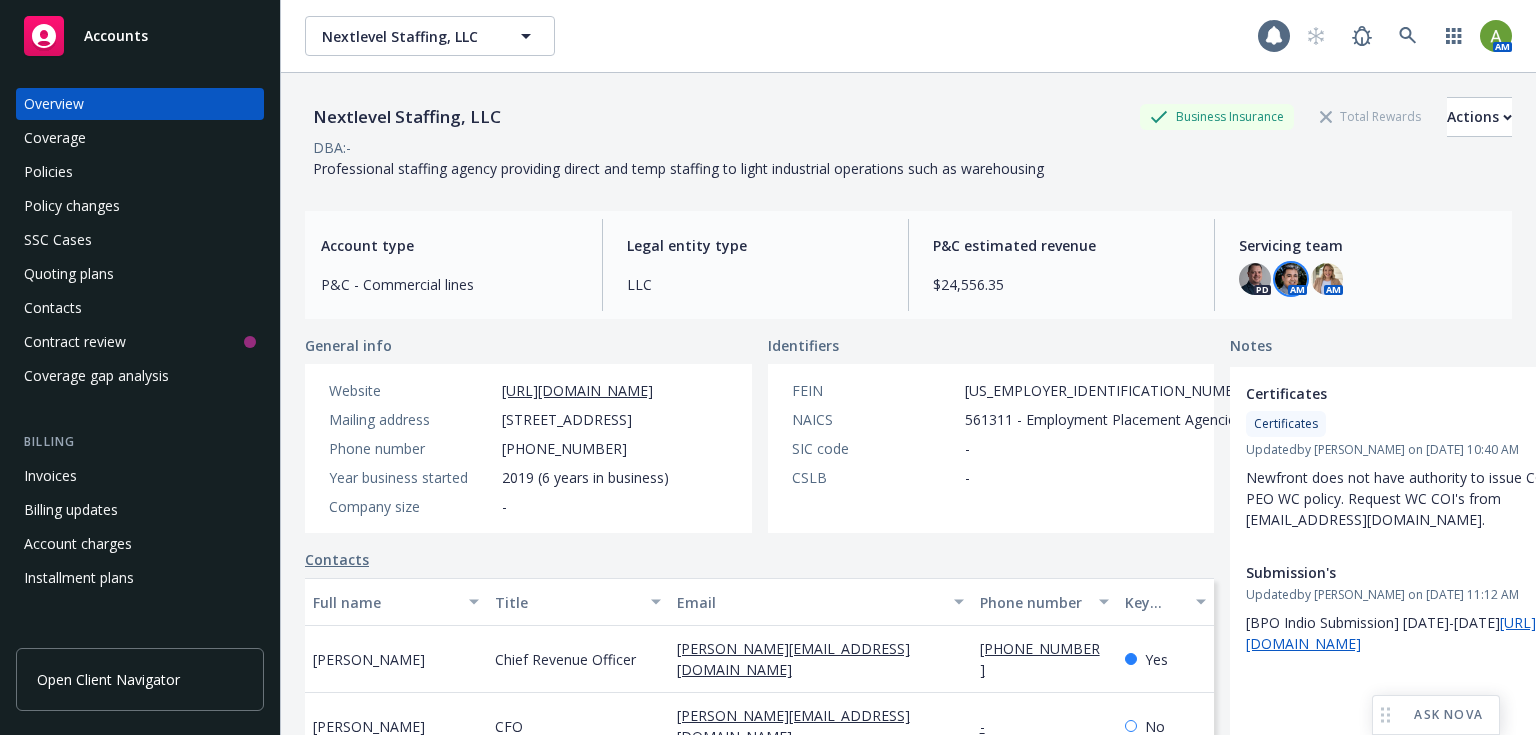 click at bounding box center (1291, 279) 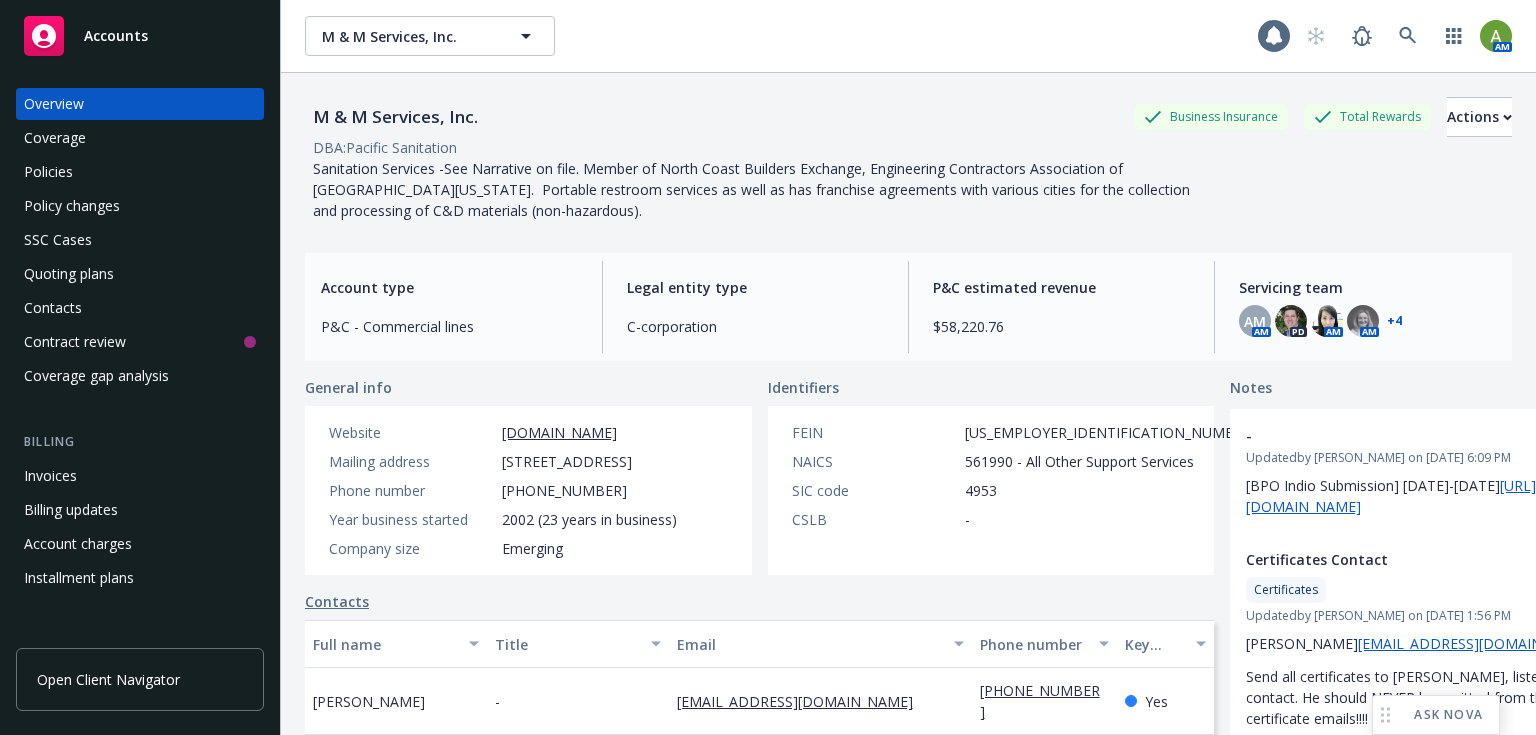 scroll, scrollTop: 0, scrollLeft: 0, axis: both 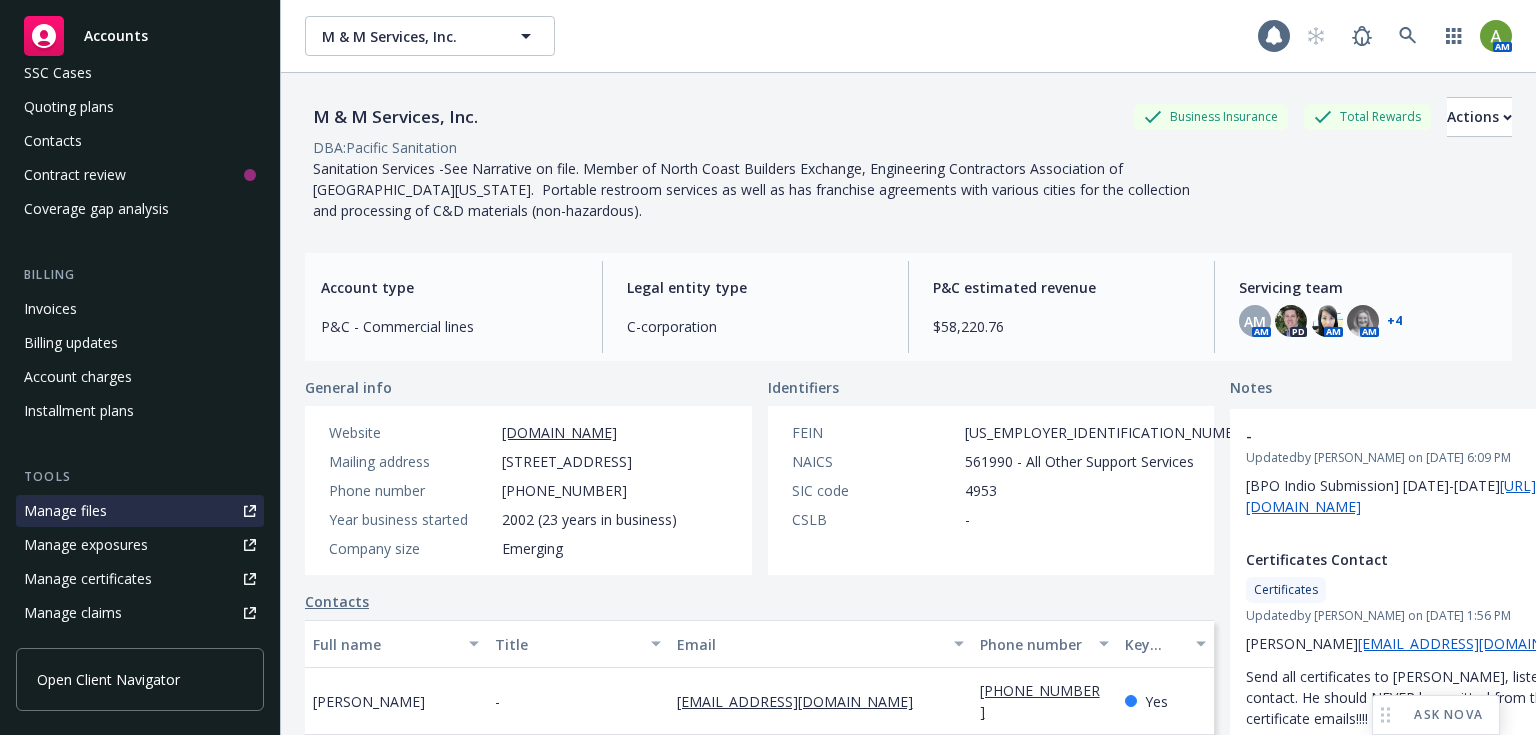 click on "Manage files" at bounding box center (65, 511) 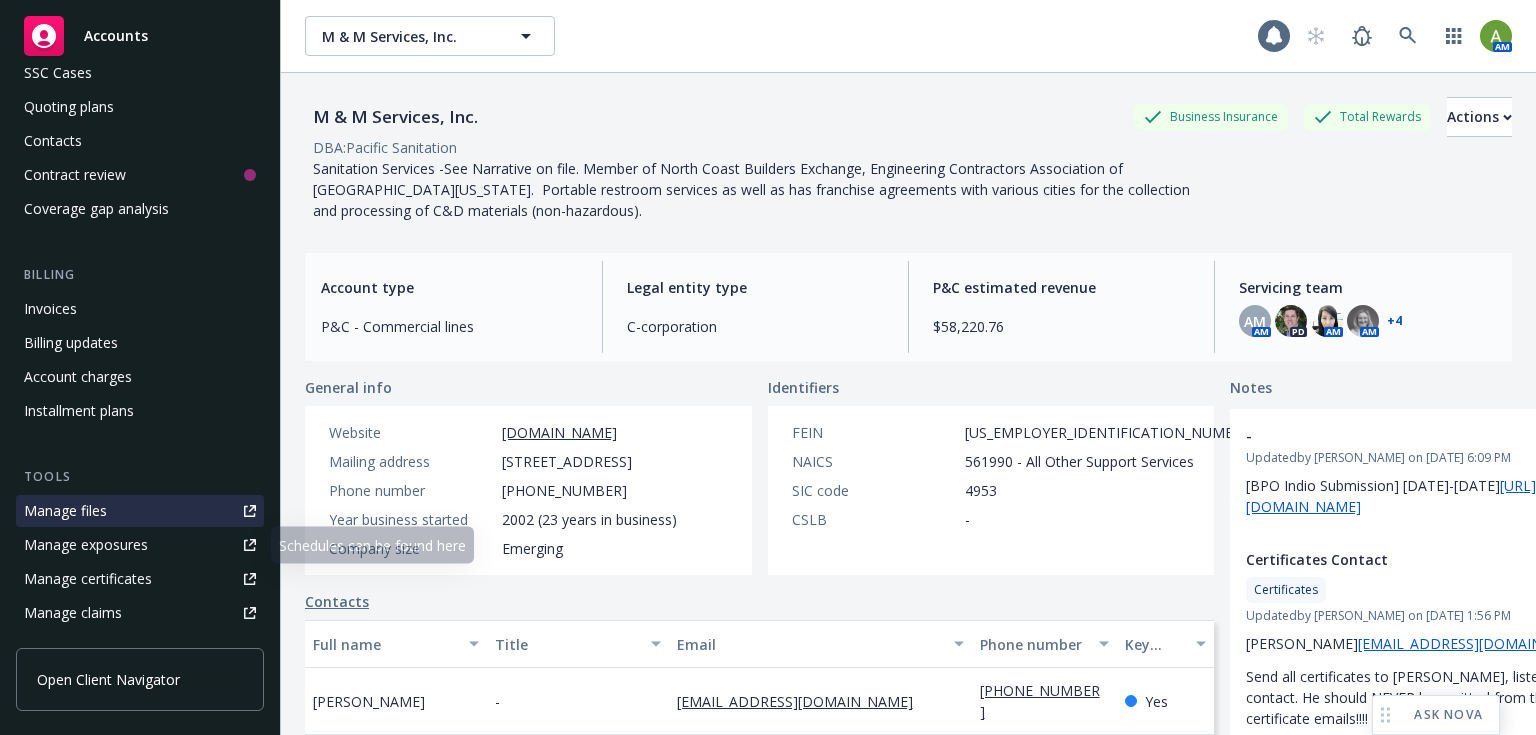 click on "Manage files" at bounding box center (65, 511) 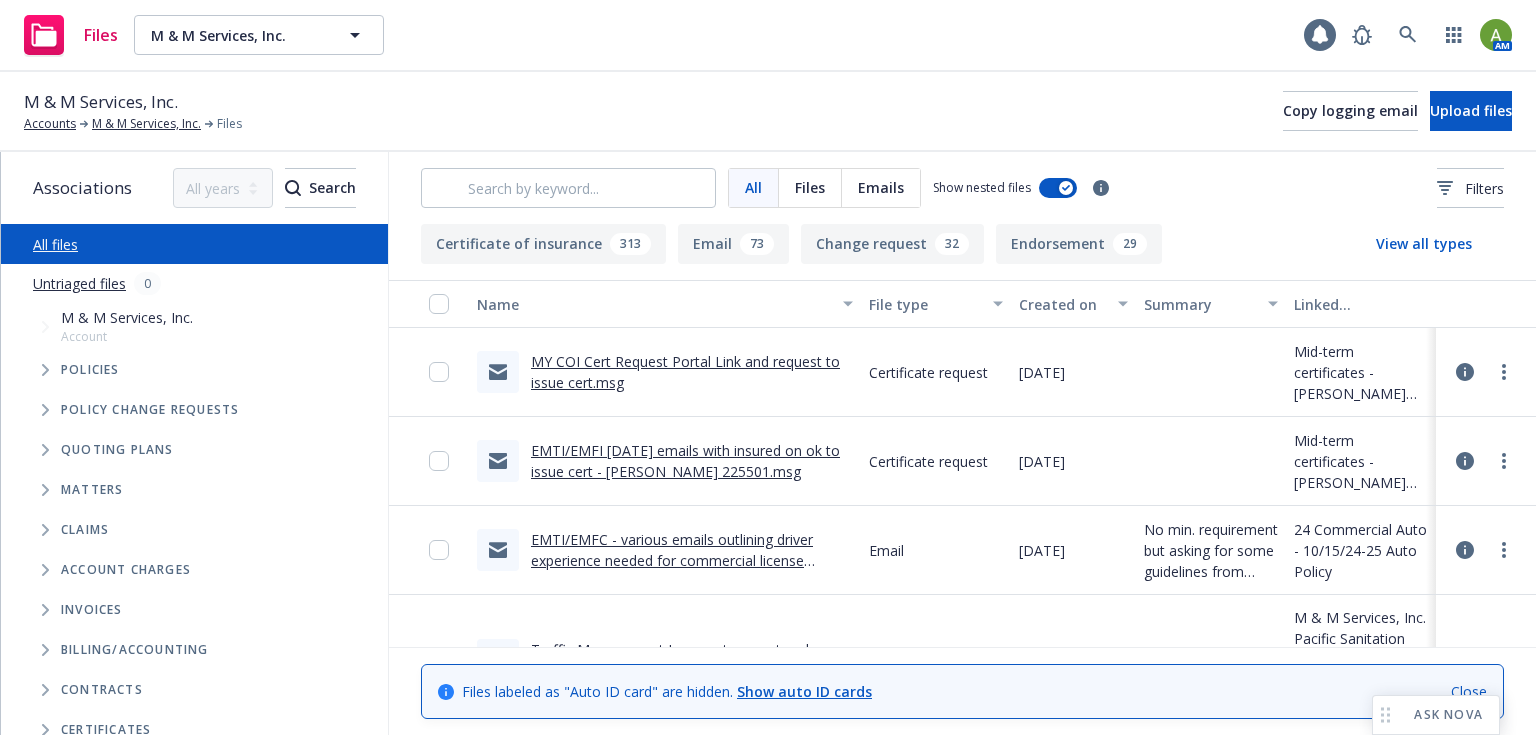 scroll, scrollTop: 0, scrollLeft: 0, axis: both 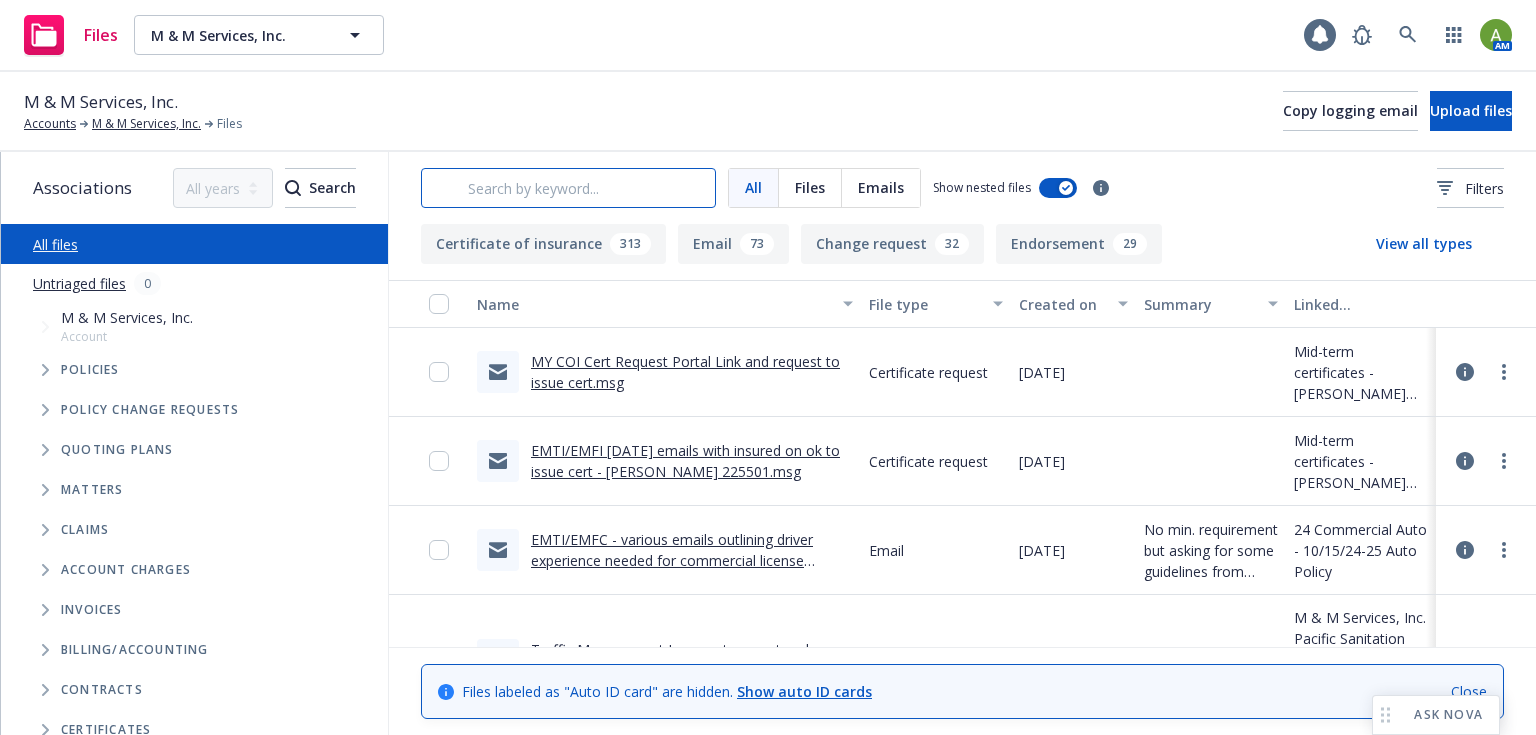 click at bounding box center (568, 188) 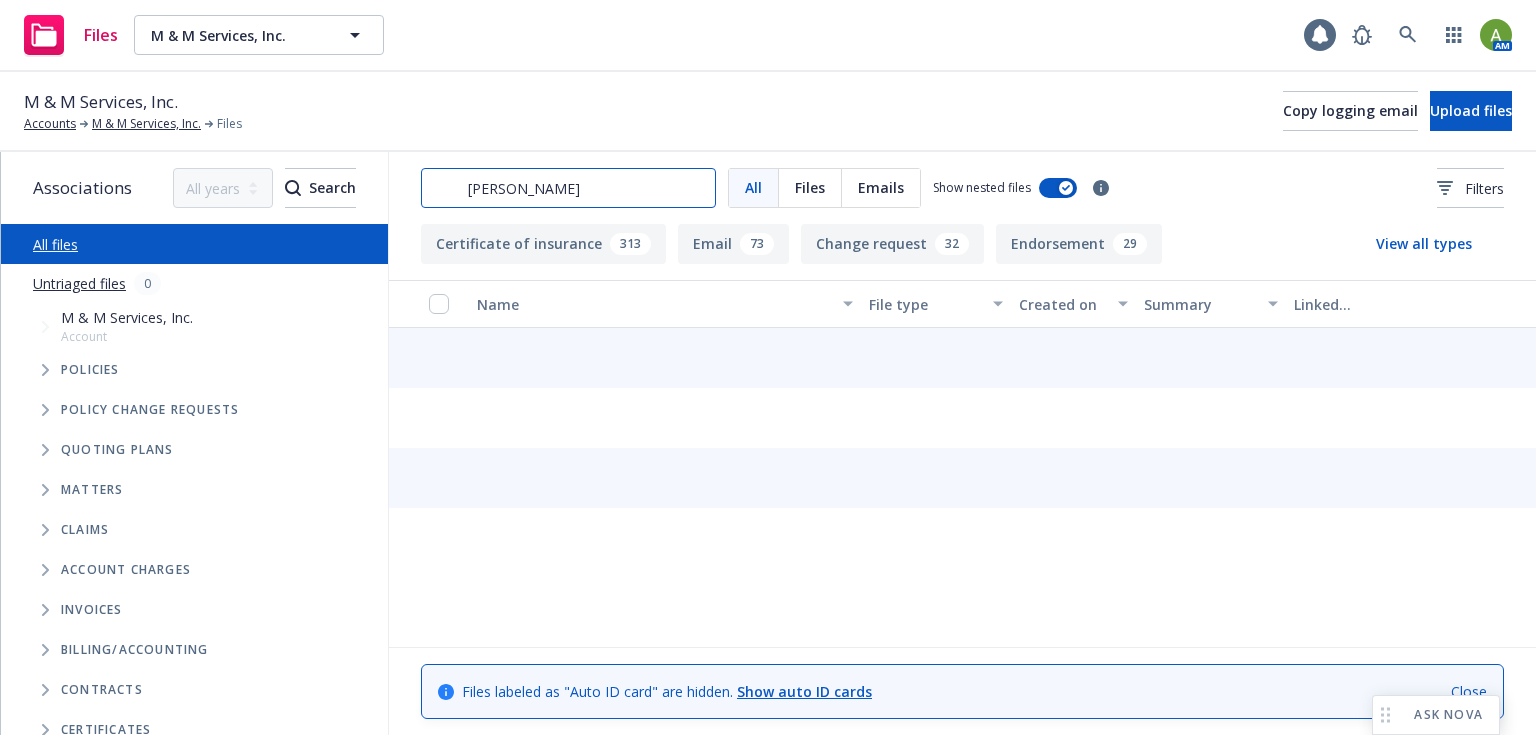 type on "jones" 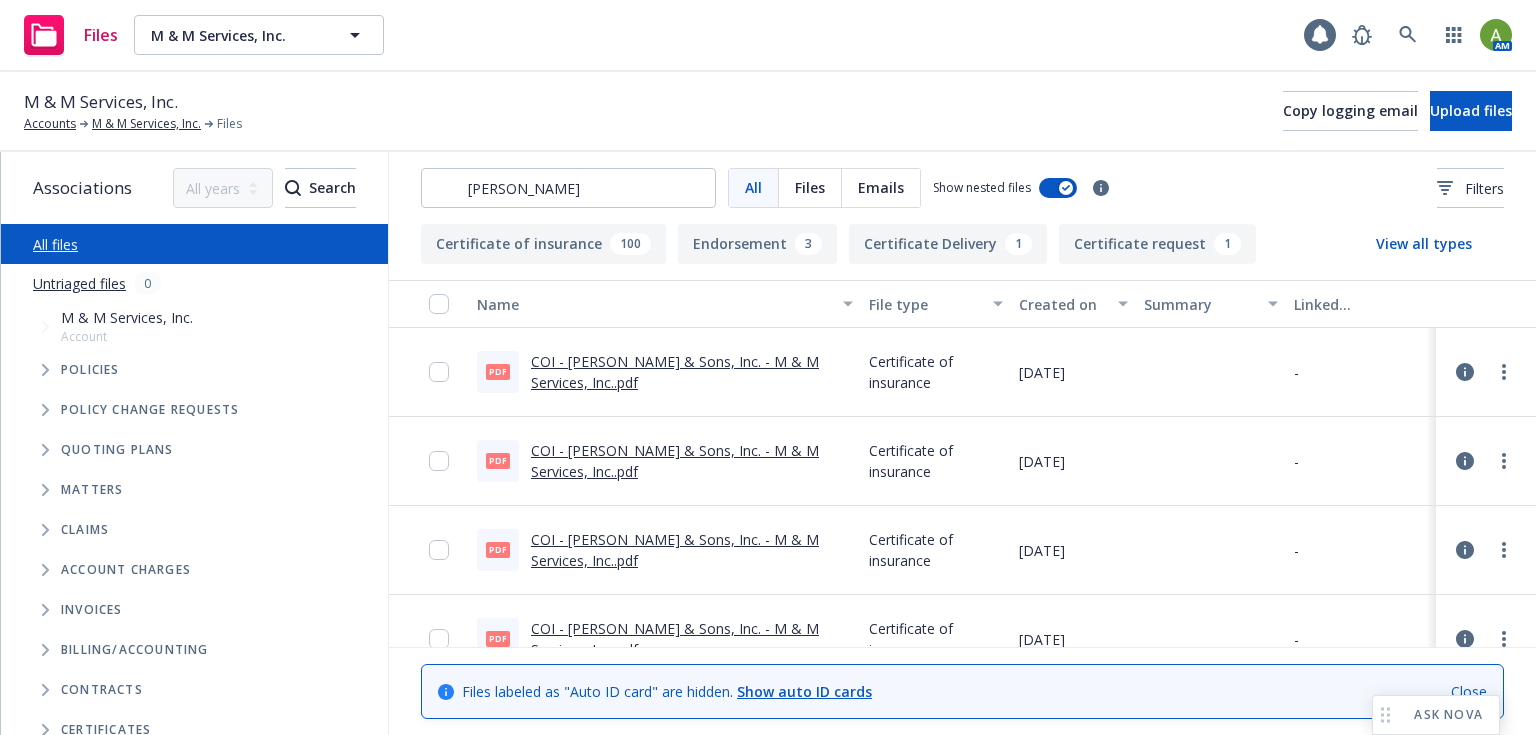click on "COI - O.C. Jones & Sons, Inc. - M & M Services, Inc..pdf" at bounding box center (675, 372) 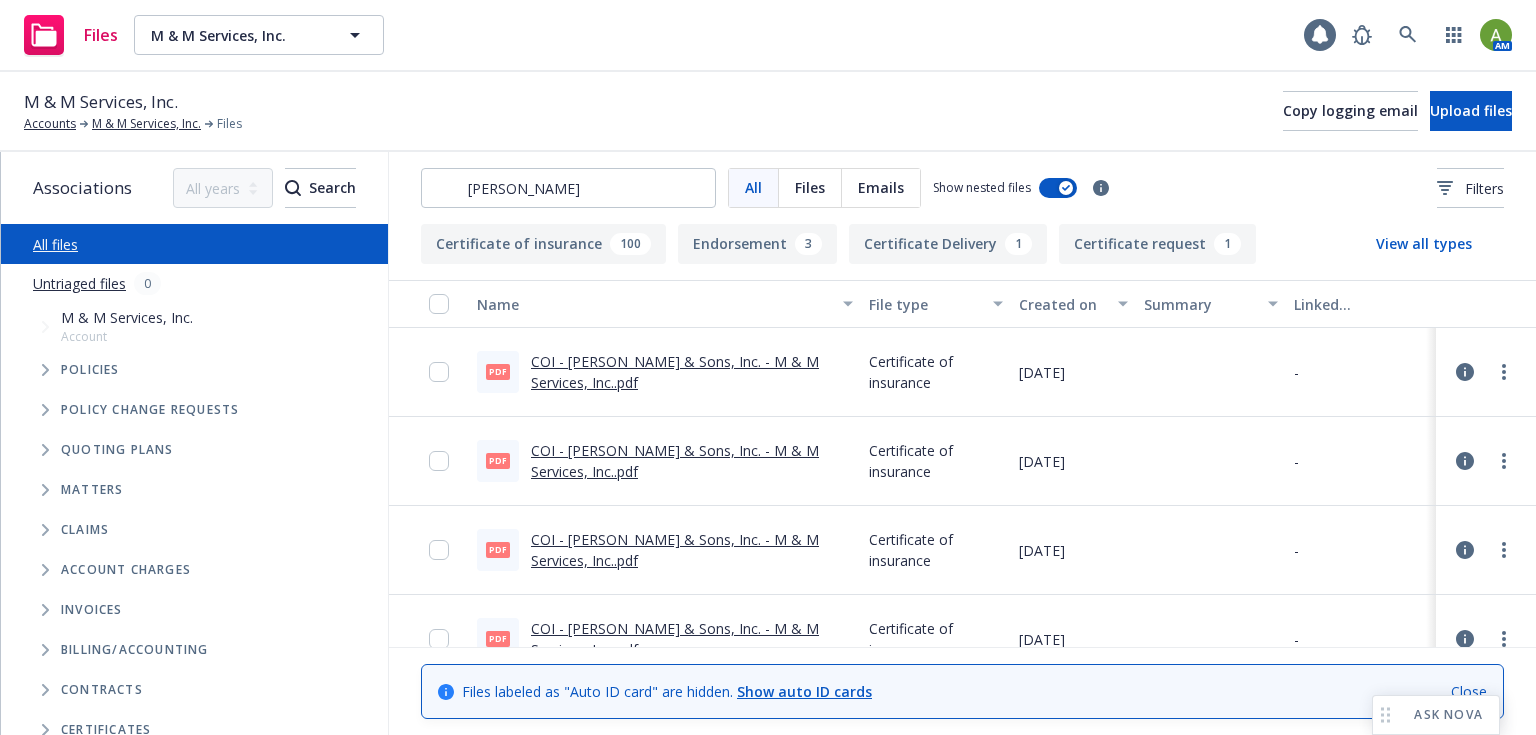click 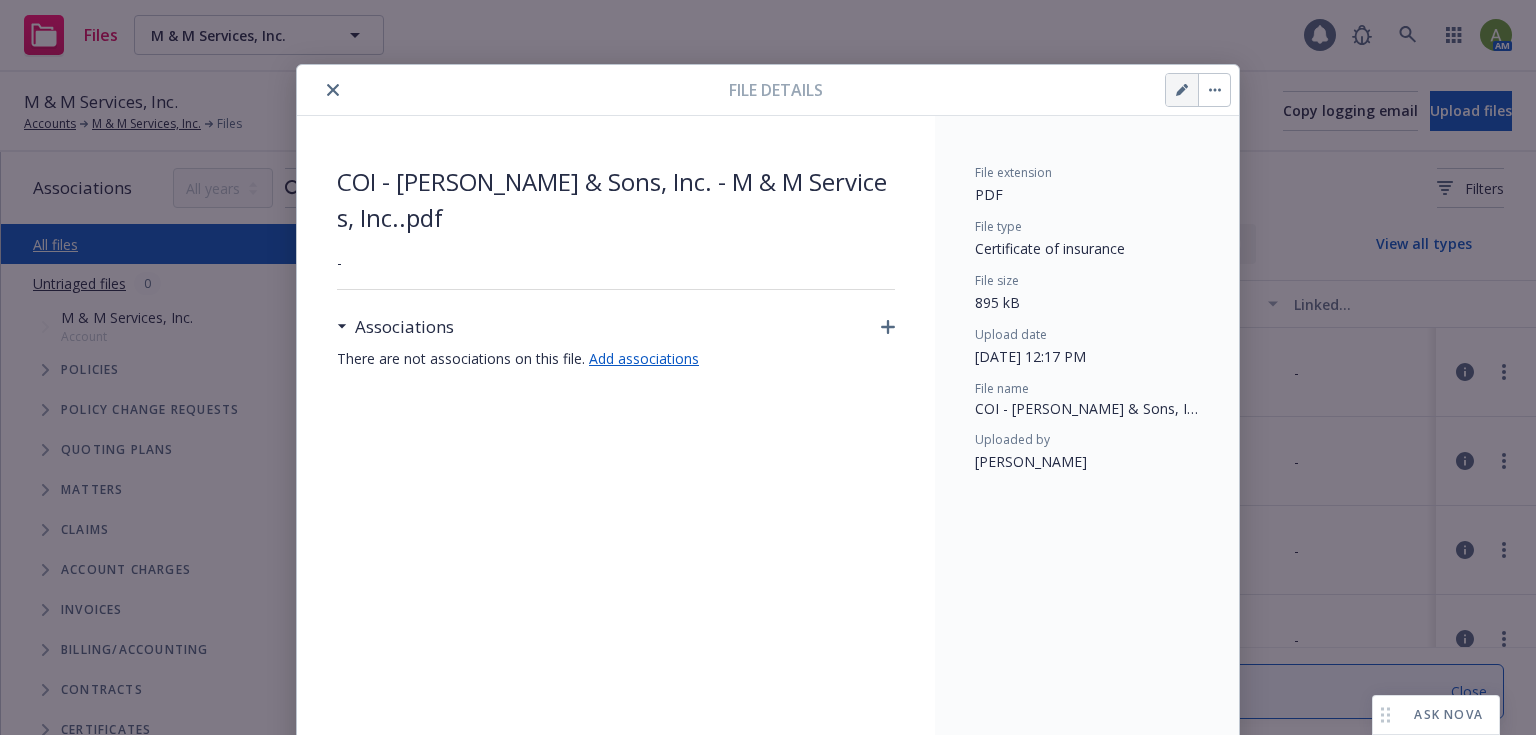 click at bounding box center (1182, 90) 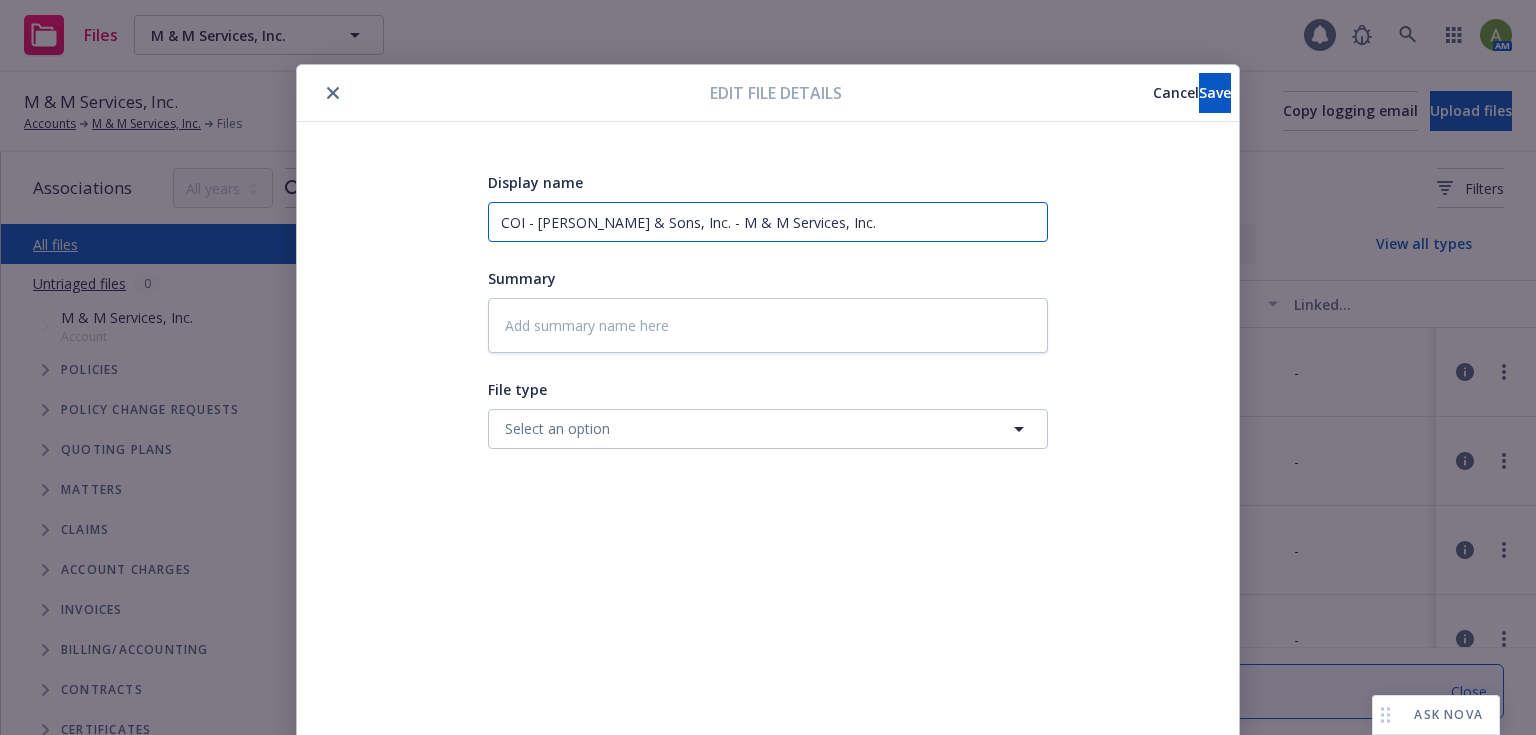 click on "COI - O.C. Jones & Sons, Inc. - M & M Services, Inc." at bounding box center [768, 222] 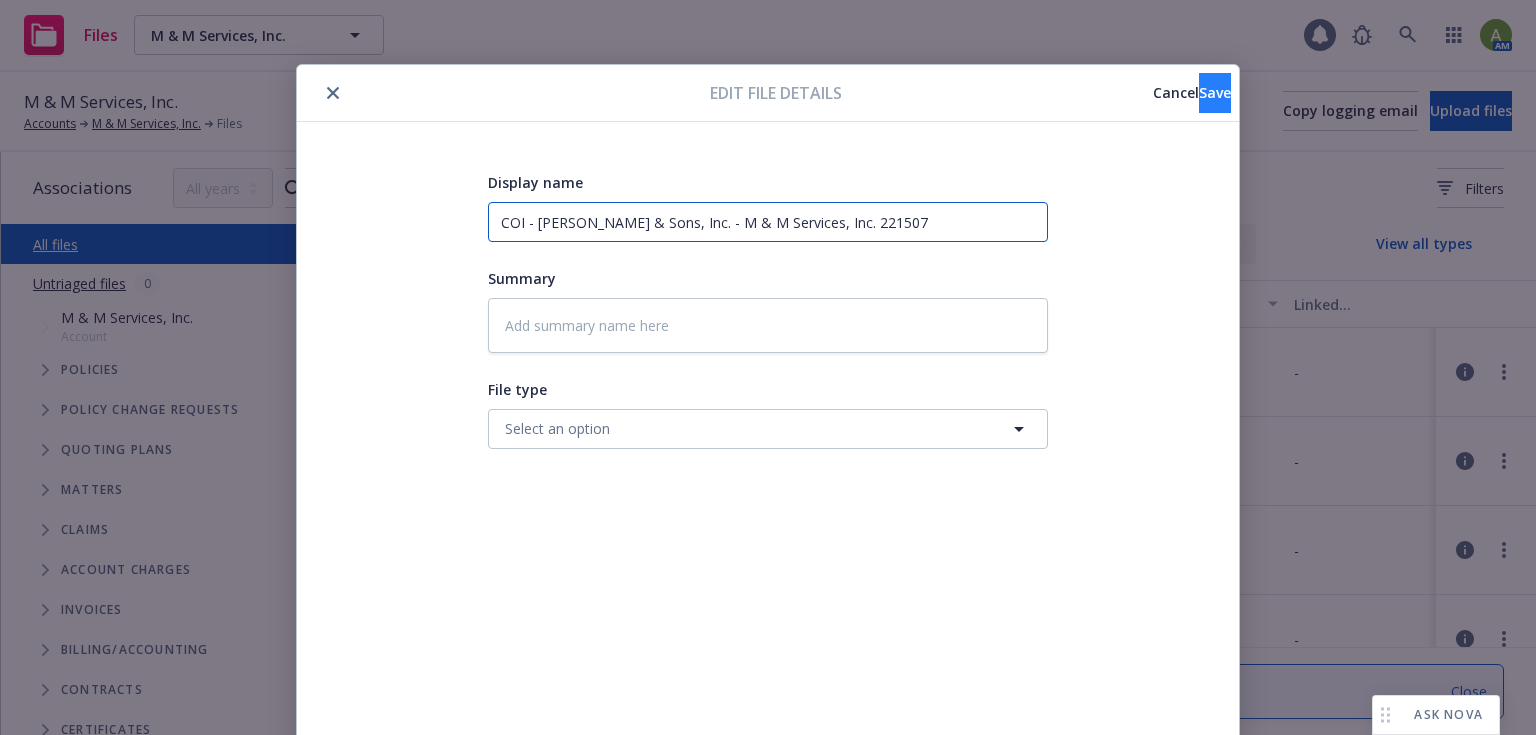 type on "COI - O.C. Jones & Sons, Inc. - M & M Services, Inc. 221507" 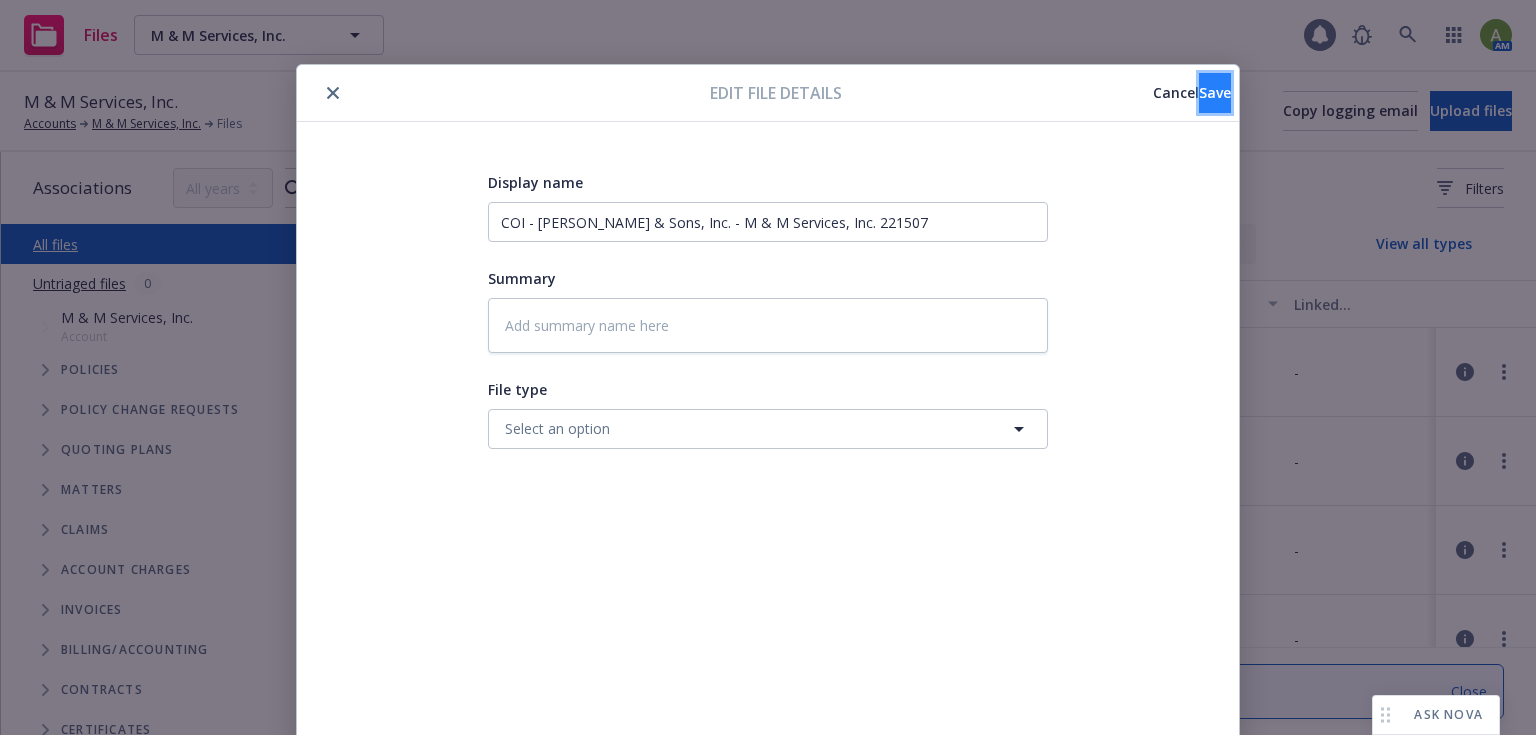 click on "Save" at bounding box center [1215, 92] 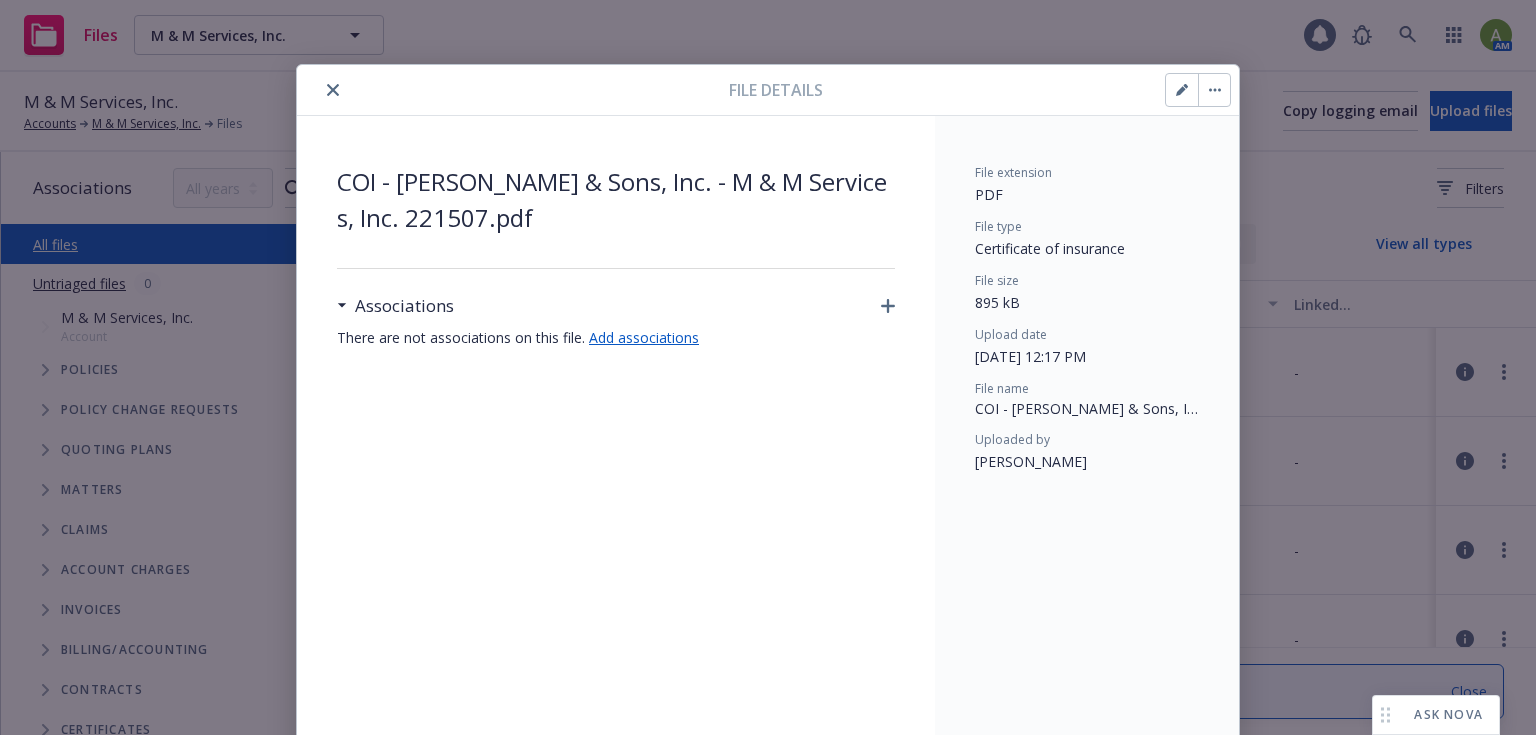 drag, startPoint x: 325, startPoint y: 93, endPoint x: 341, endPoint y: 80, distance: 20.615528 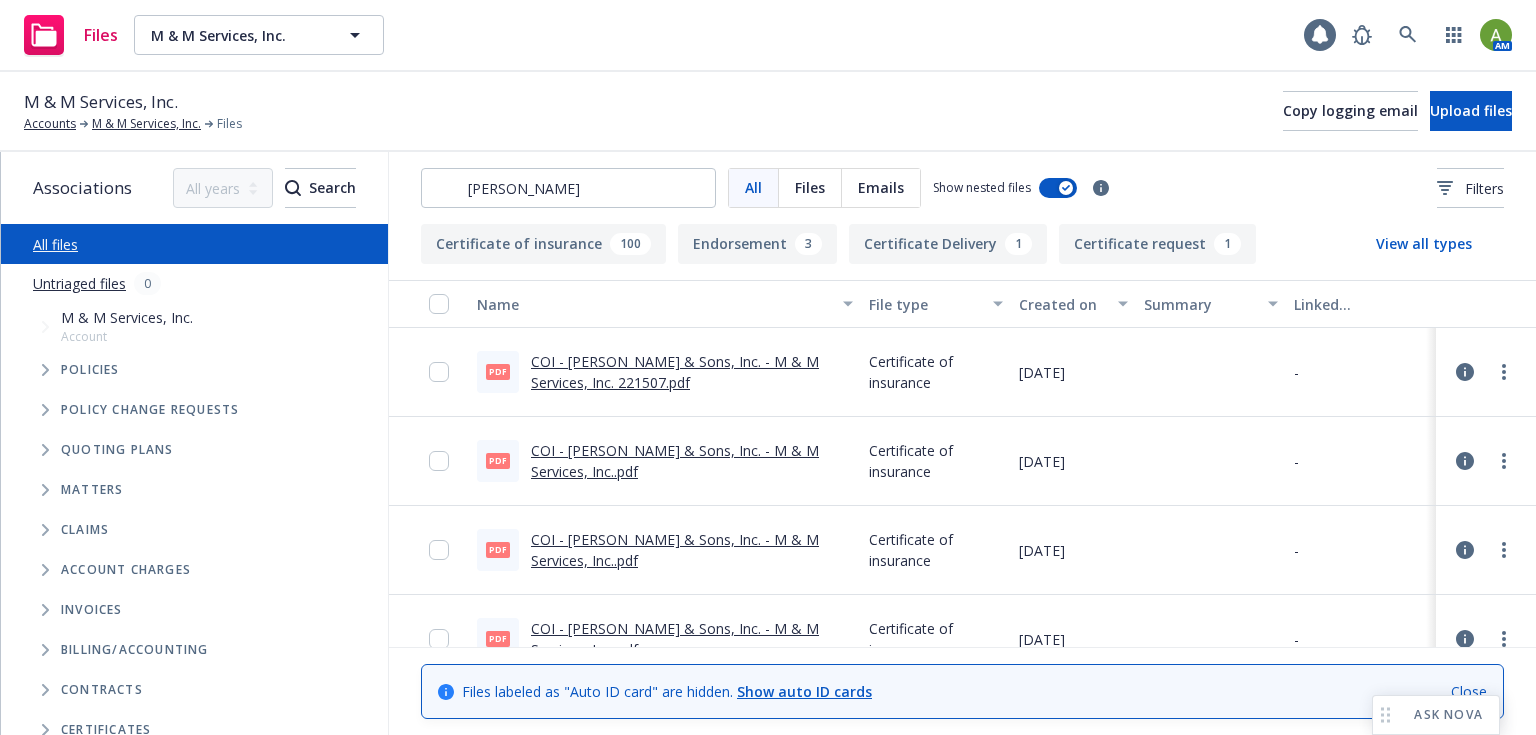 click on "COI - O.C. Jones & Sons, Inc. - M & M Services, Inc..pdf" at bounding box center (675, 461) 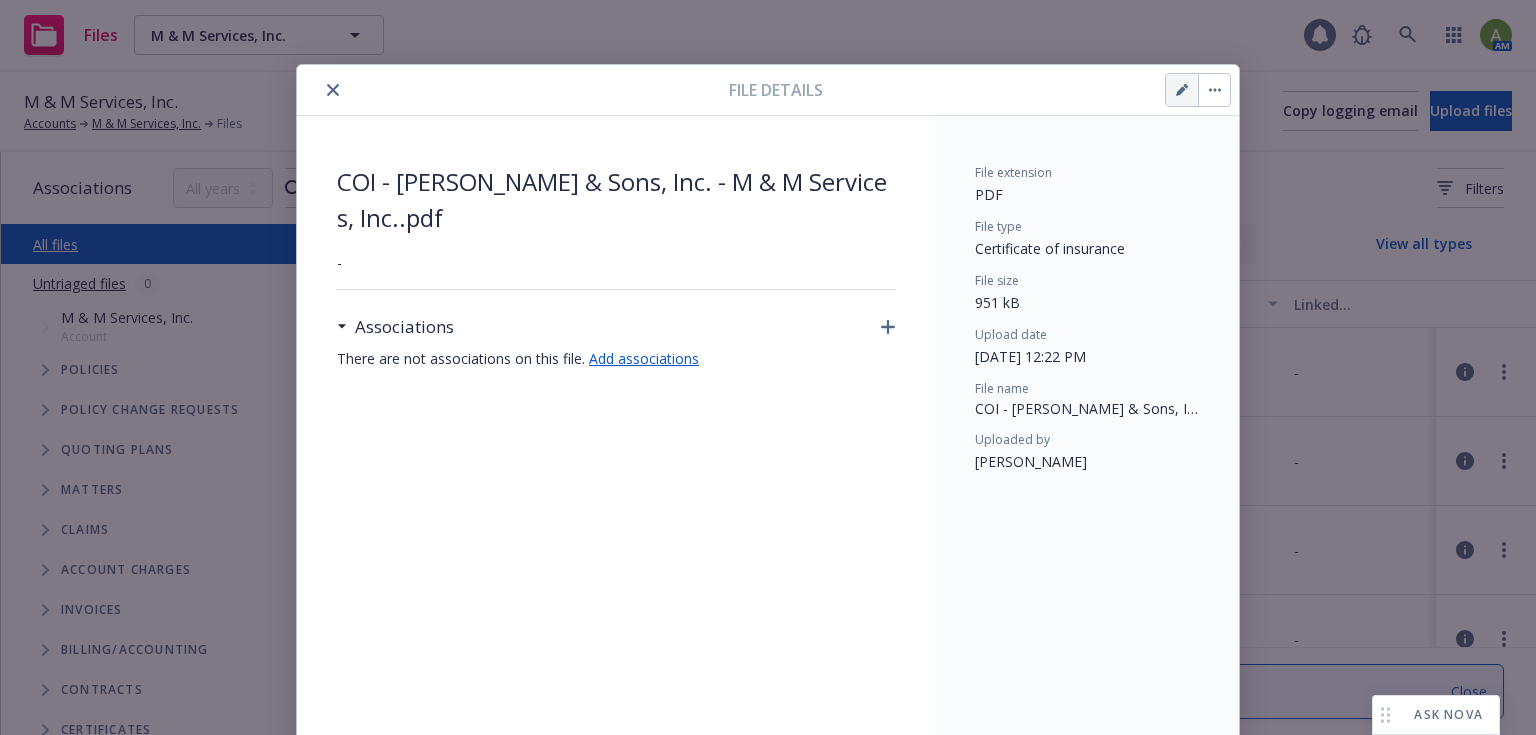 click 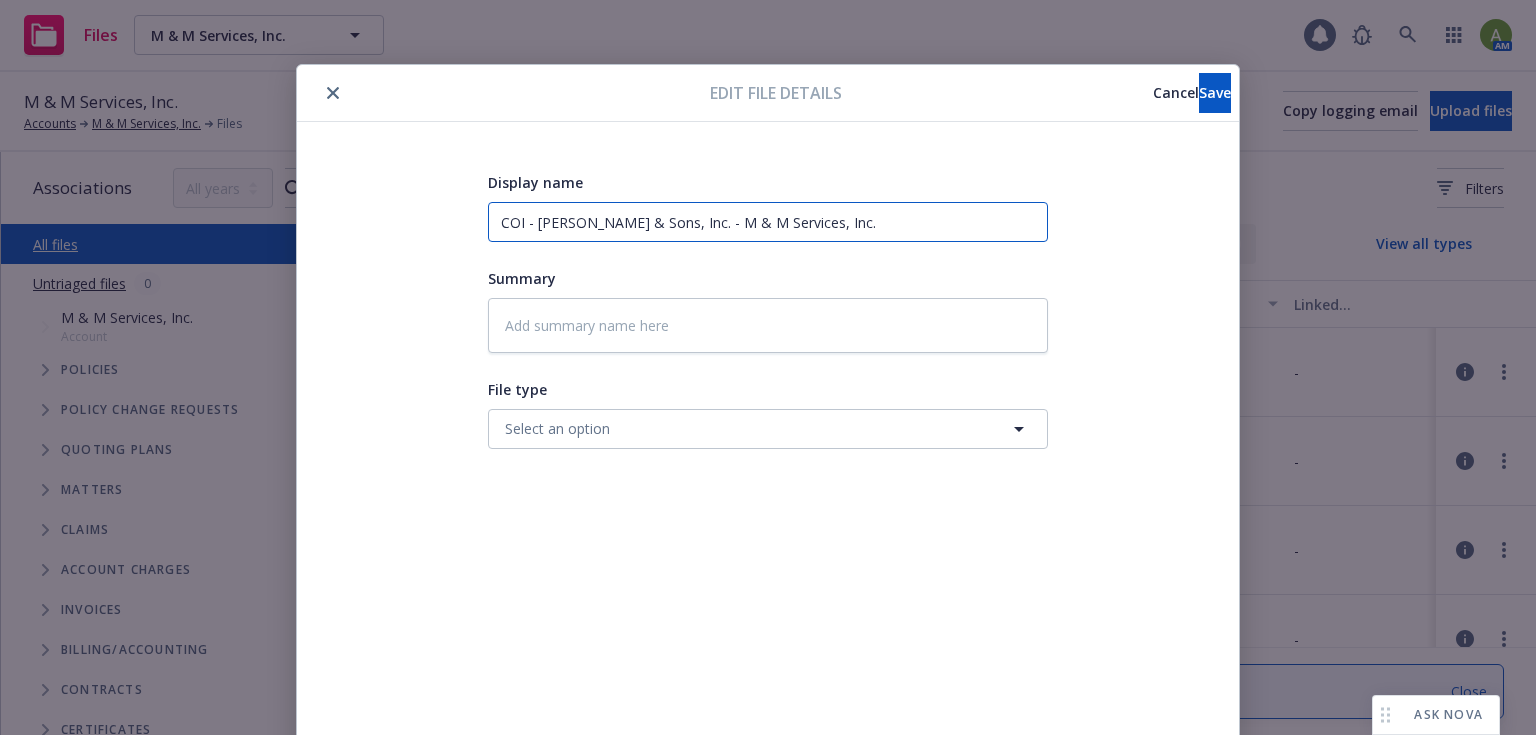 click on "COI - O.C. Jones & Sons, Inc. - M & M Services, Inc." at bounding box center [768, 222] 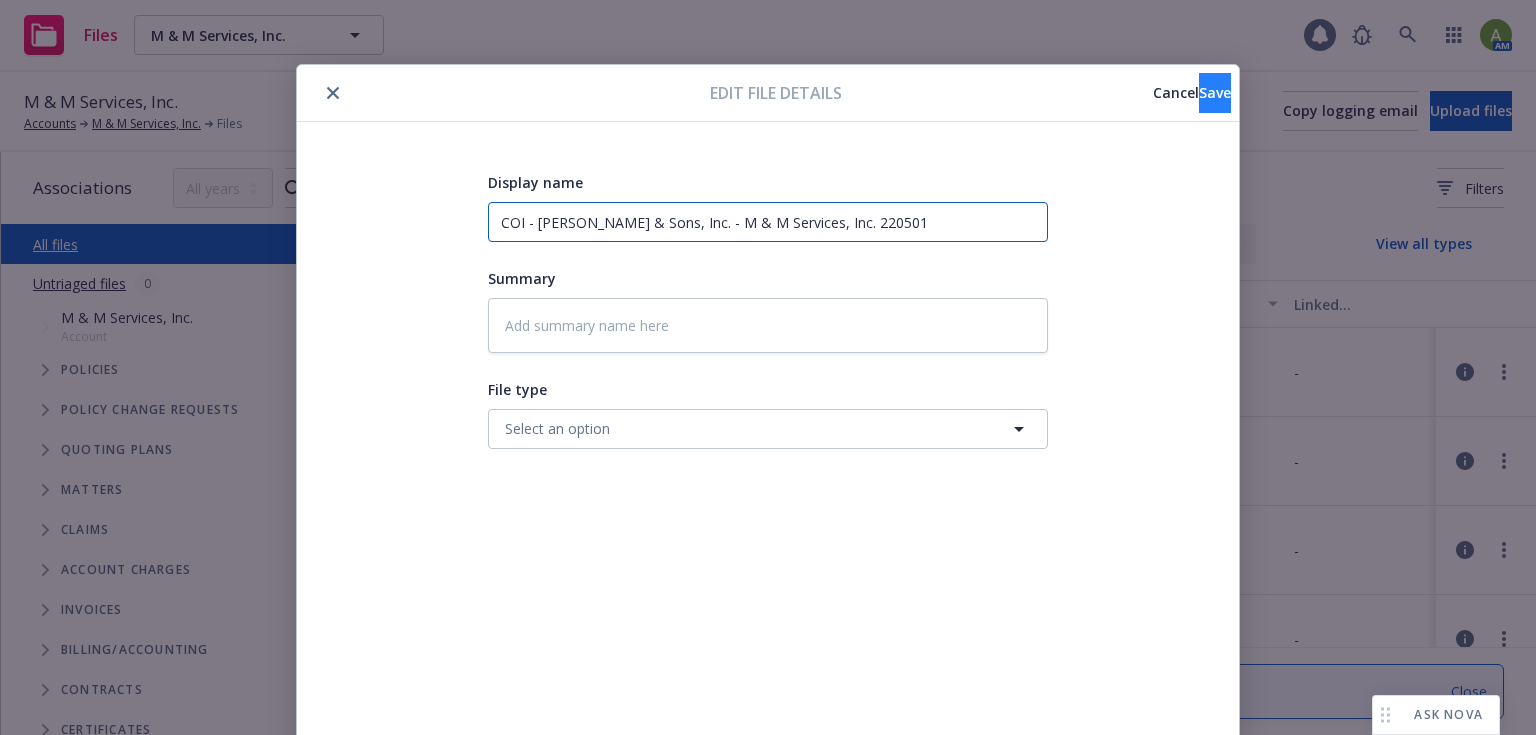 type on "COI - O.C. Jones & Sons, Inc. - M & M Services, Inc. 220501" 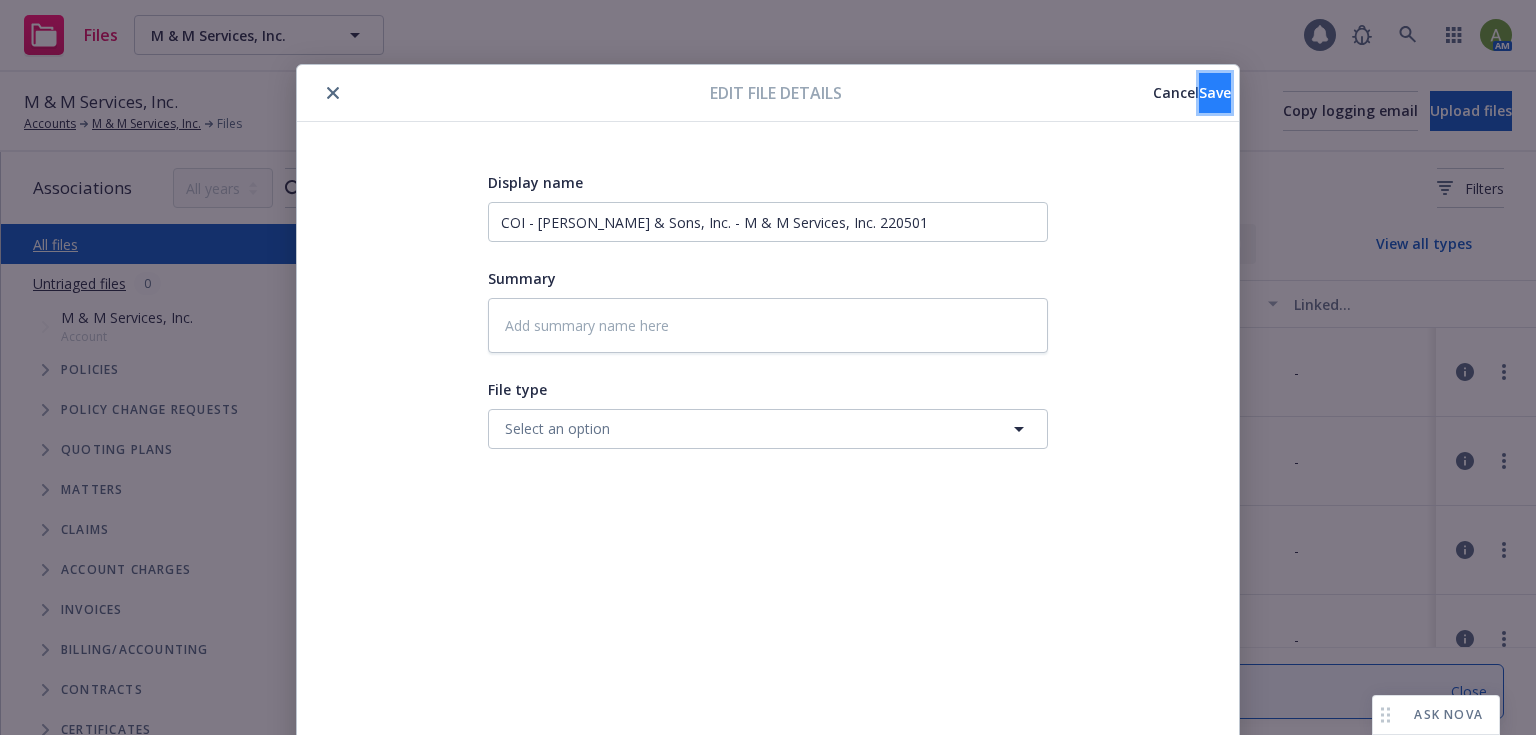 click on "Save" at bounding box center [1215, 92] 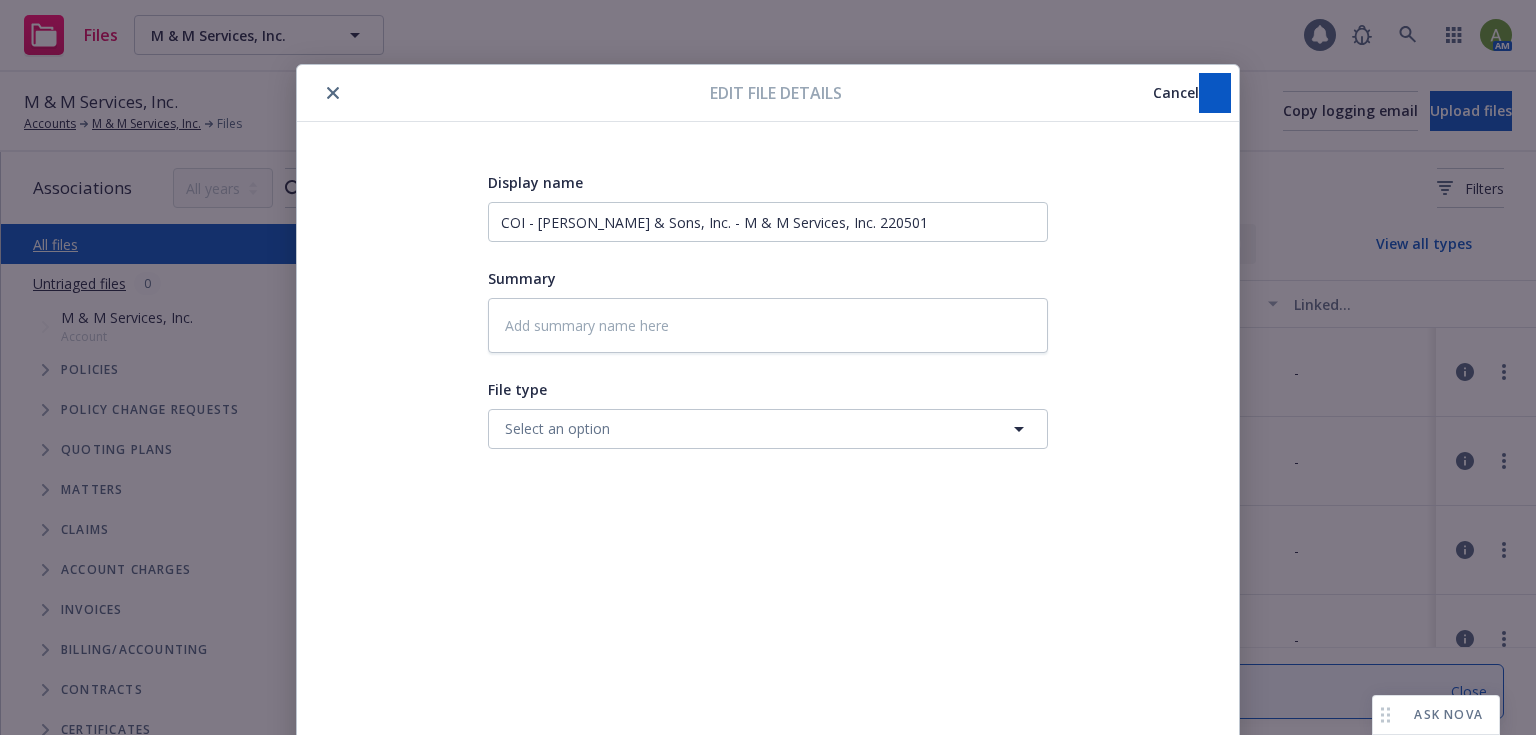 type on "x" 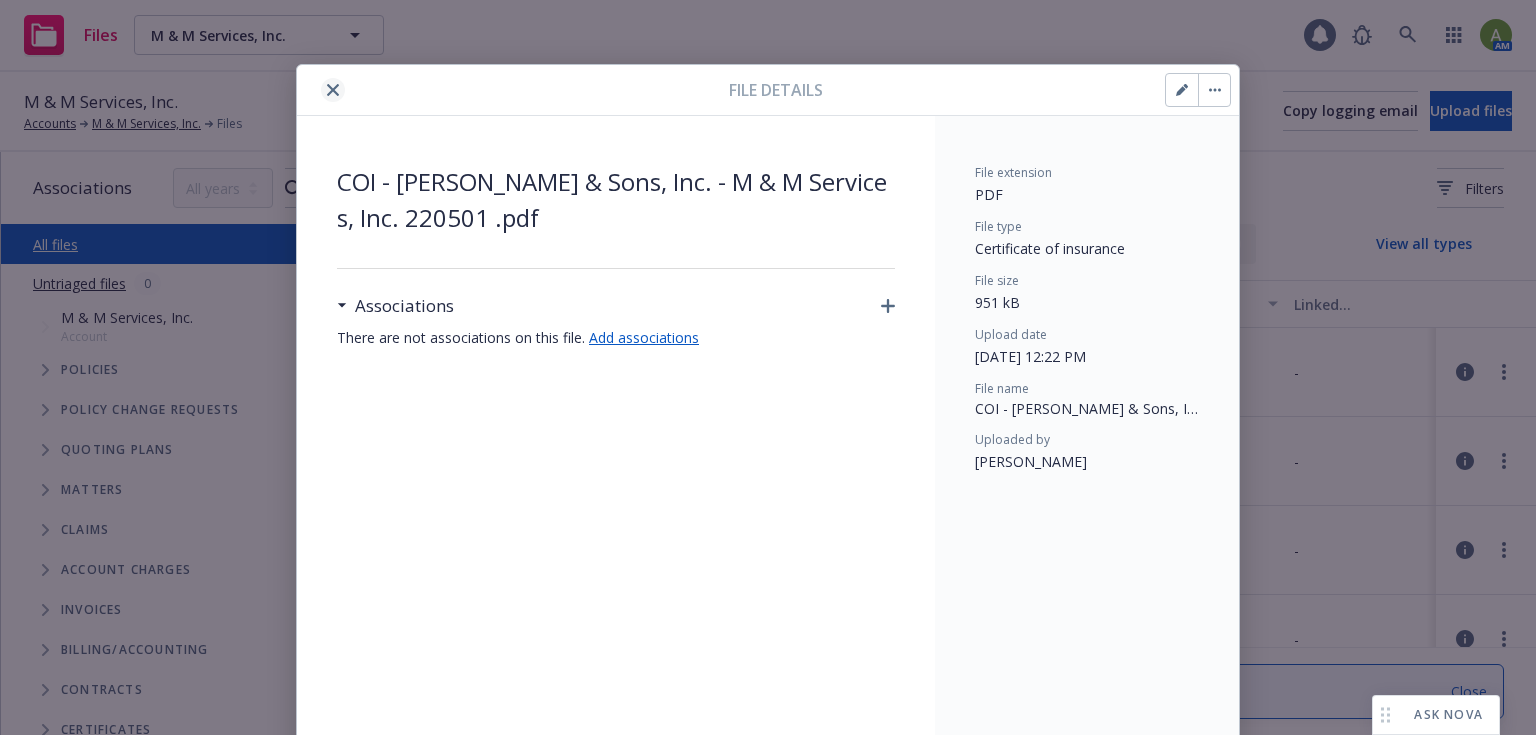 click at bounding box center (333, 90) 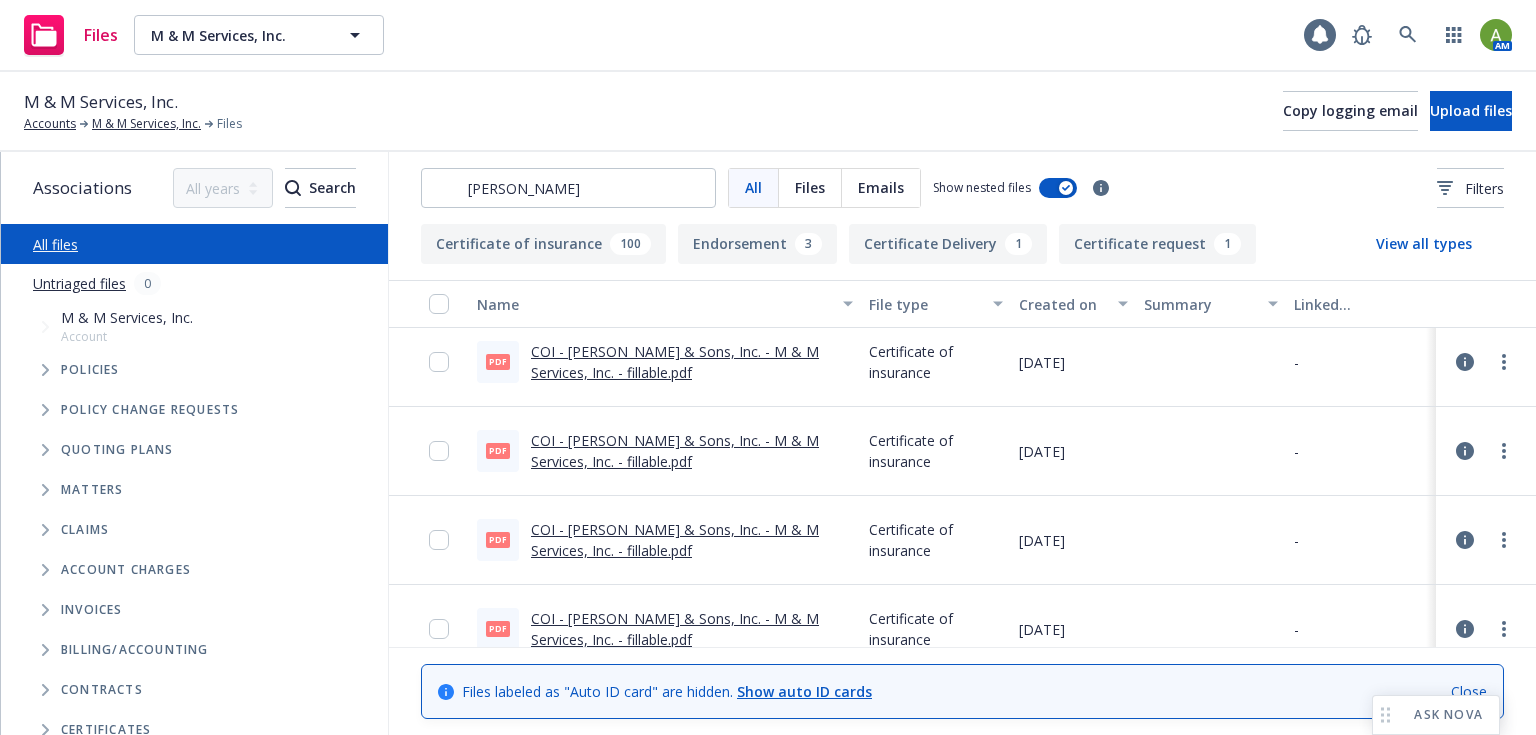 scroll, scrollTop: 8292, scrollLeft: 0, axis: vertical 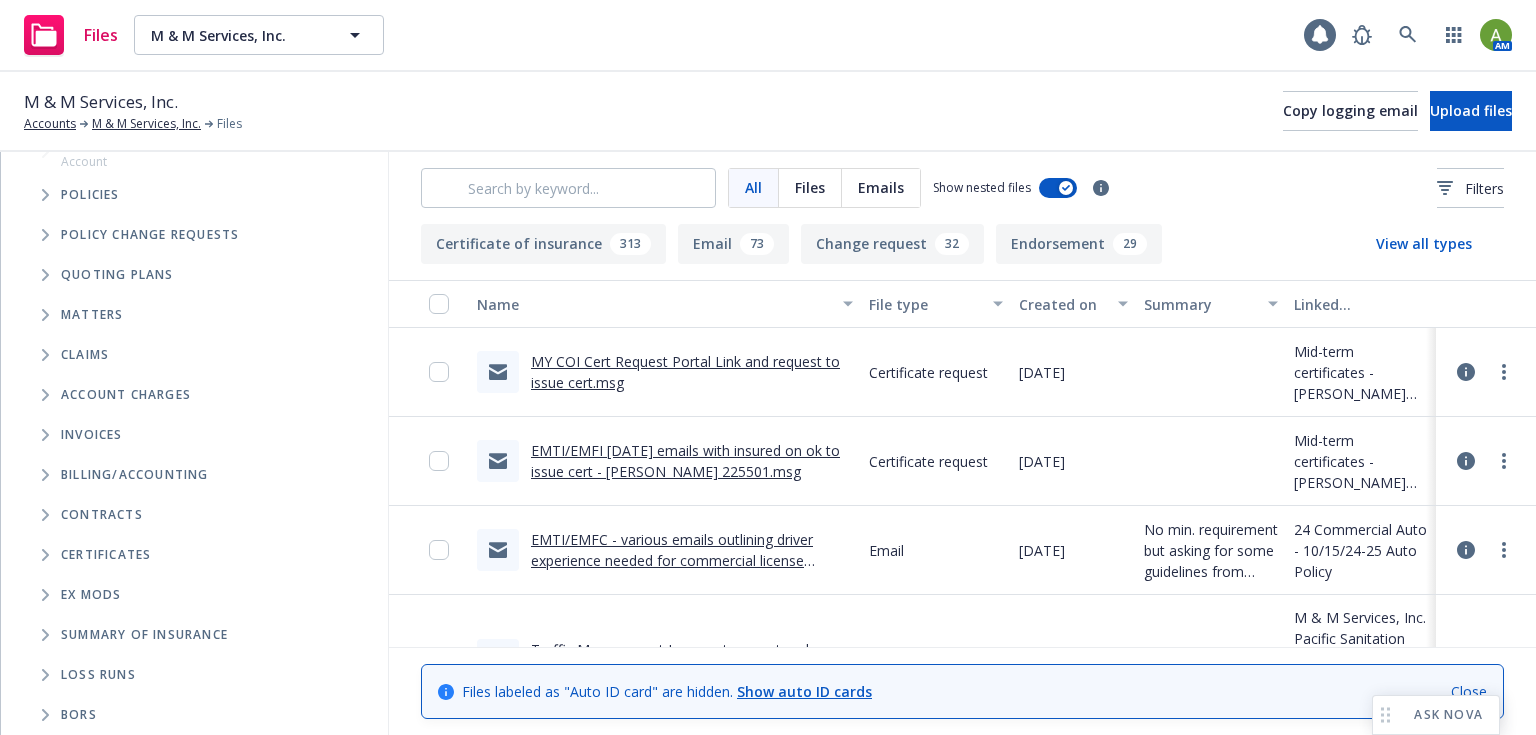 click at bounding box center (45, 555) 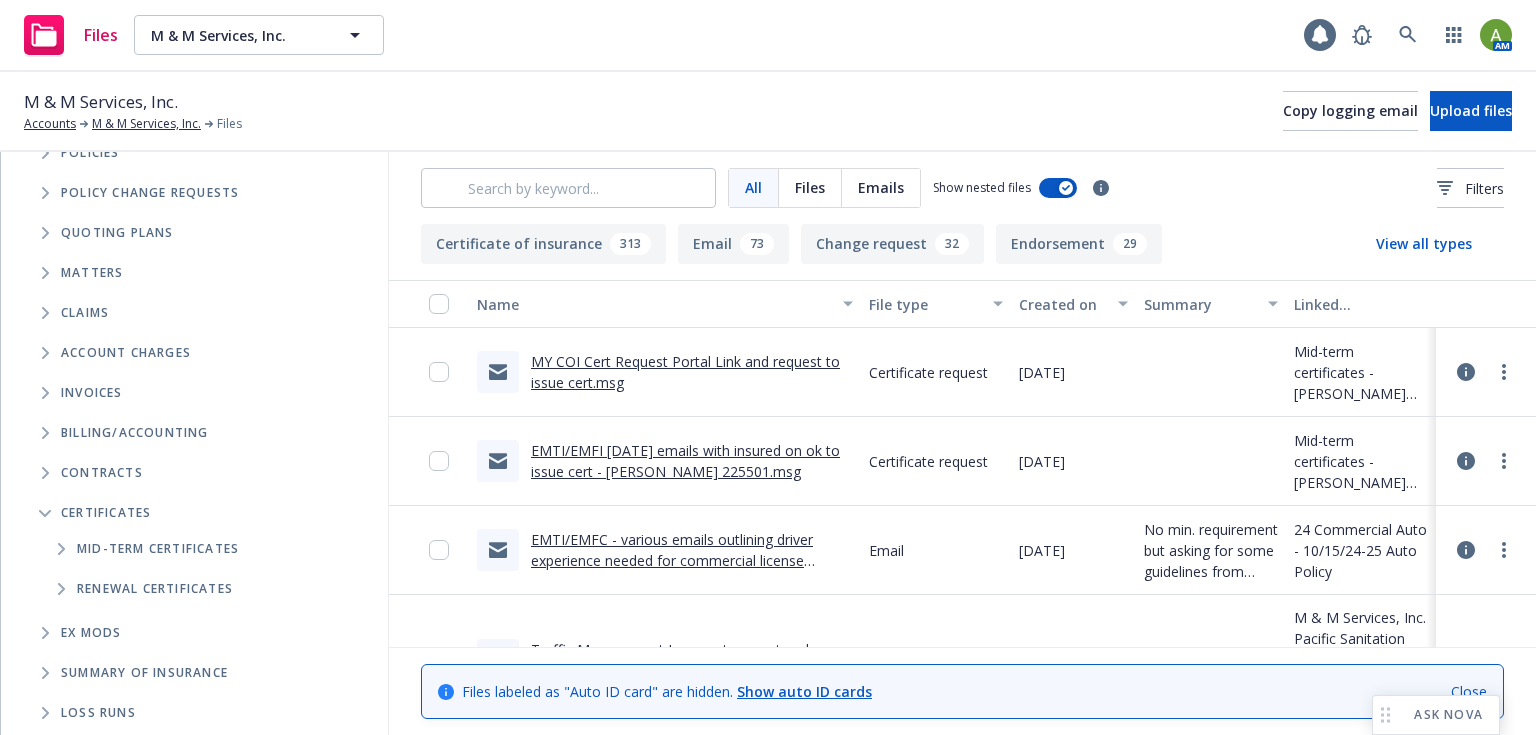 scroll, scrollTop: 255, scrollLeft: 0, axis: vertical 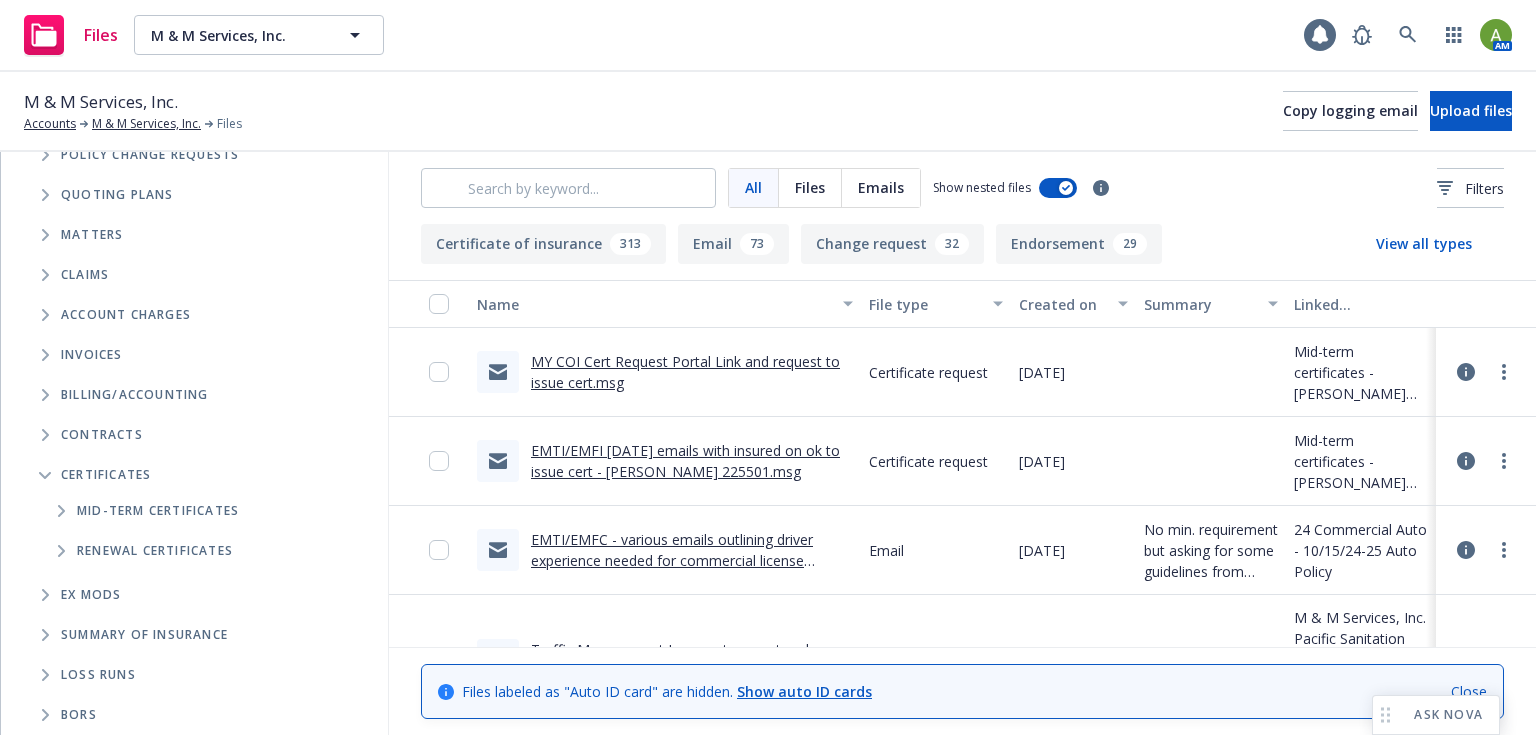 click at bounding box center (61, 511) 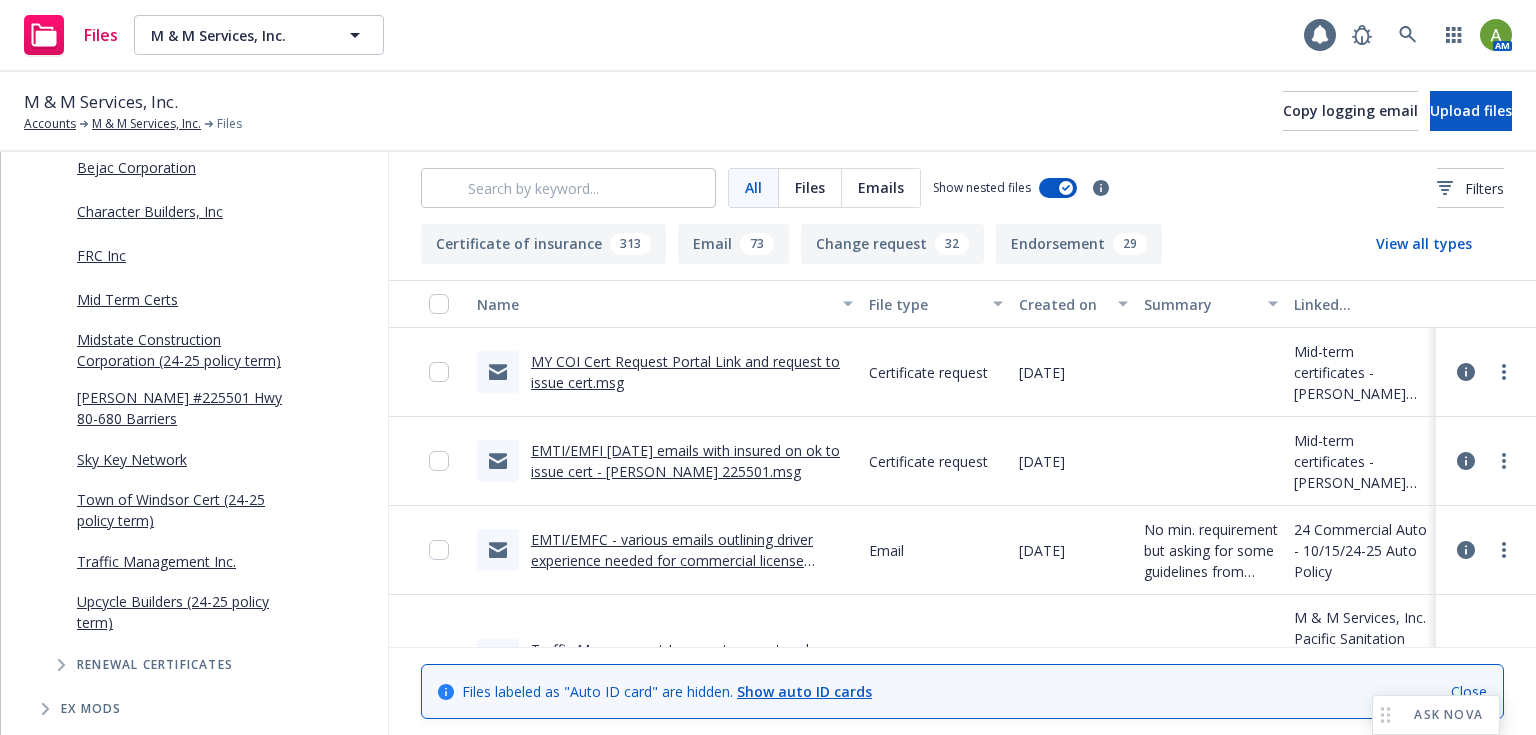 scroll, scrollTop: 735, scrollLeft: 0, axis: vertical 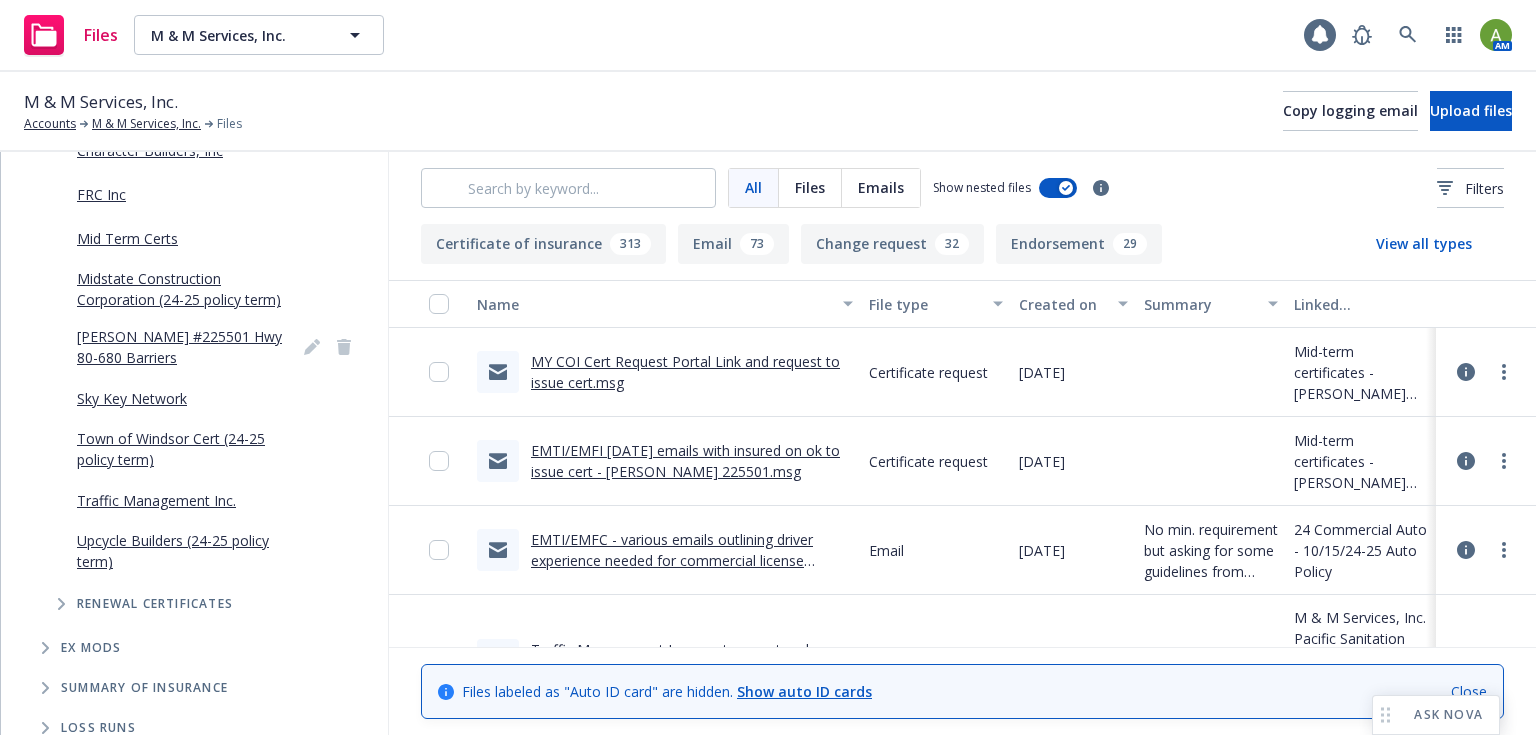click on "[PERSON_NAME] #225501 Hwy 80-680 Barriers" at bounding box center [180, 347] 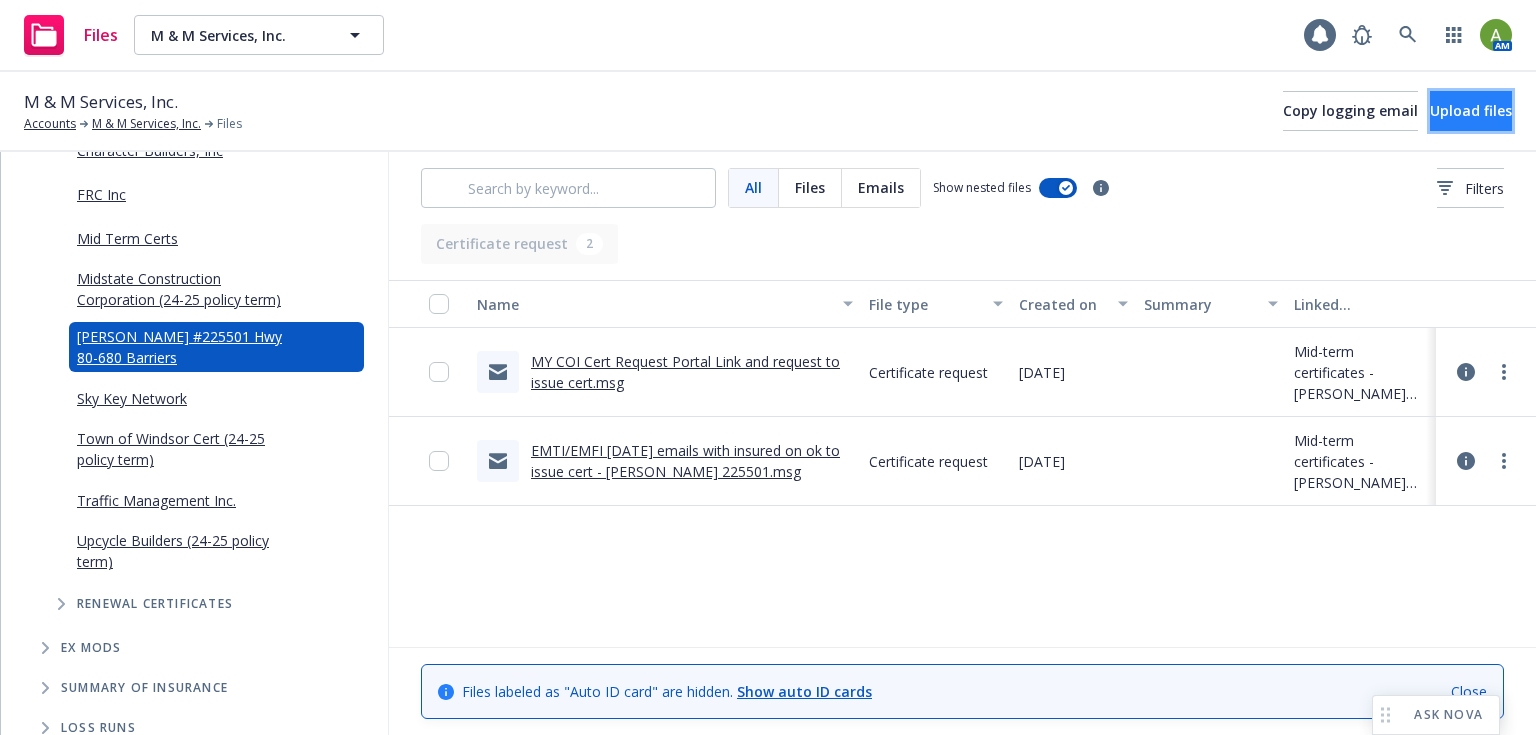 click on "Upload files" at bounding box center [1471, 110] 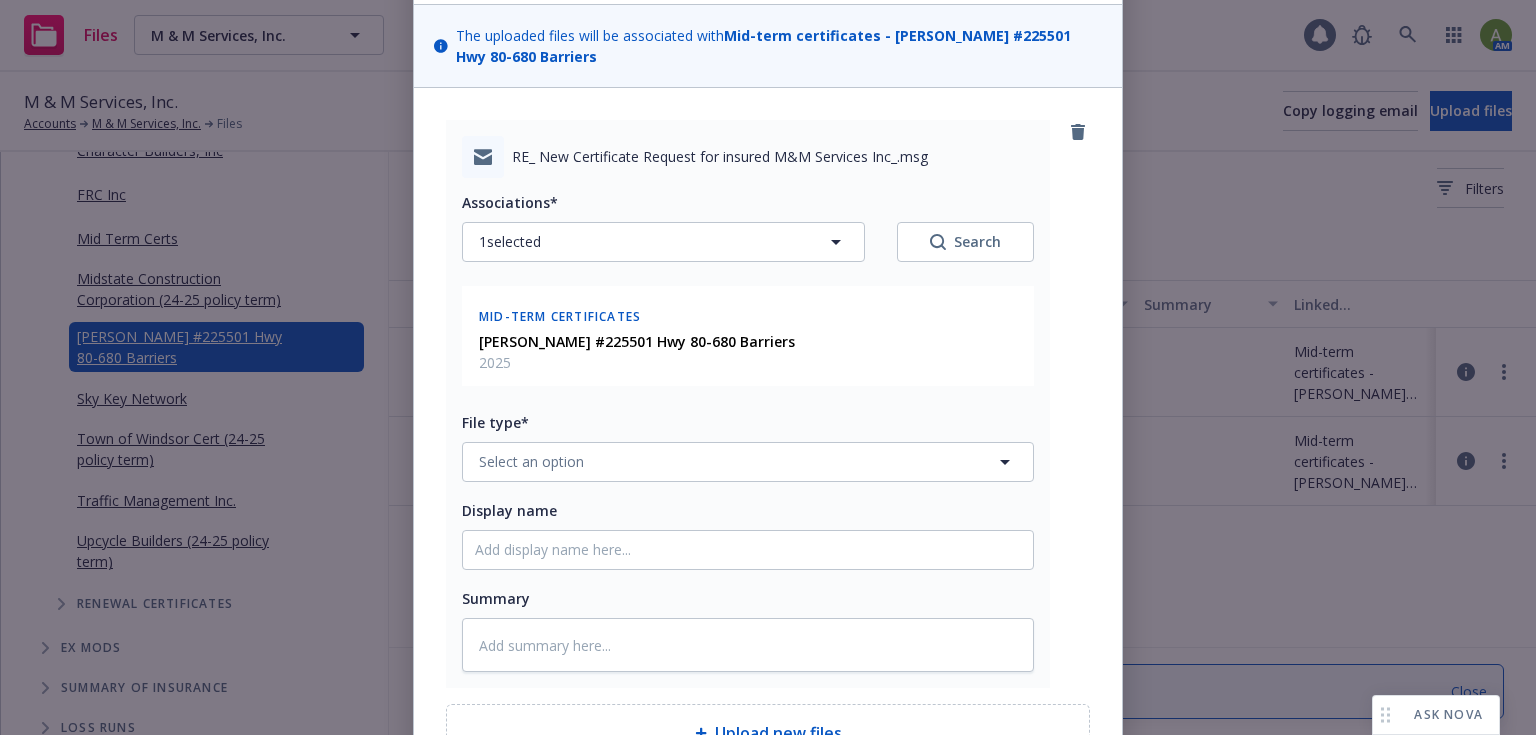 scroll, scrollTop: 346, scrollLeft: 0, axis: vertical 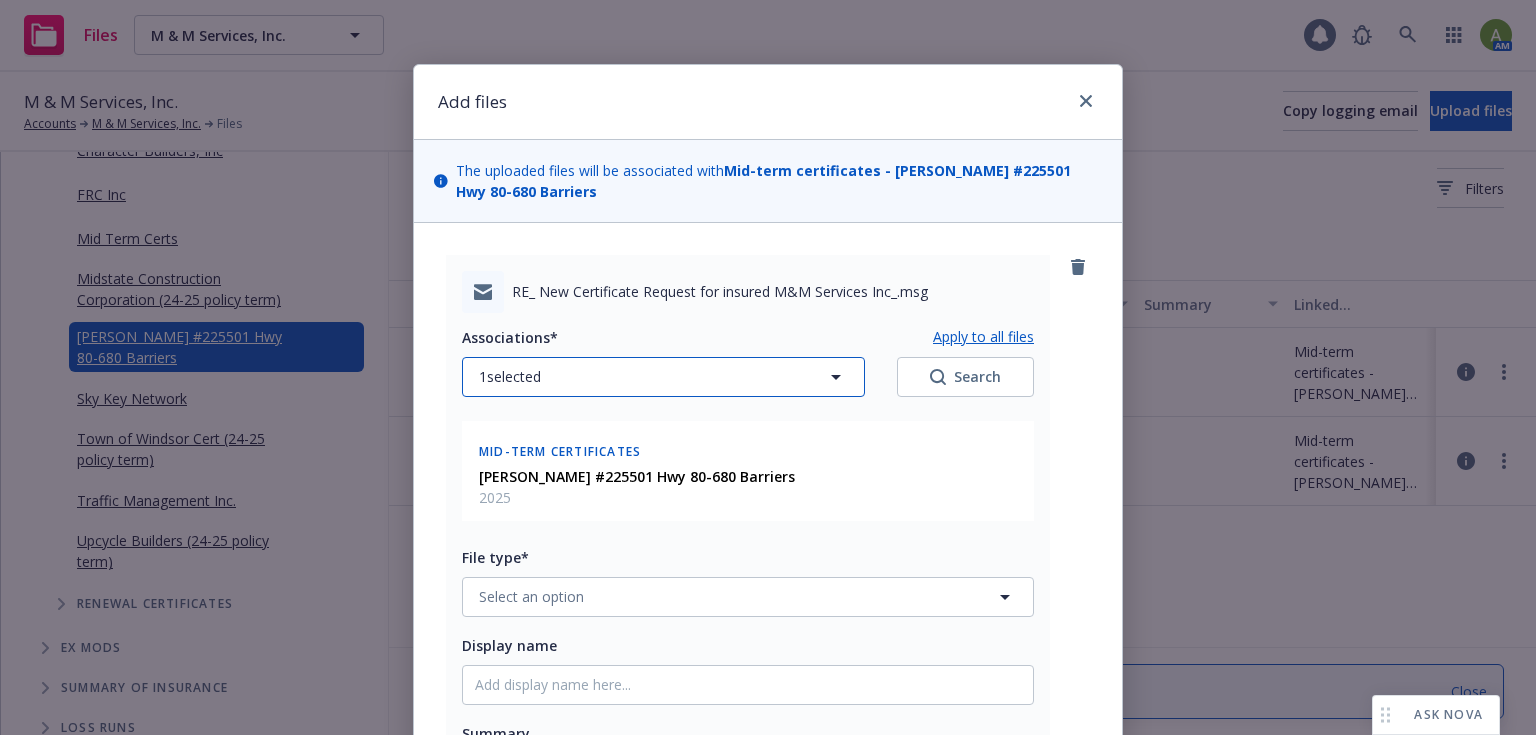 click 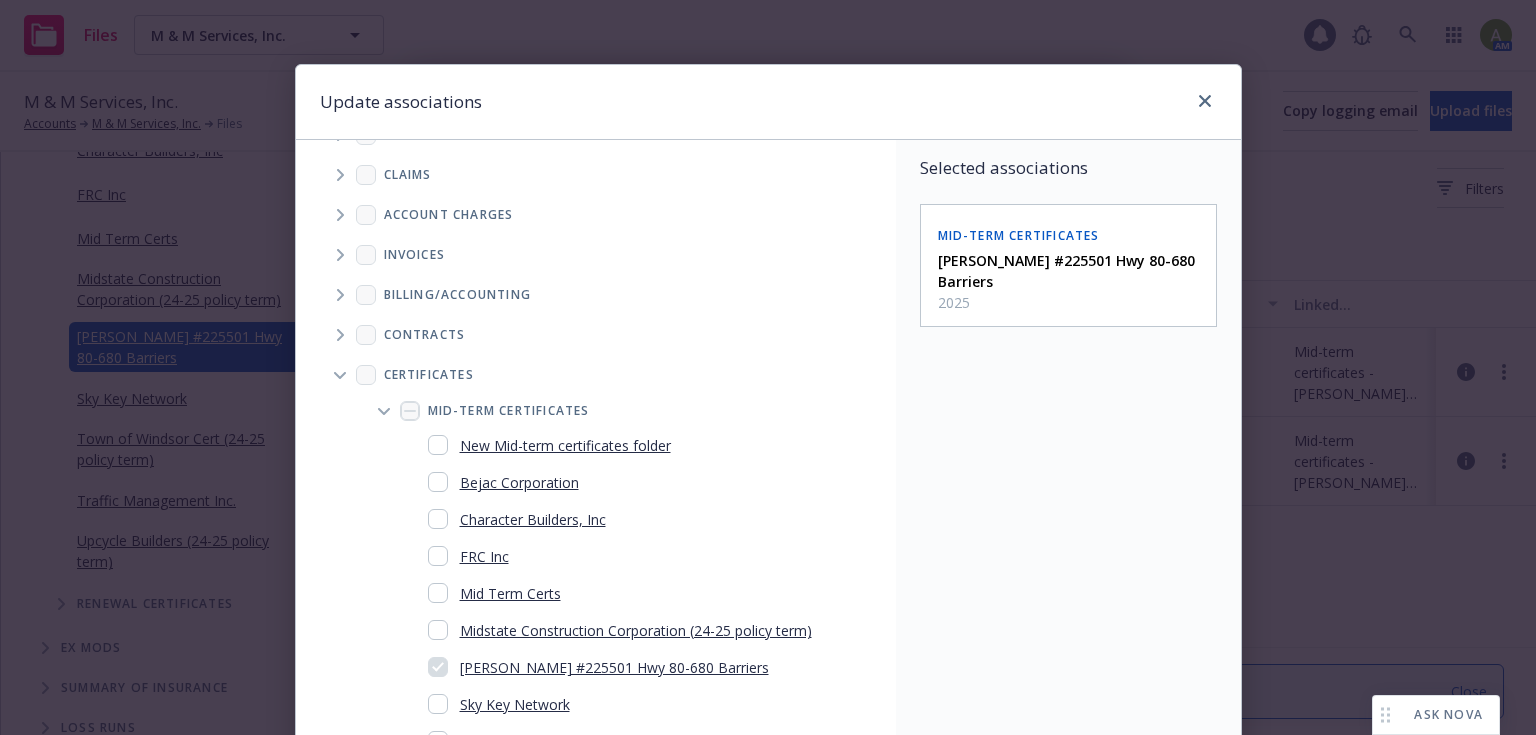 scroll, scrollTop: 240, scrollLeft: 0, axis: vertical 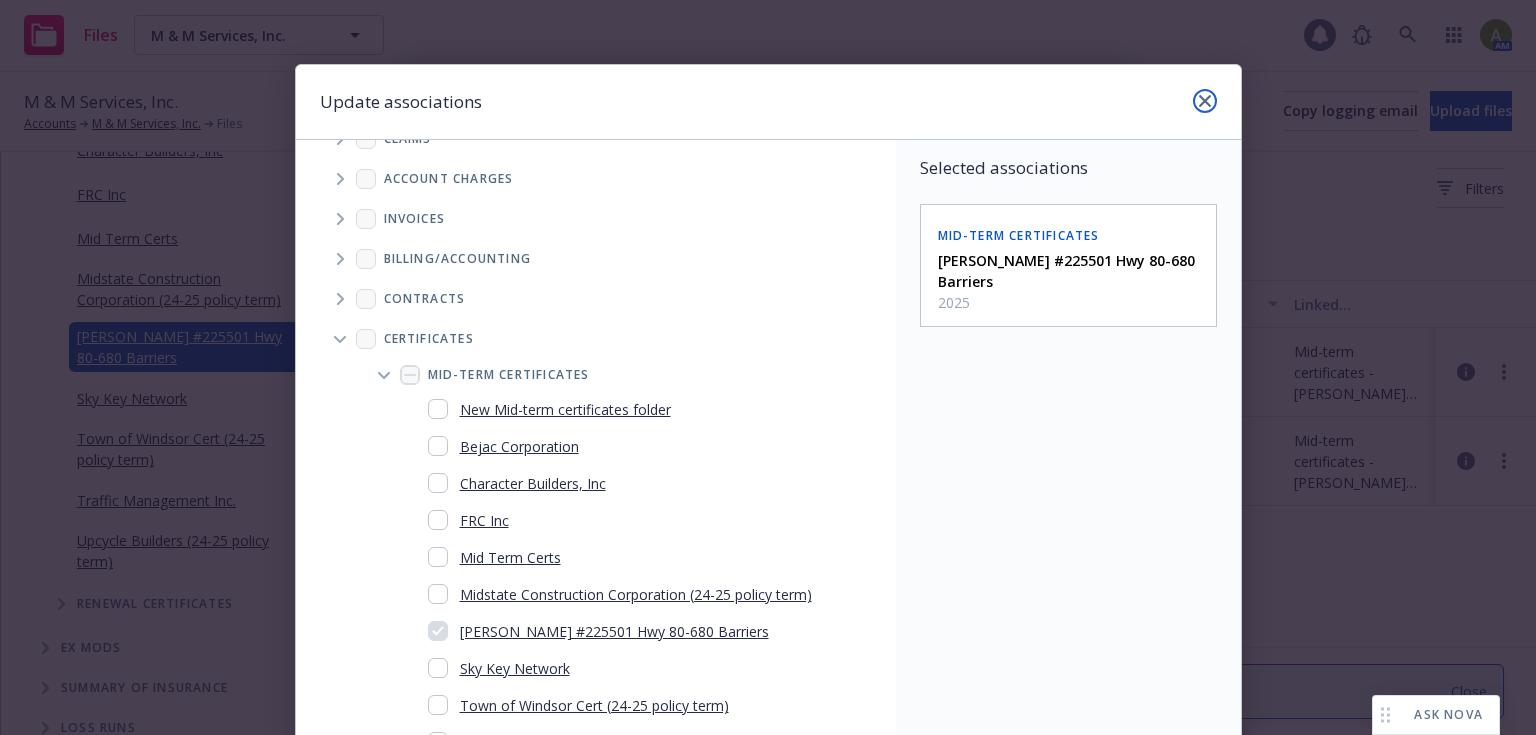 click 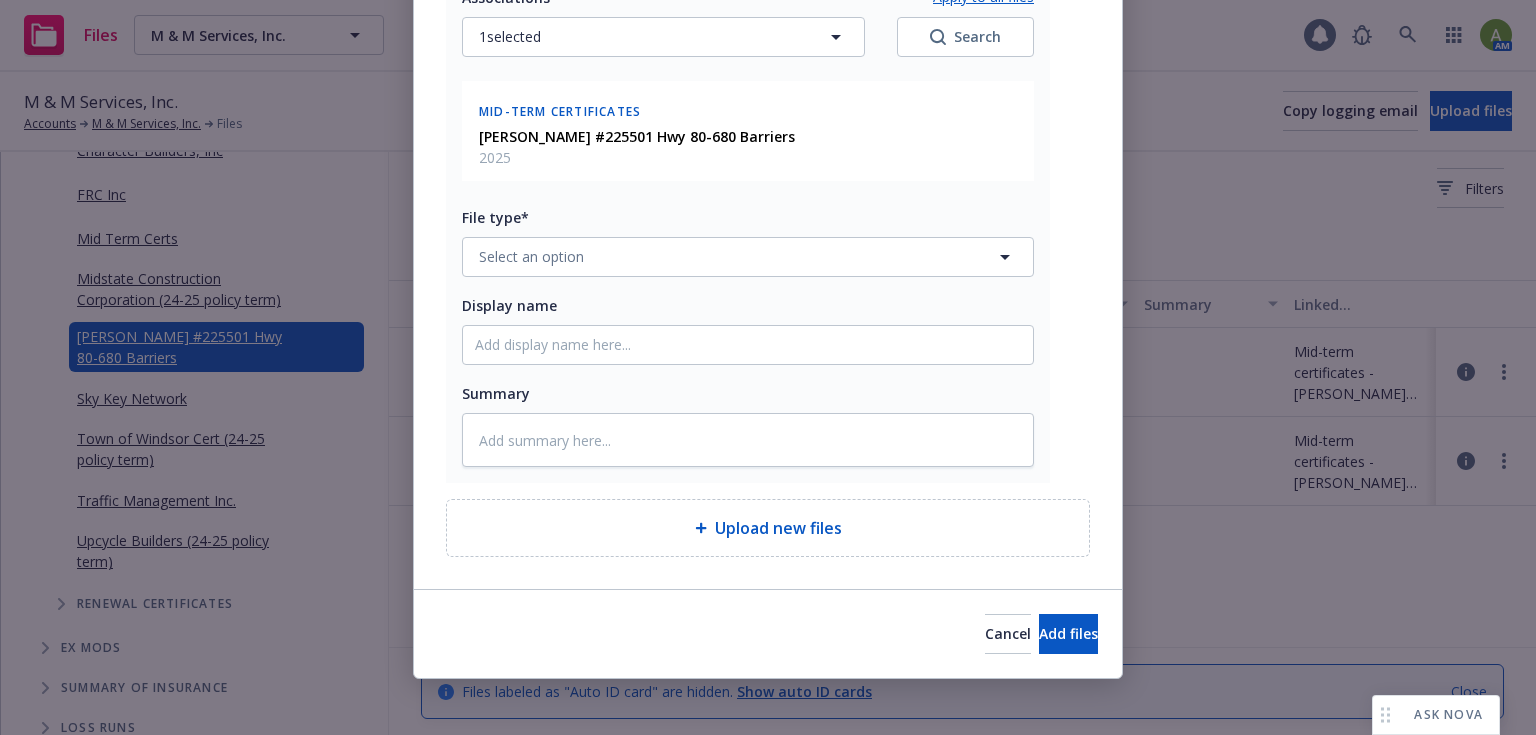 scroll, scrollTop: 1514, scrollLeft: 0, axis: vertical 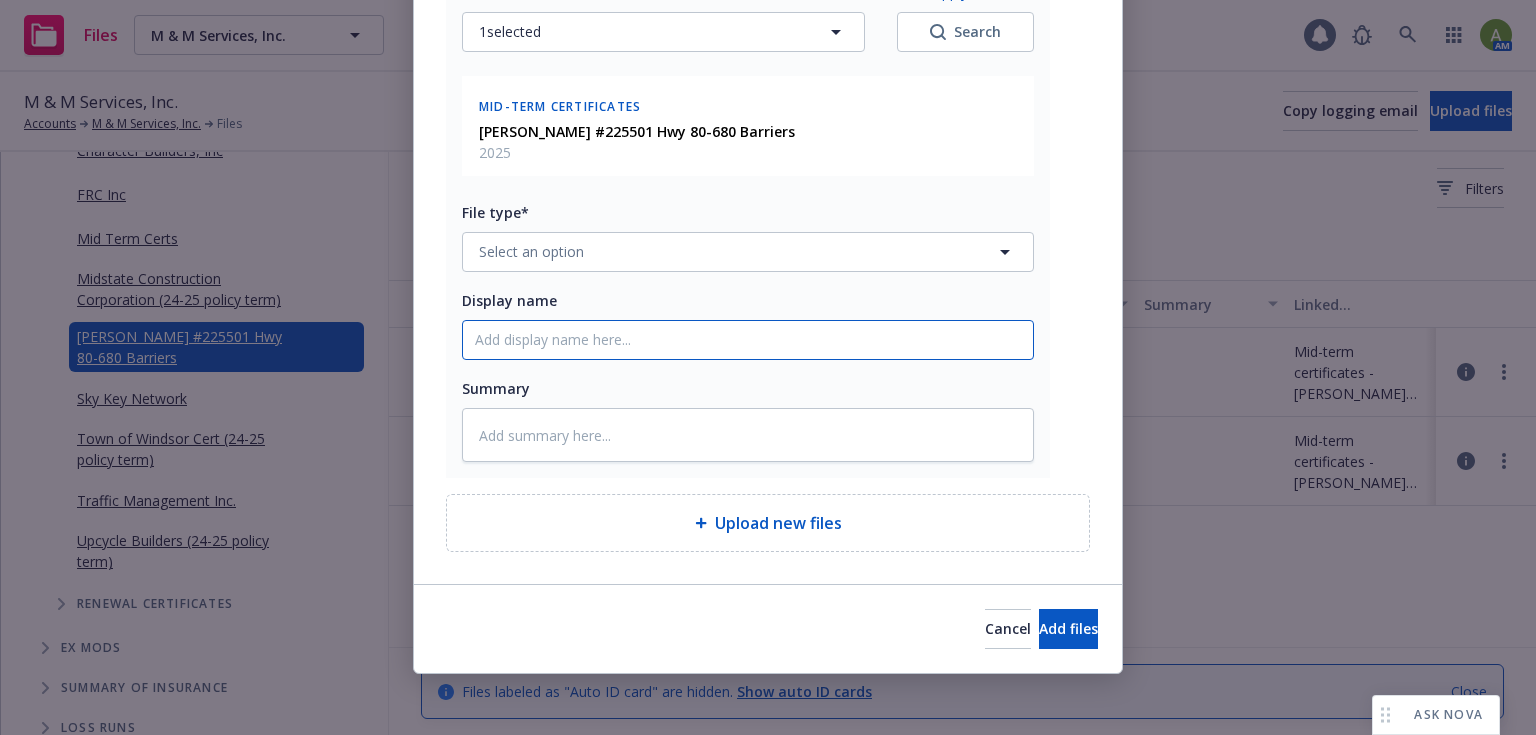 click on "Display name" at bounding box center (748, -829) 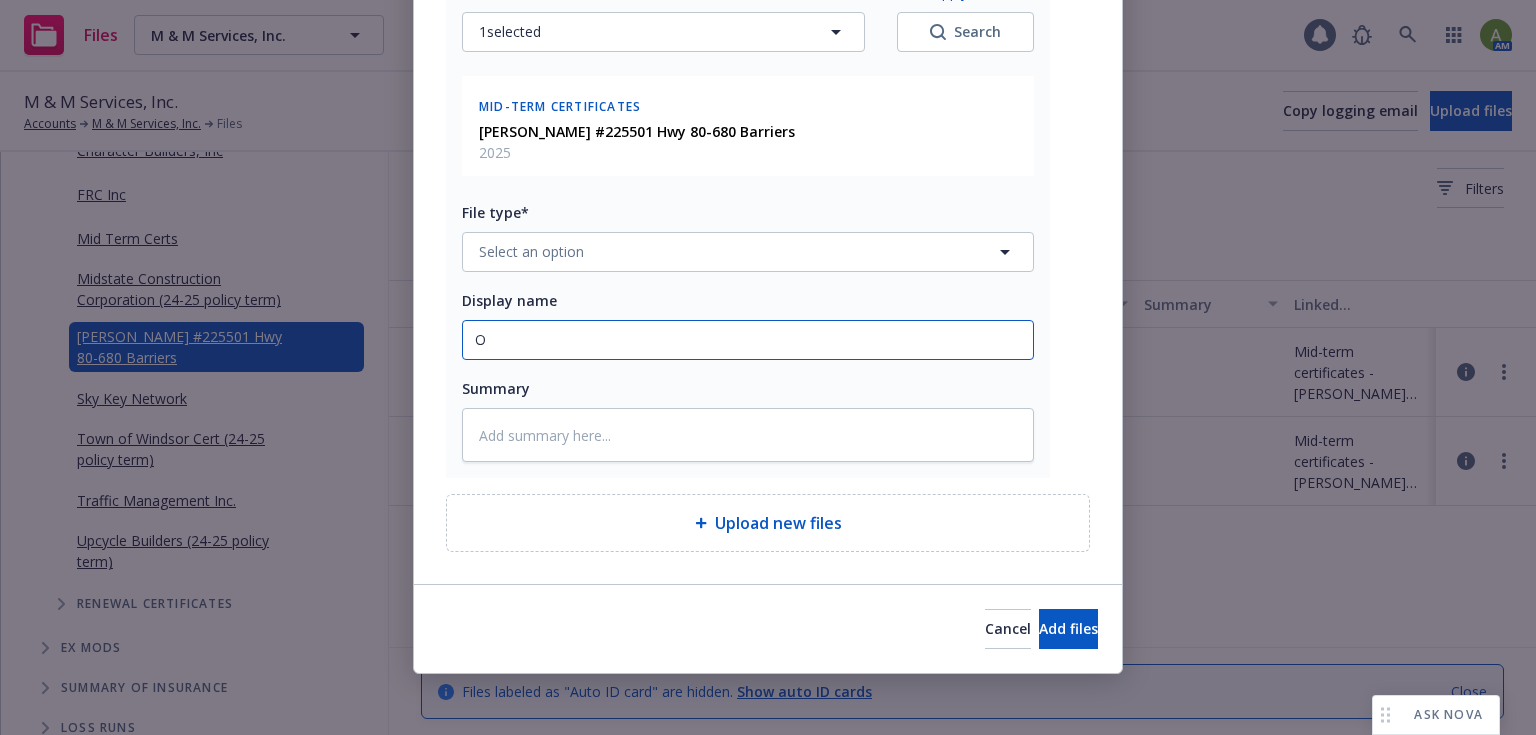 type on "x" 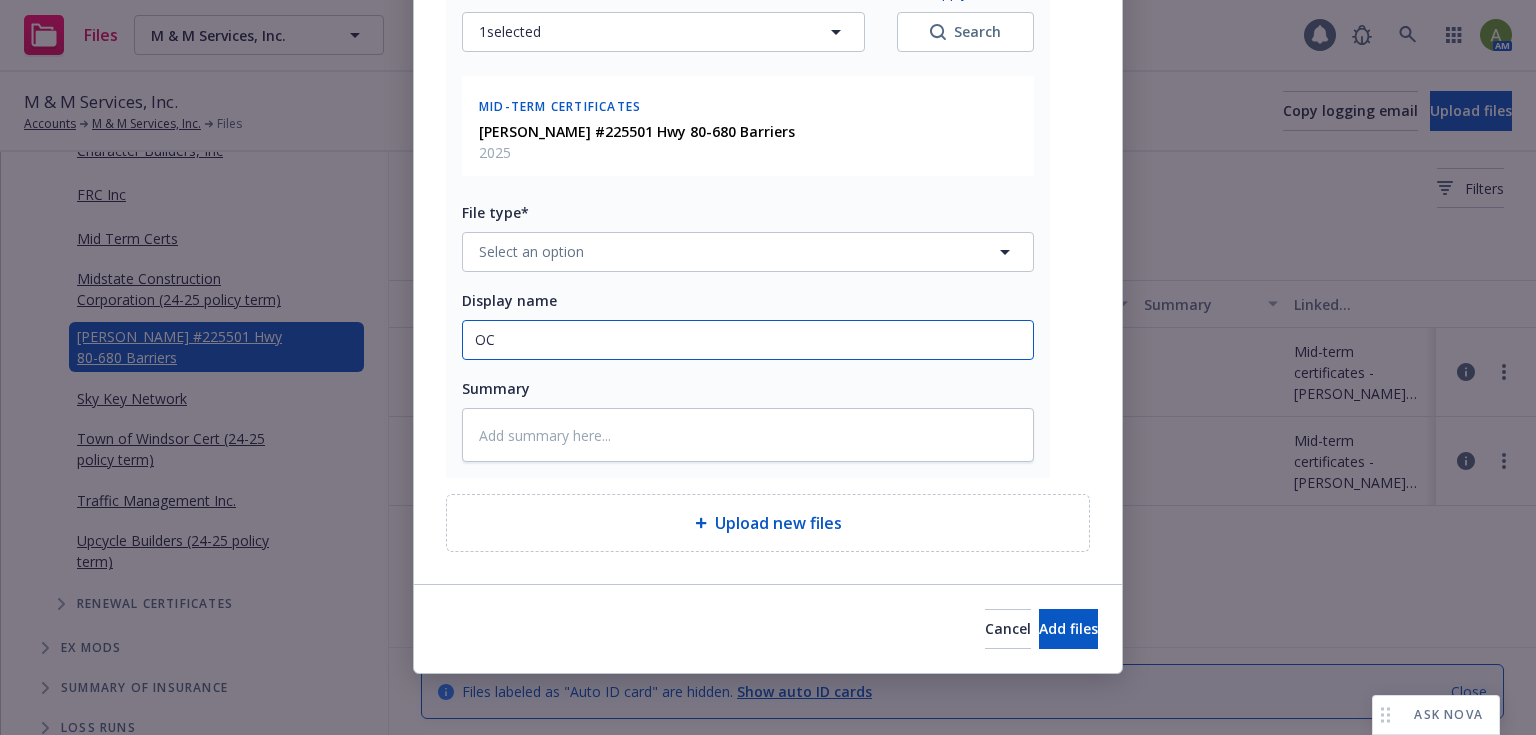 type on "x" 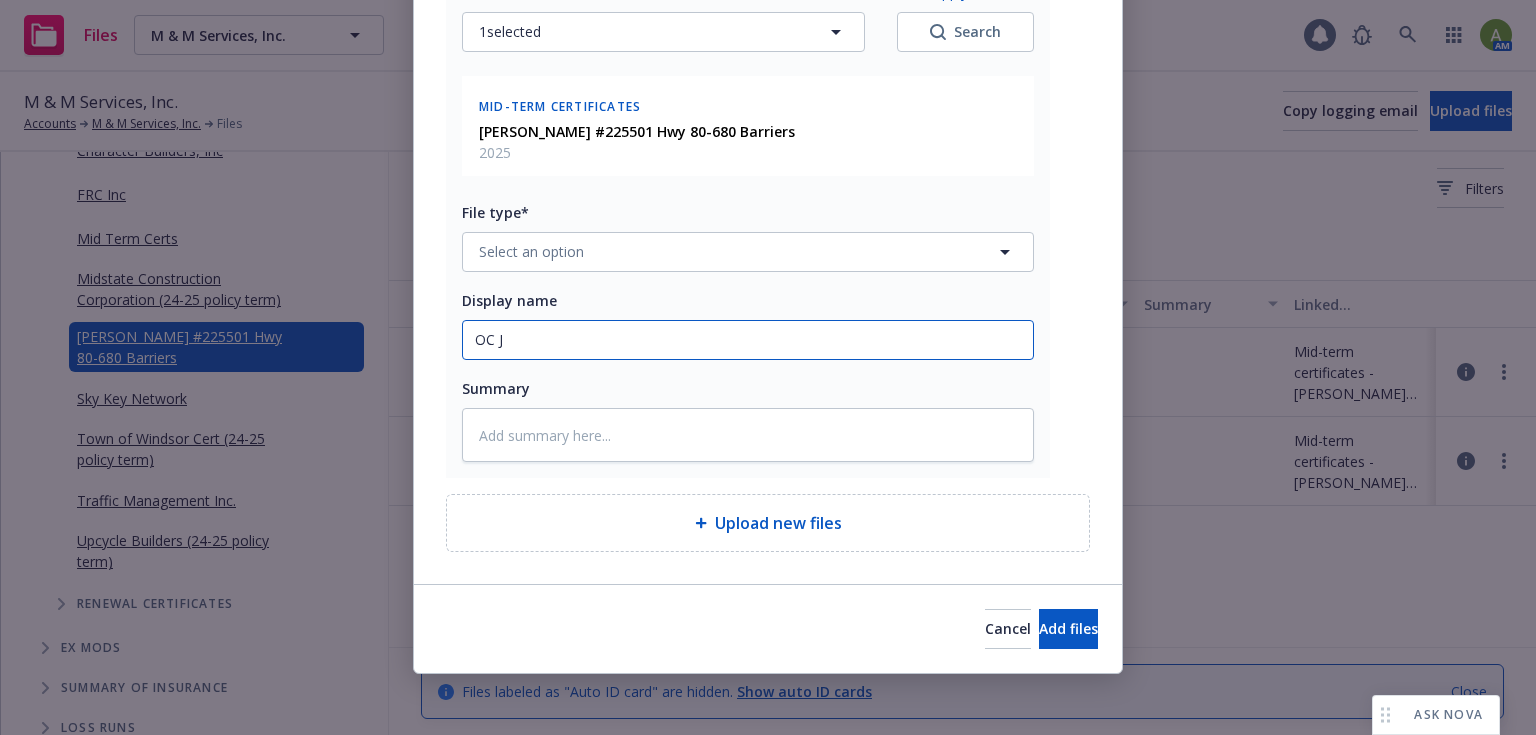 type on "x" 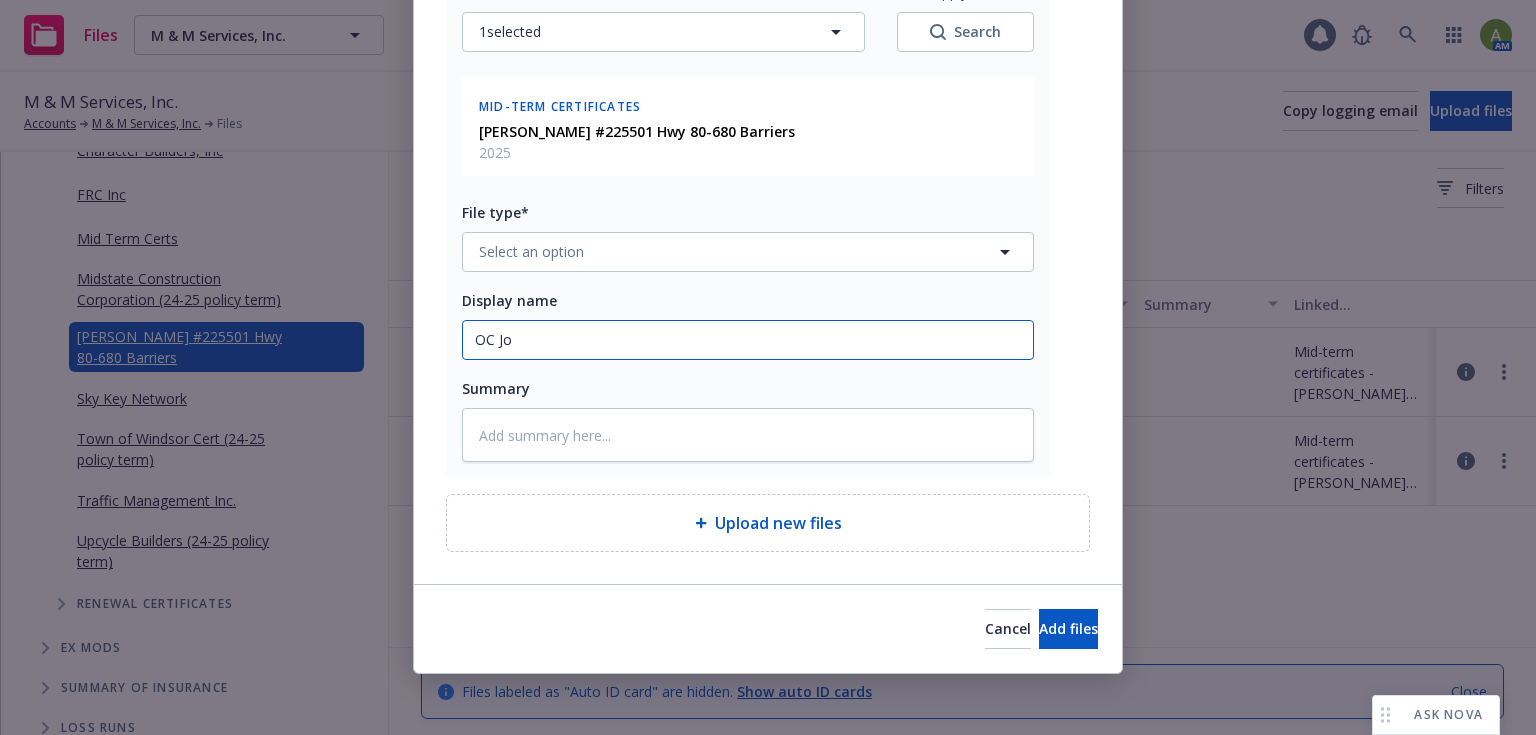 type on "x" 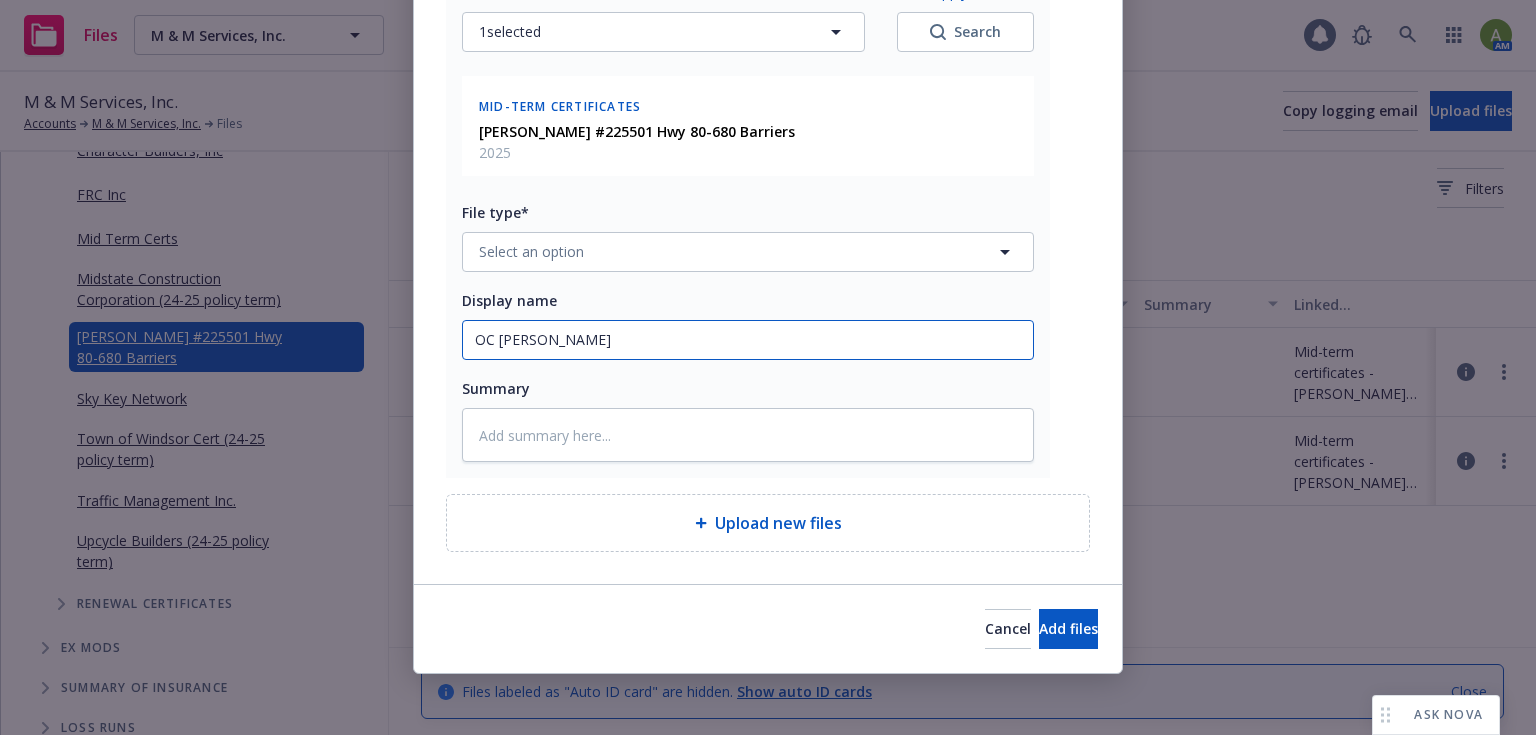 type on "x" 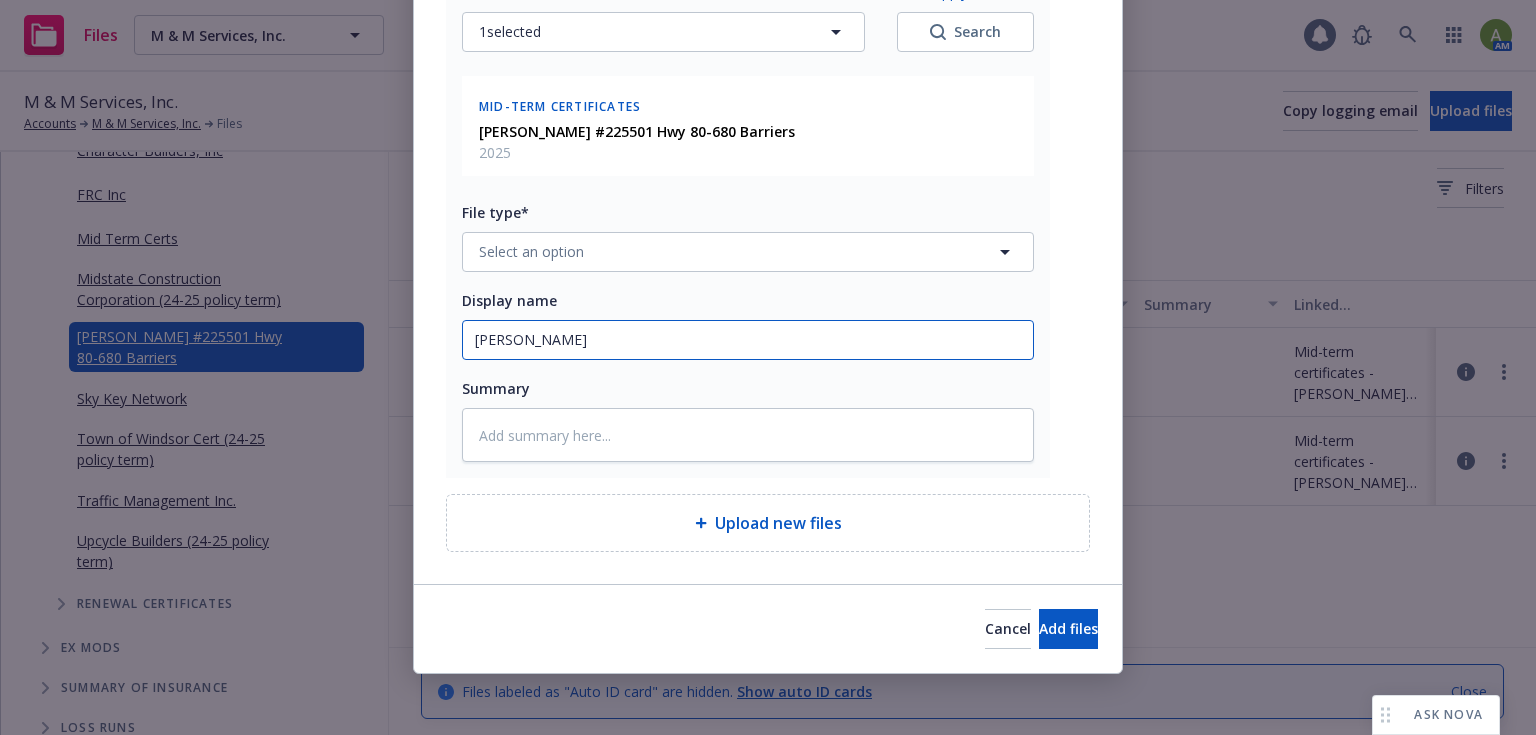 type on "x" 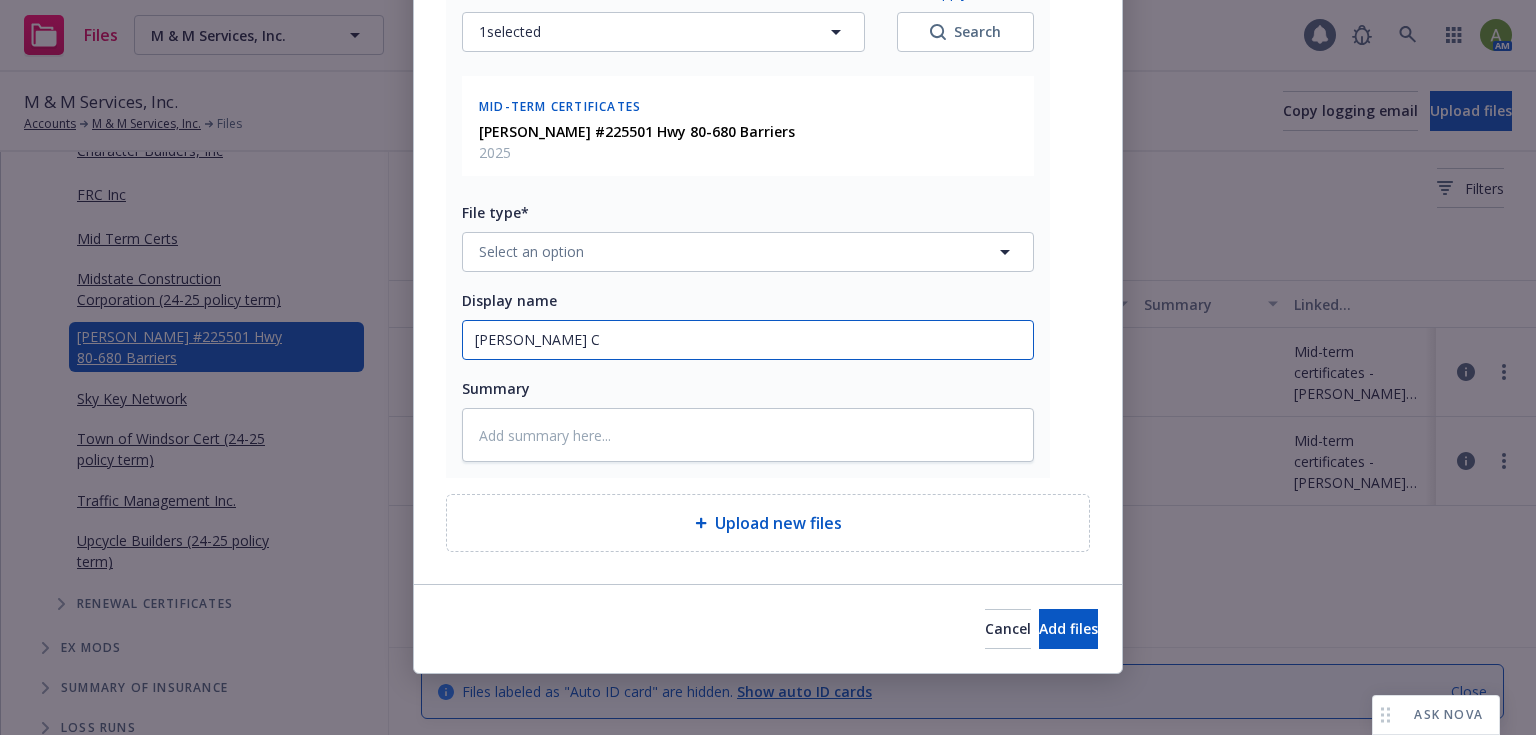 type on "x" 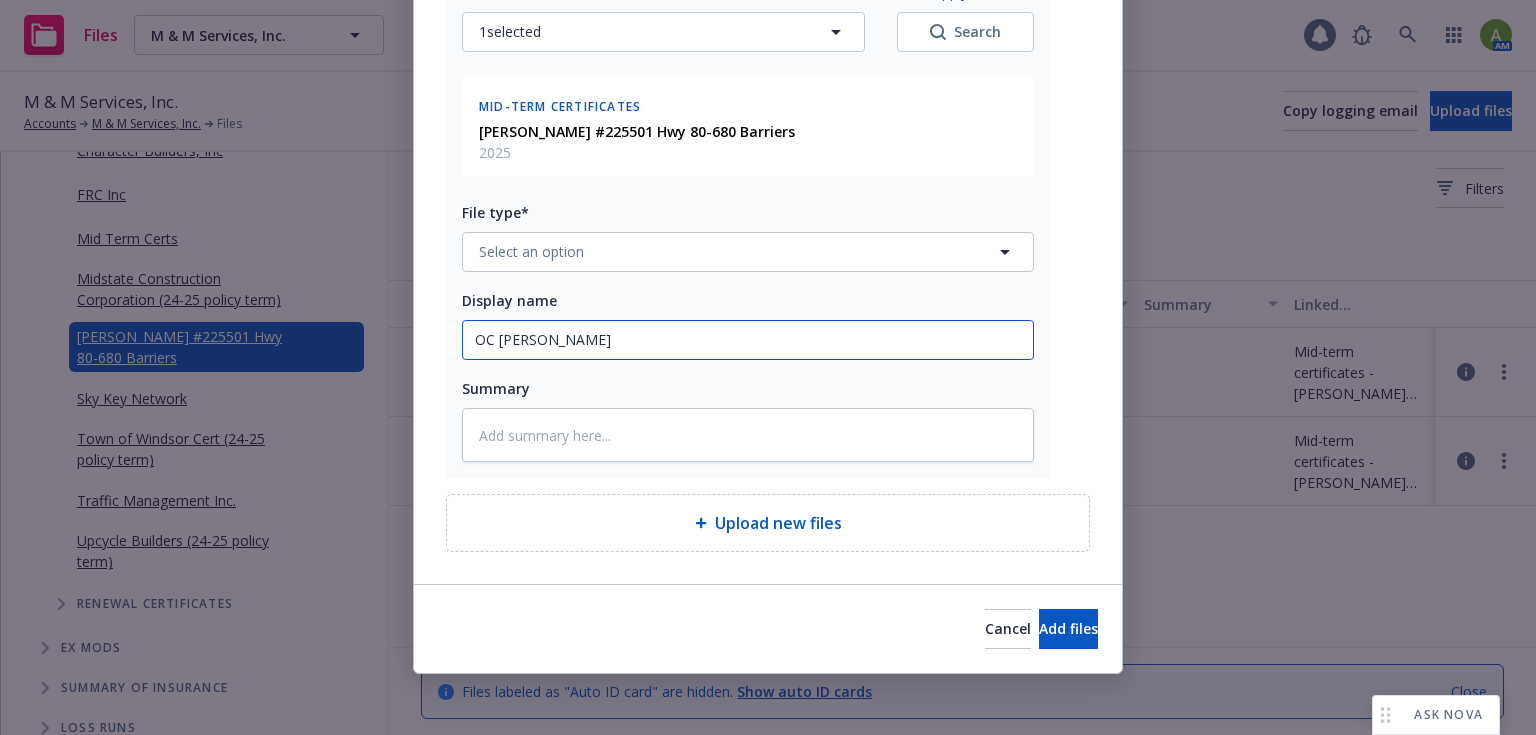 type on "x" 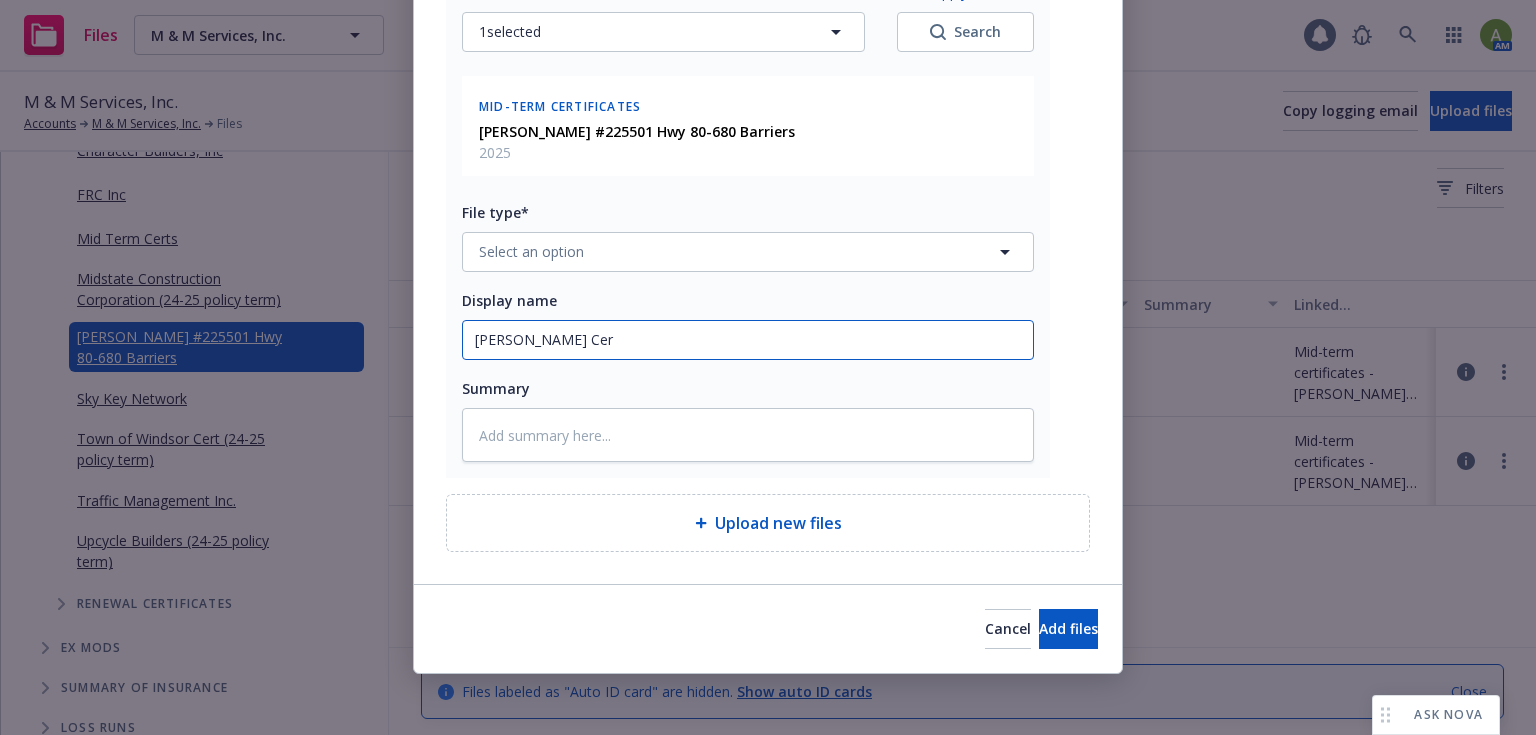 type on "x" 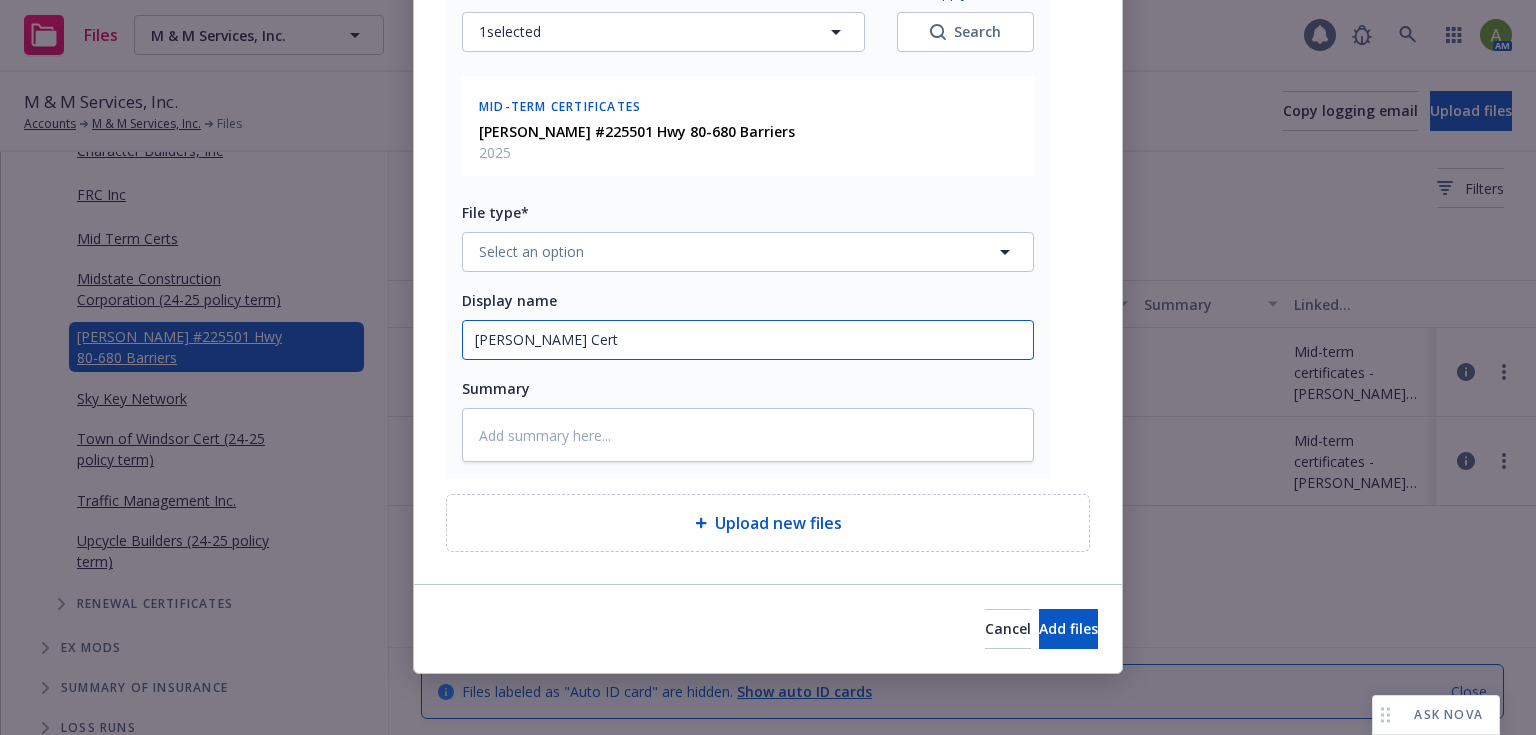 type on "x" 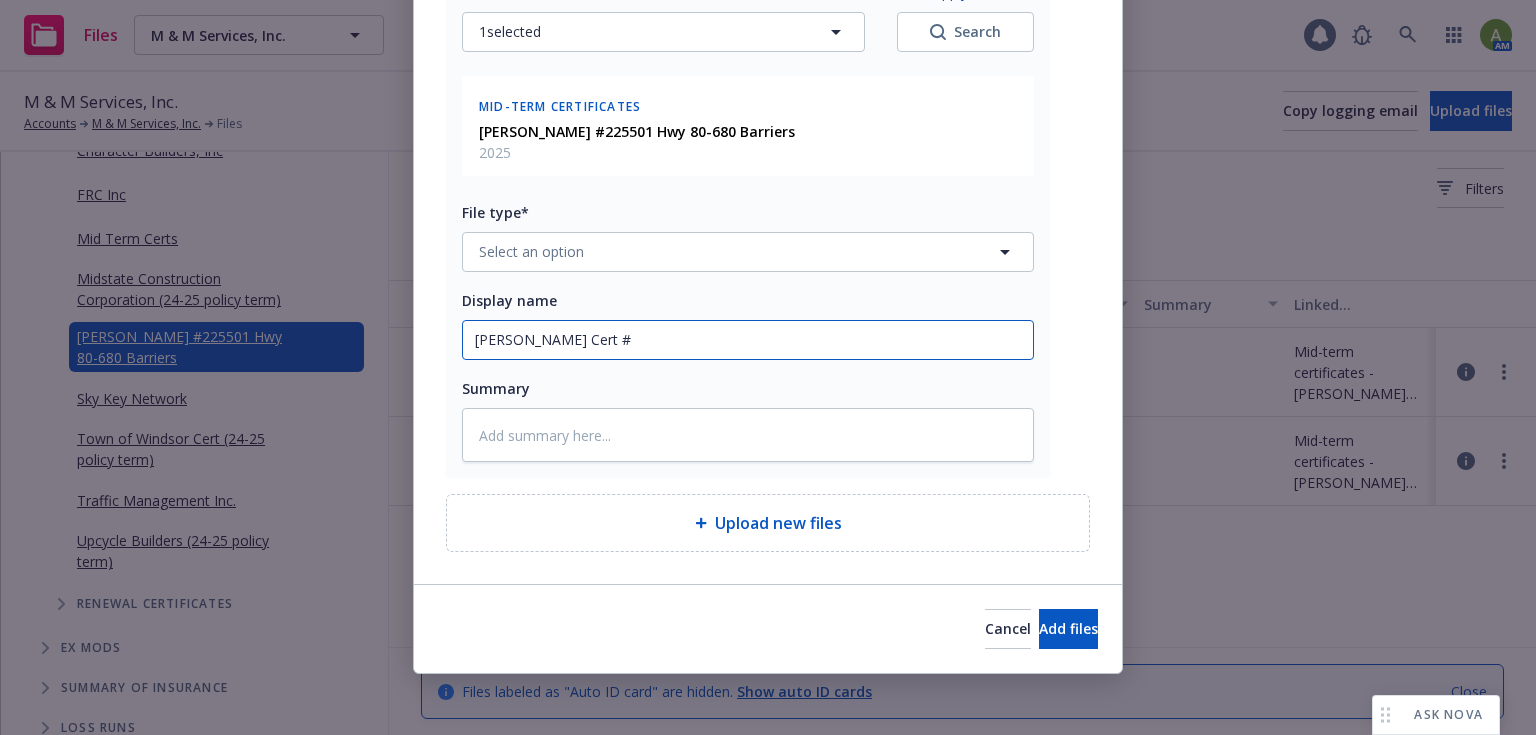 type on "x" 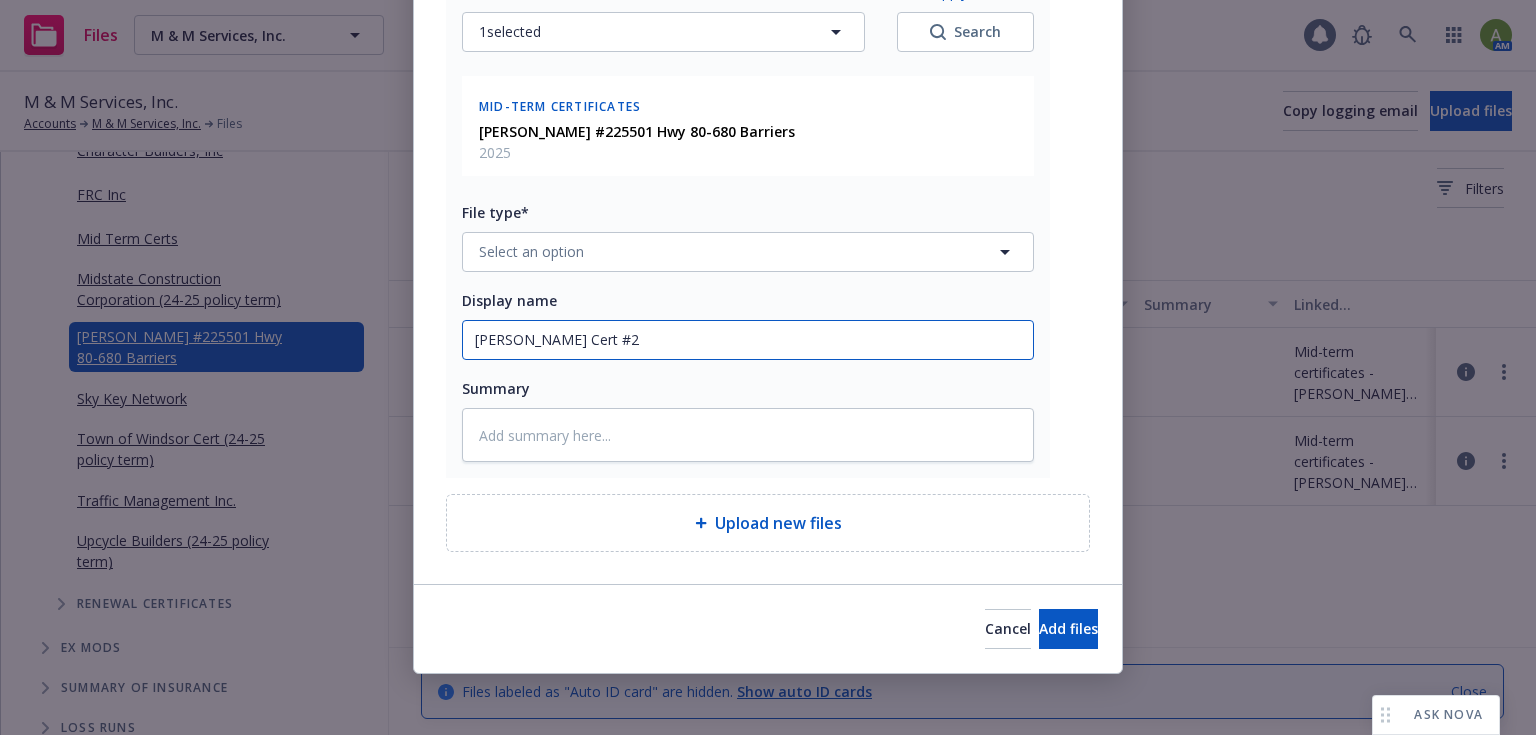 type on "x" 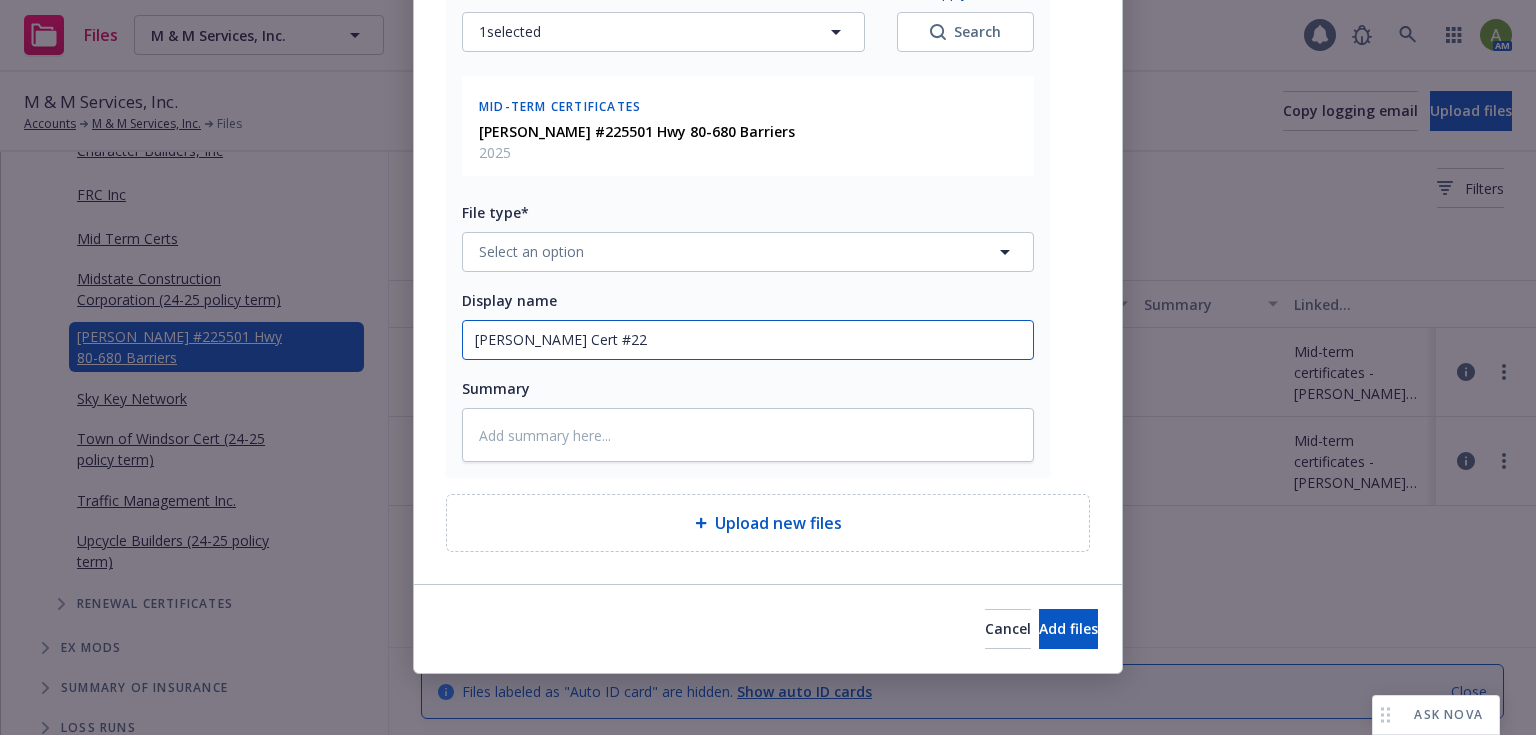 type on "x" 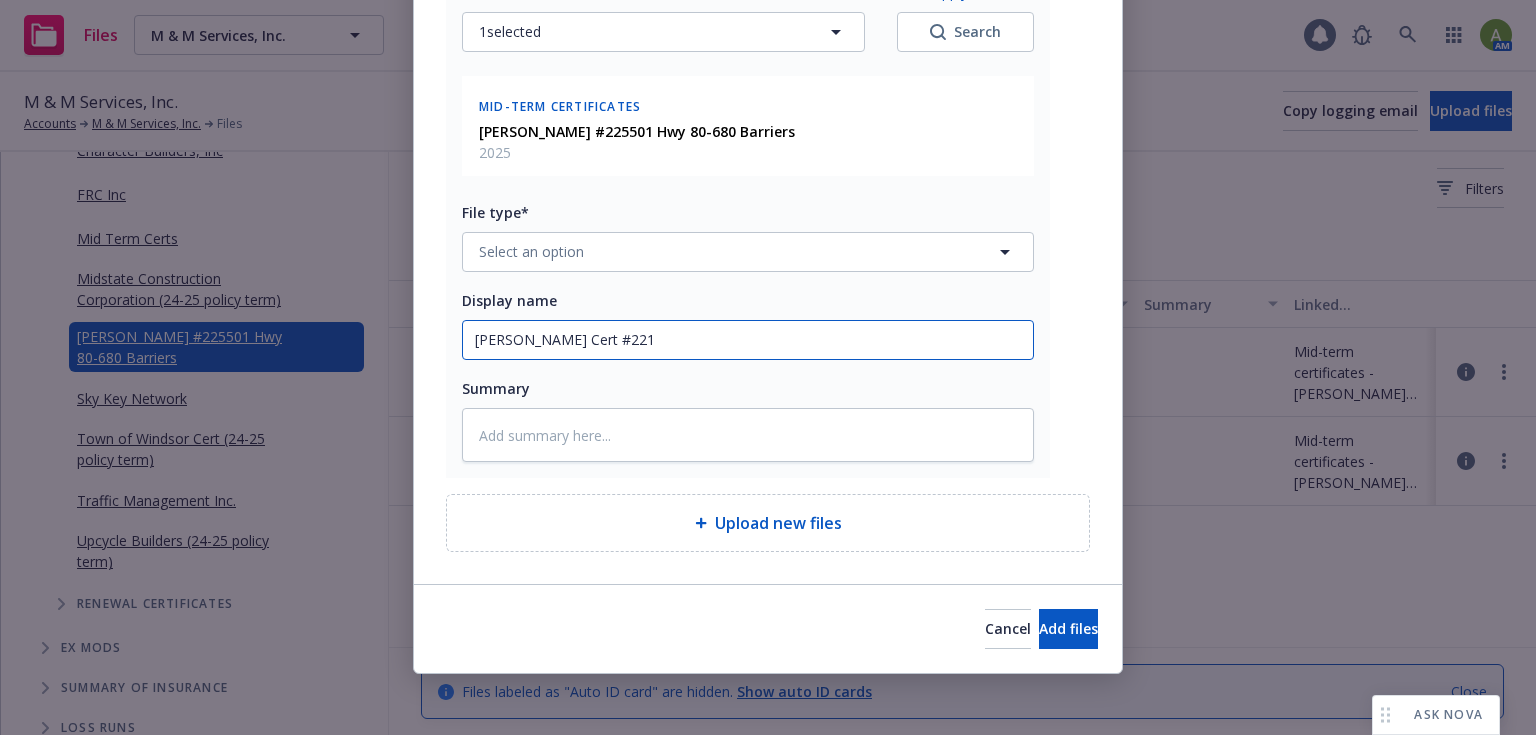type on "x" 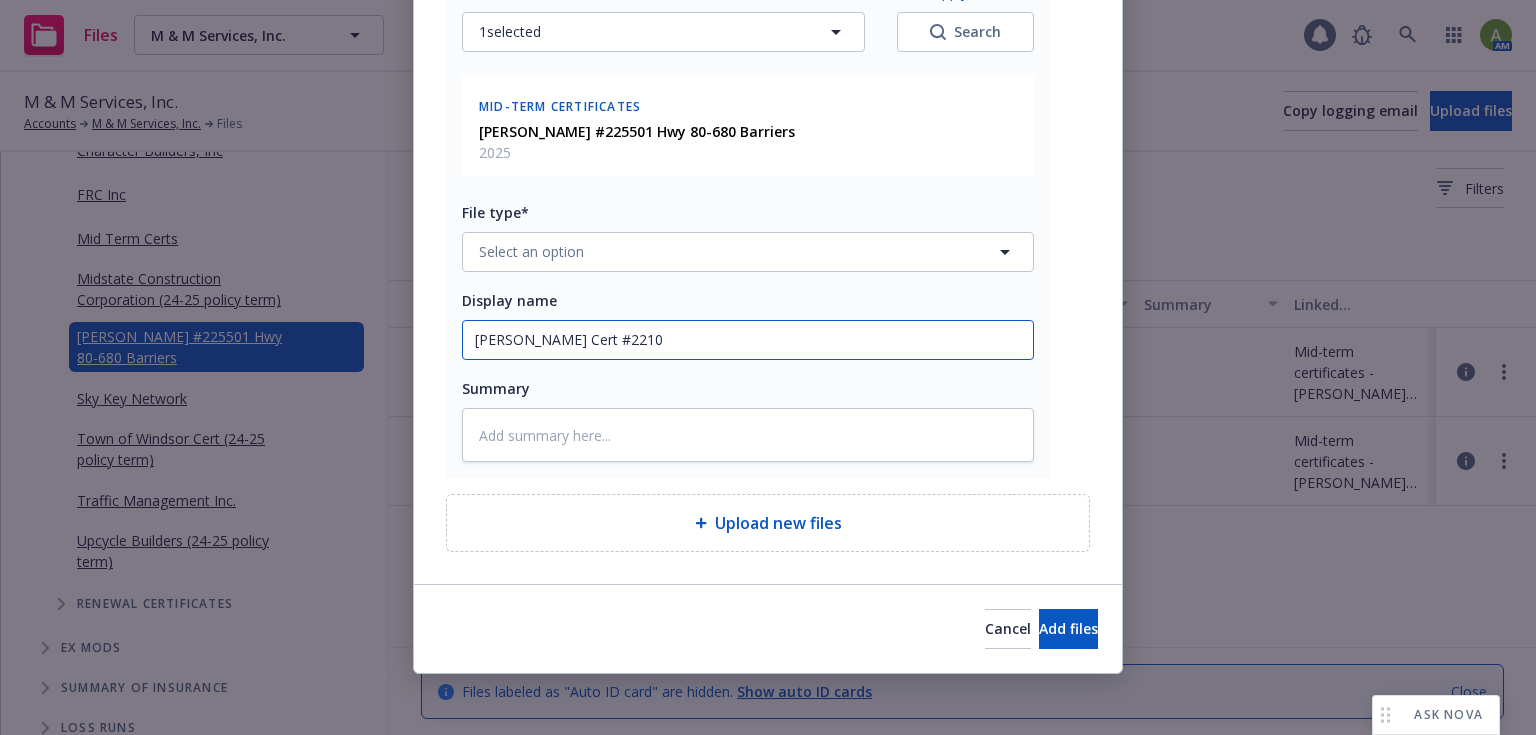 type on "x" 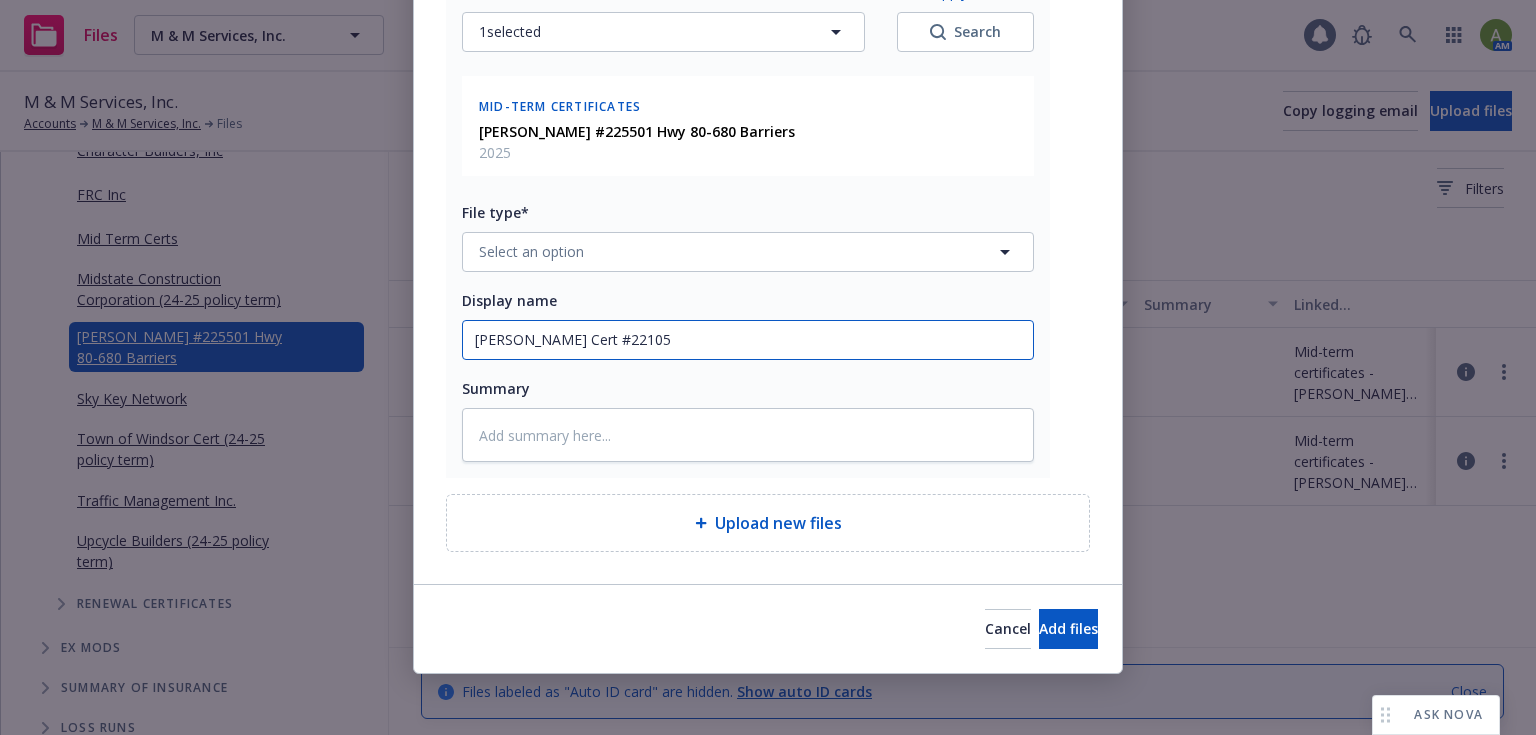 type on "x" 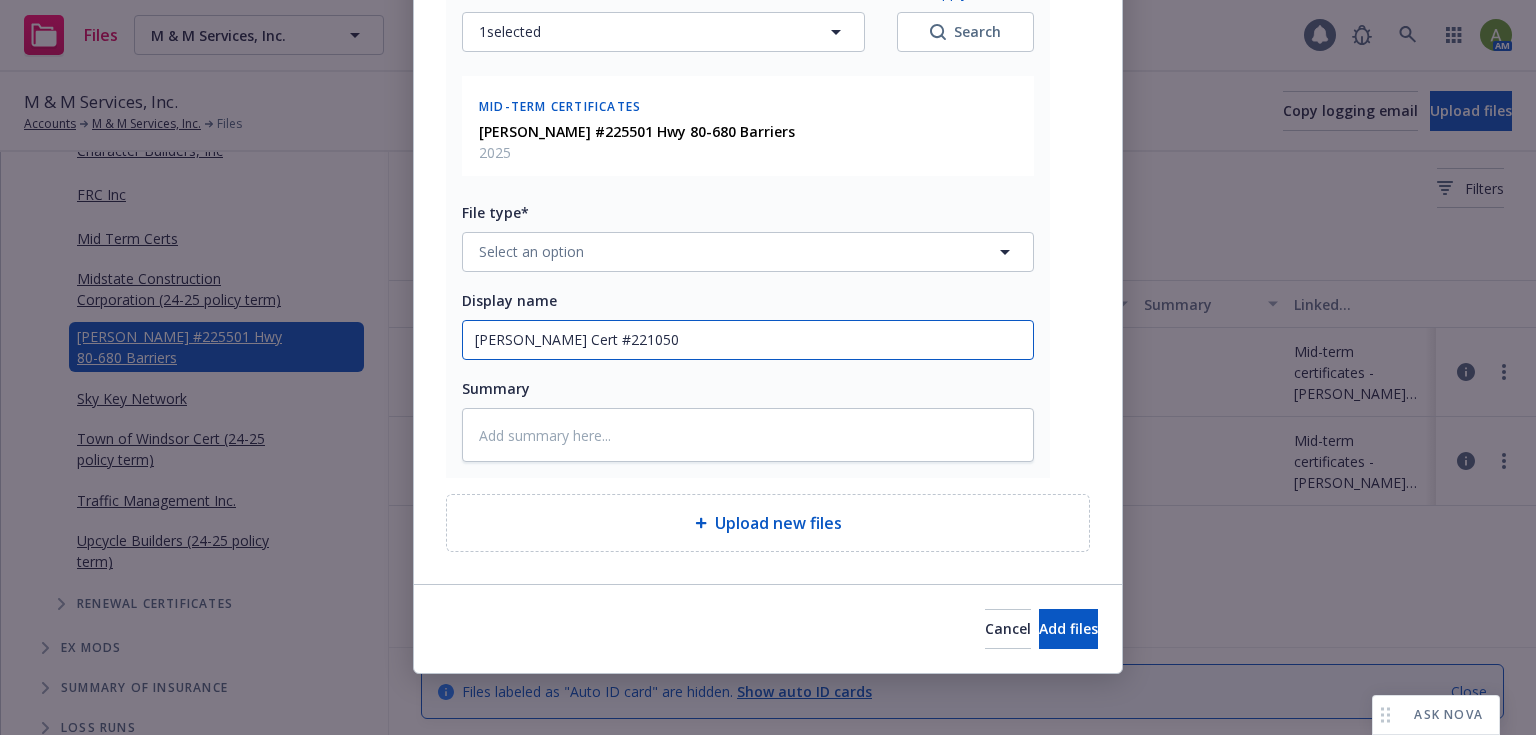 type on "x" 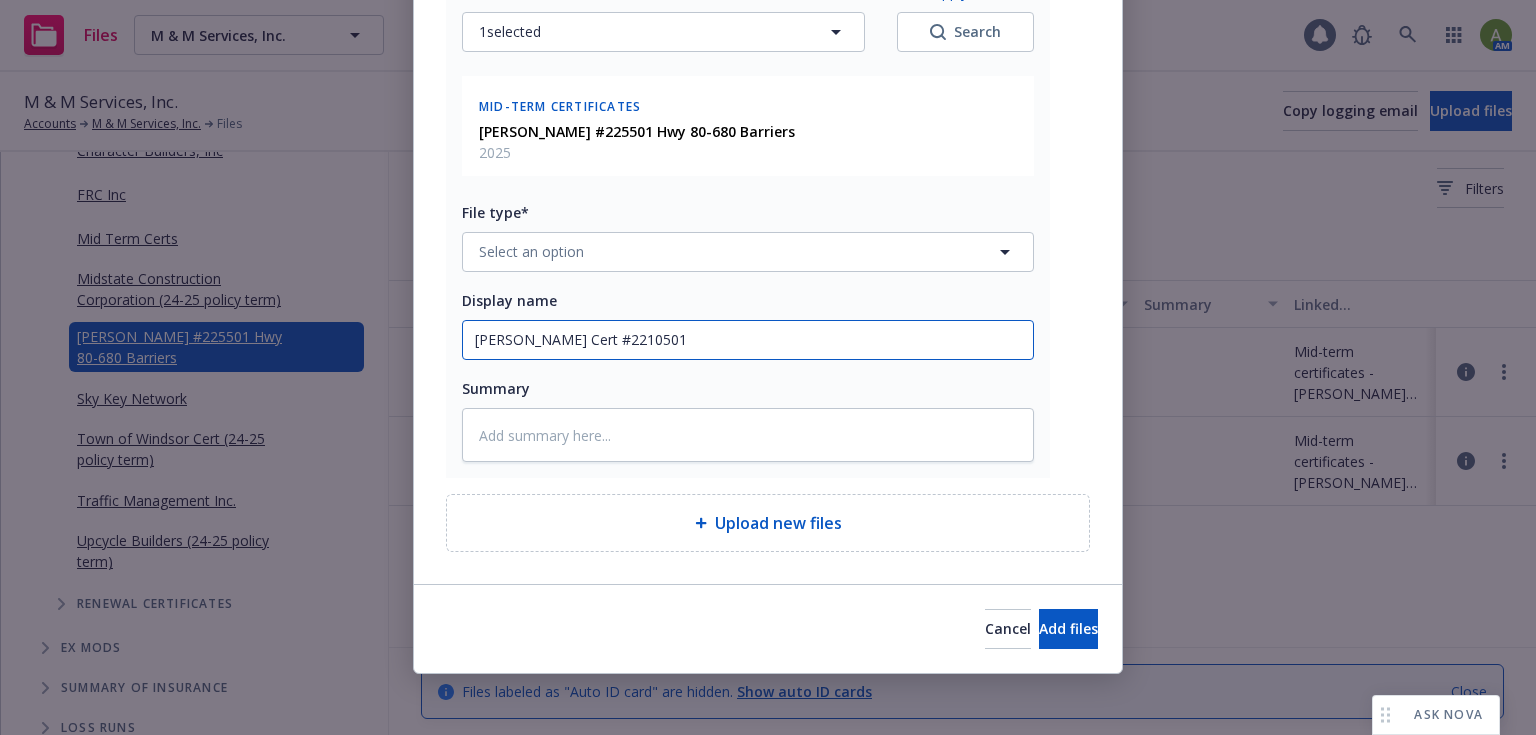 type on "x" 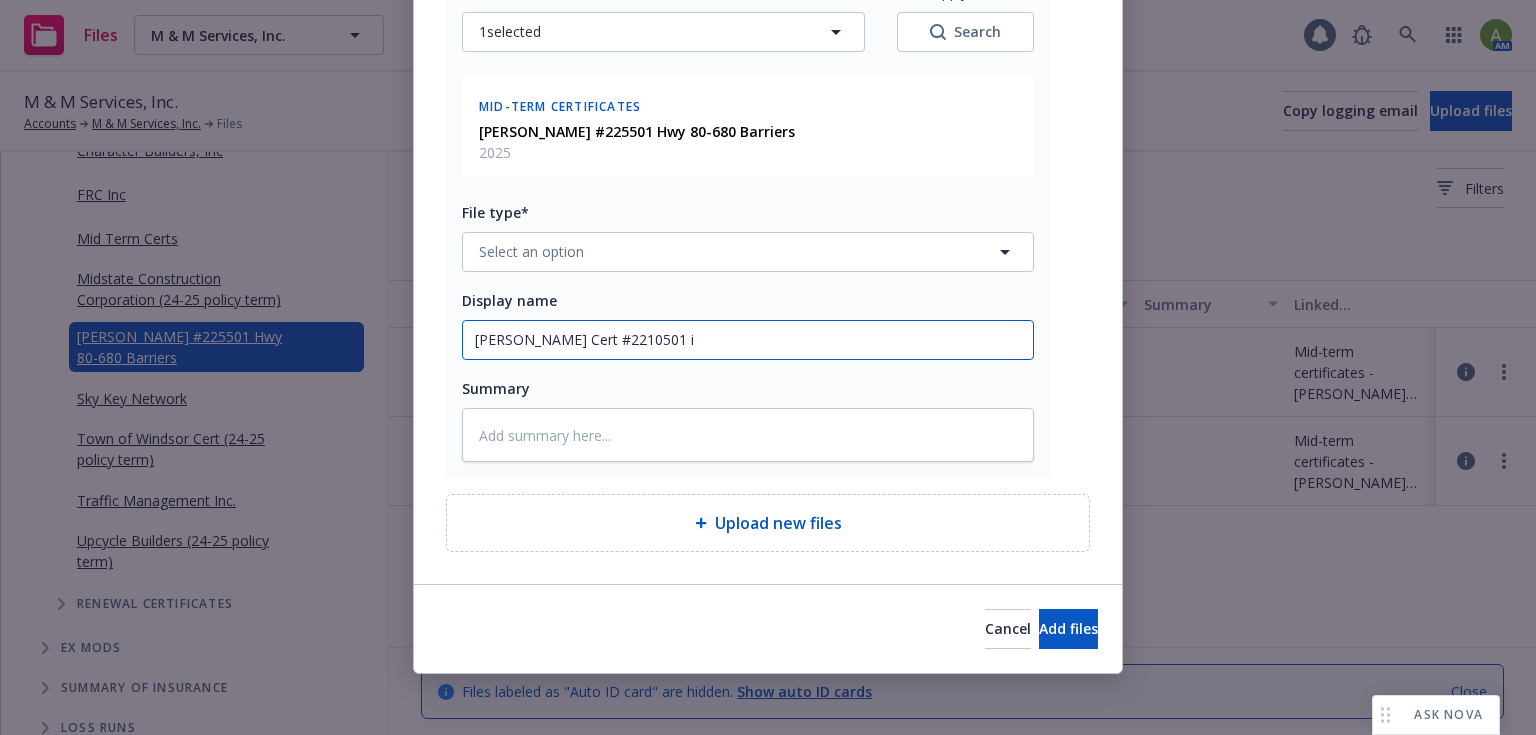 type on "x" 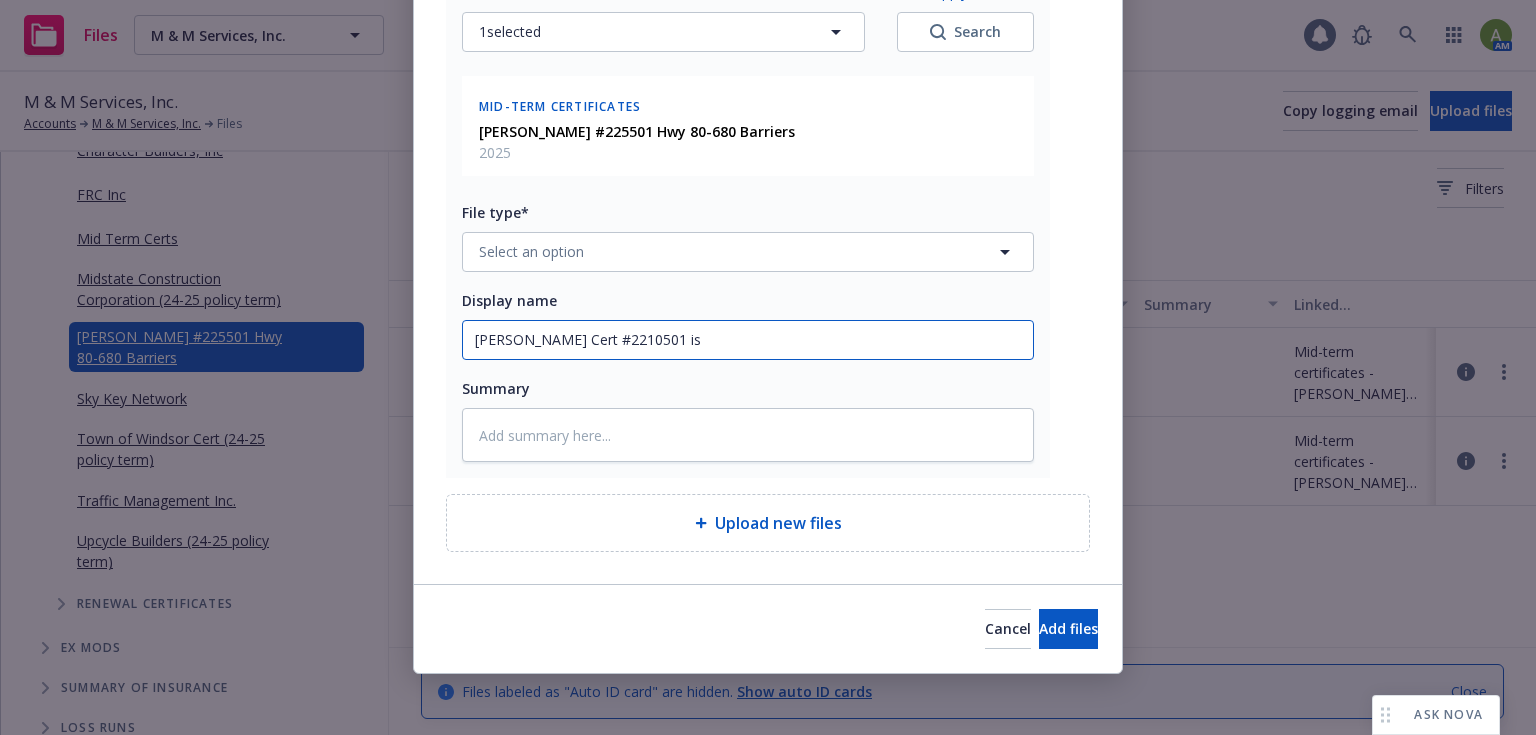 type on "x" 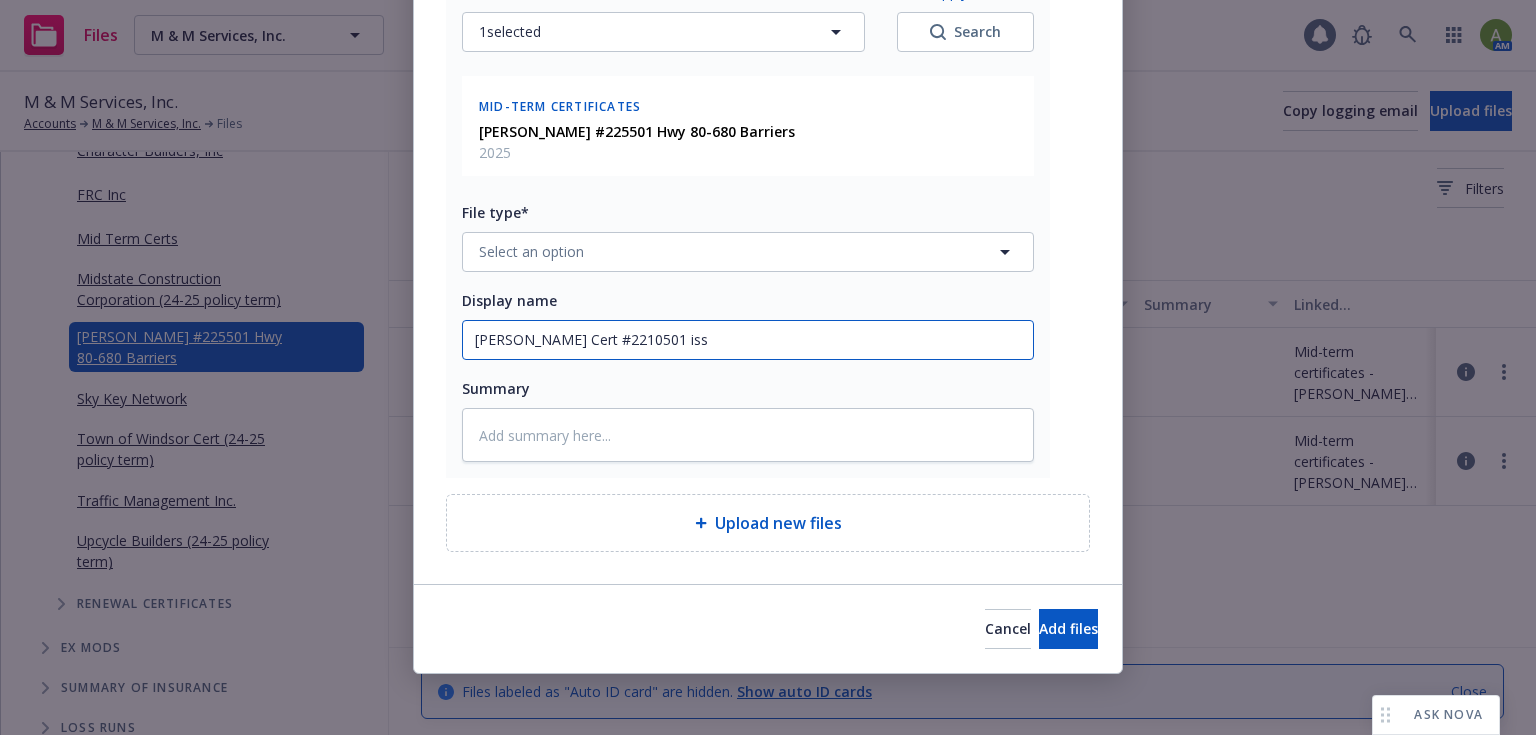 type on "x" 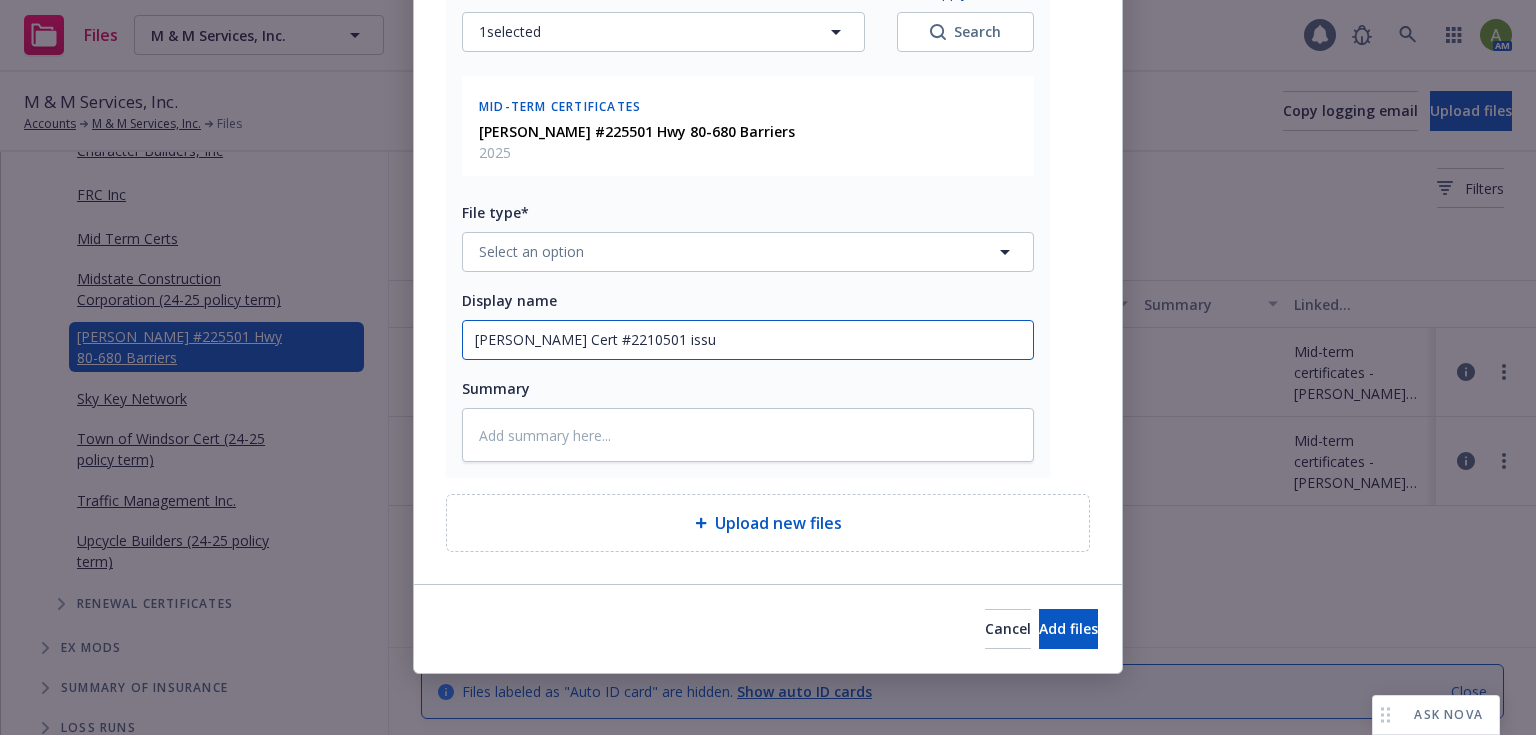 type on "x" 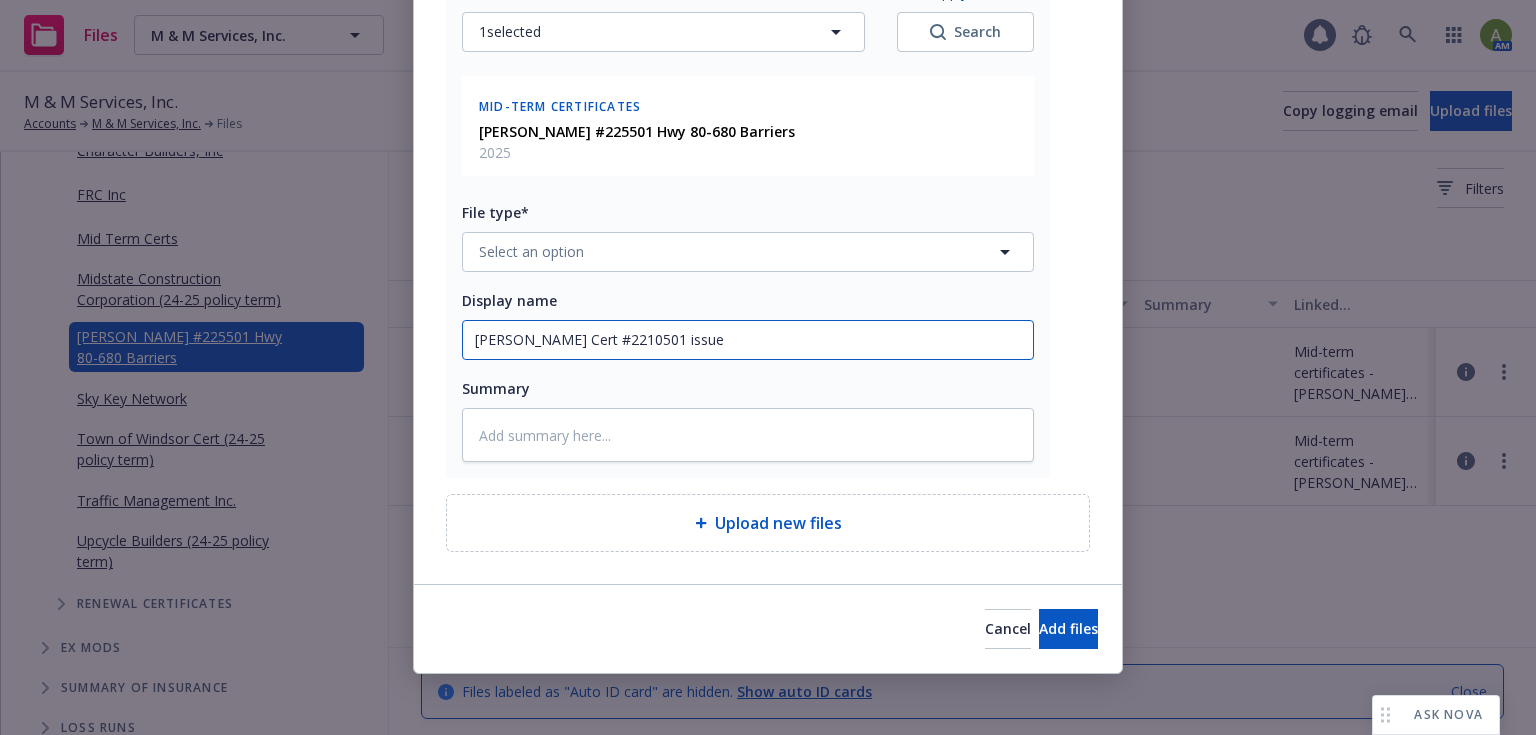 type on "x" 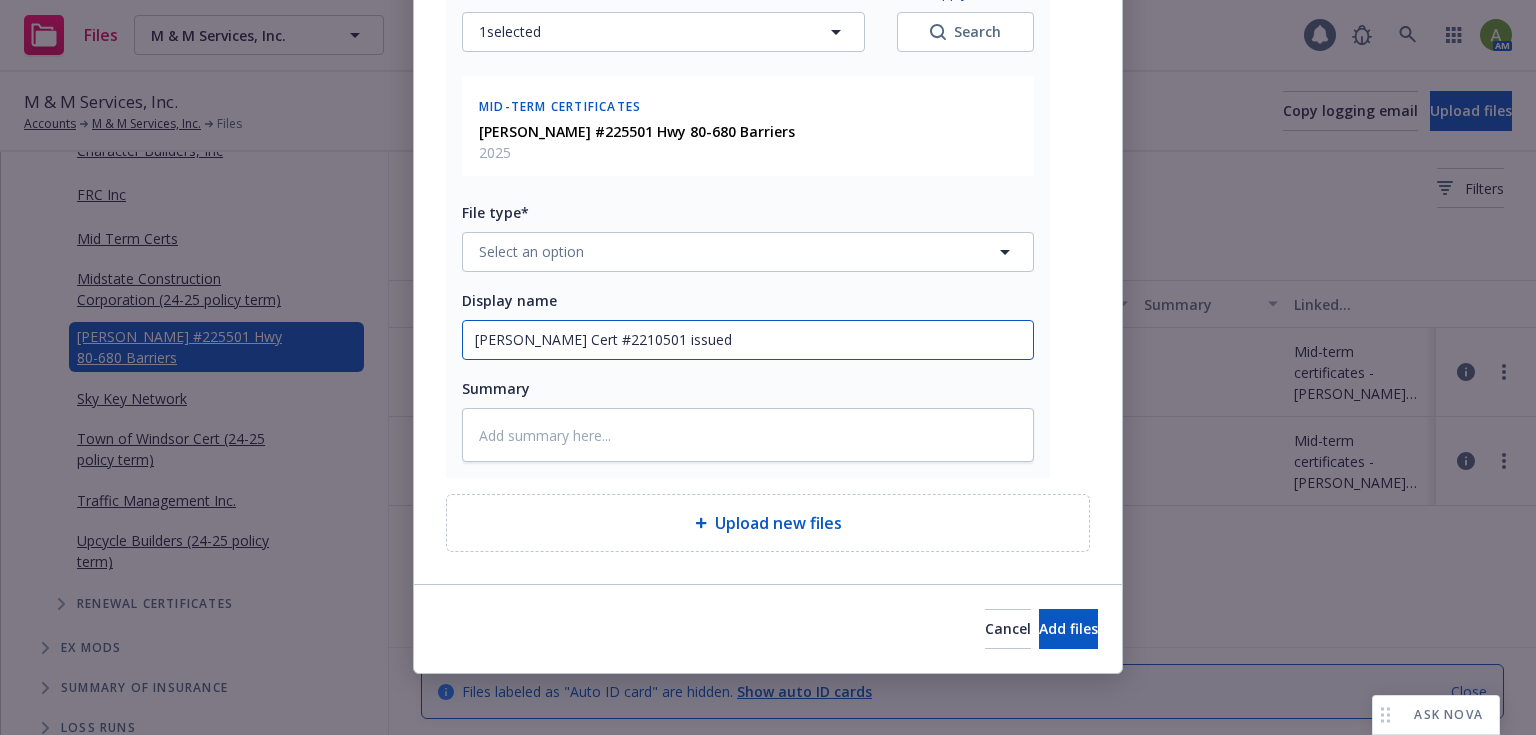 type on "x" 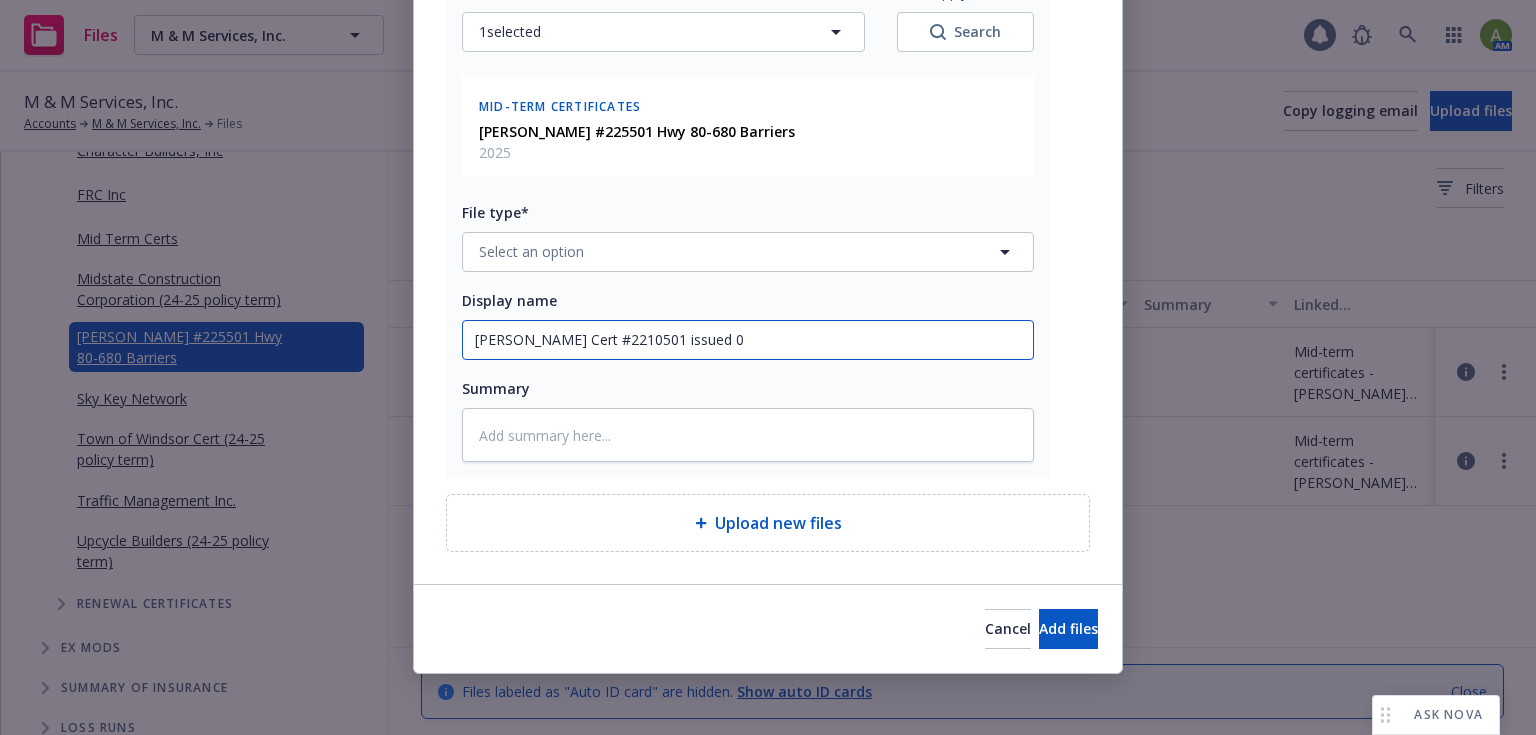 type on "x" 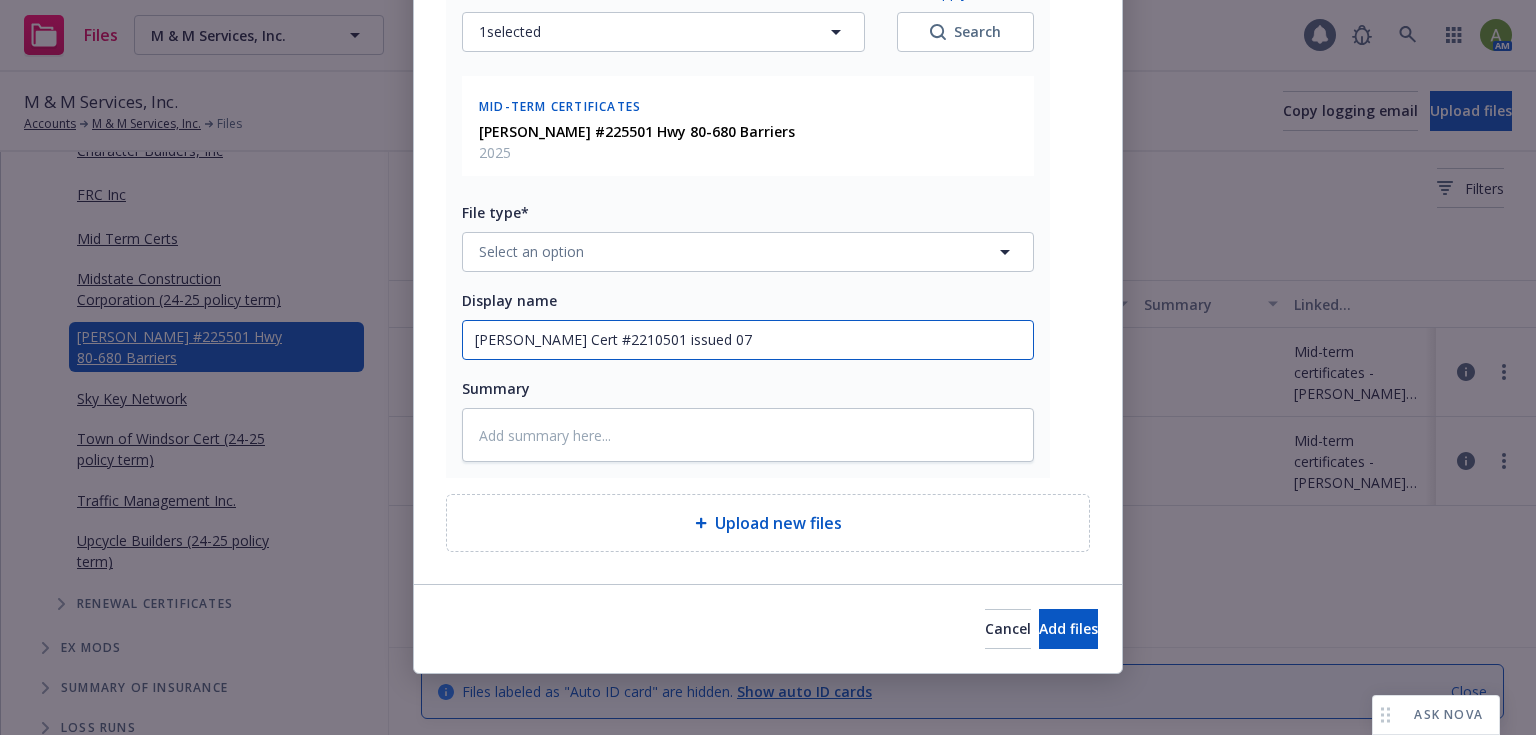 type on "x" 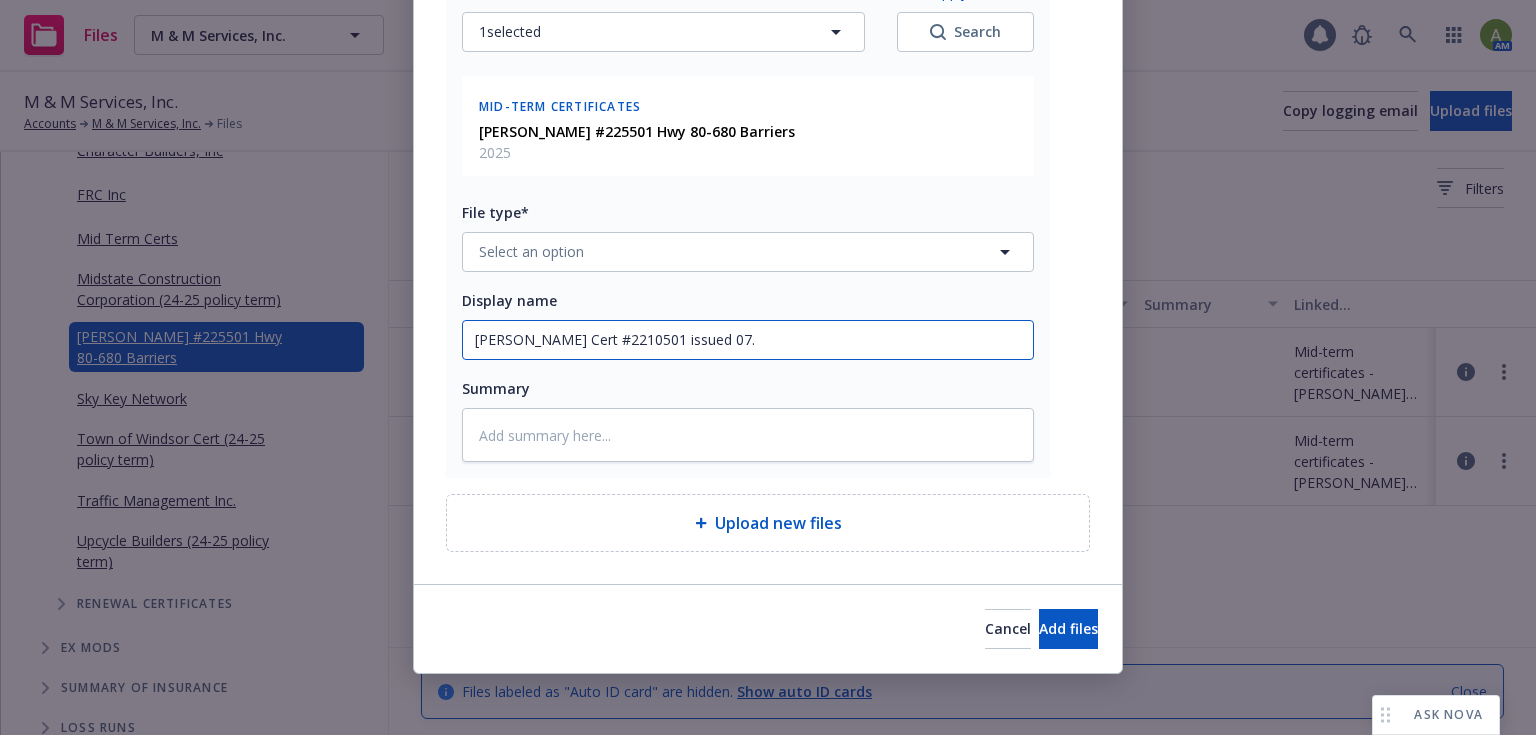 type on "x" 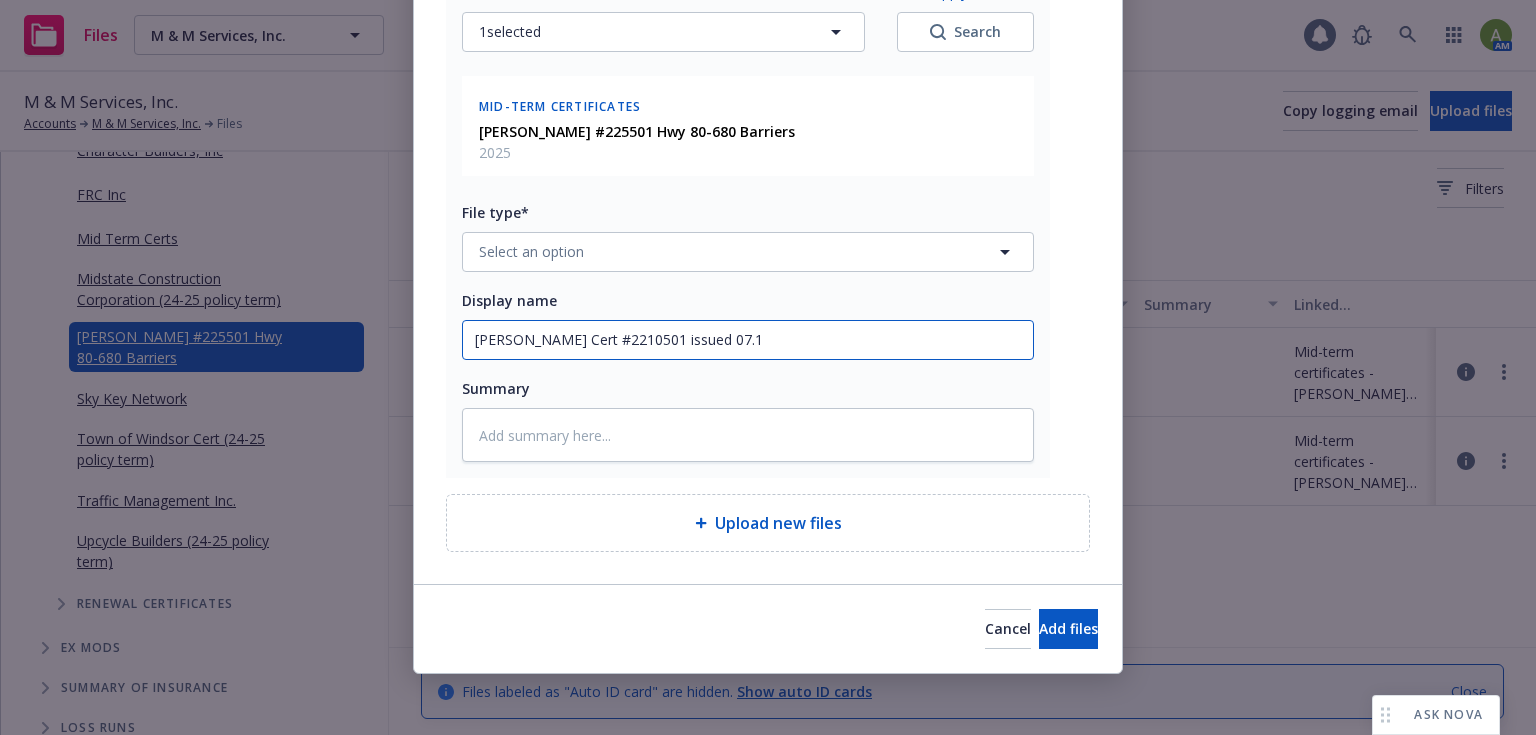 type on "x" 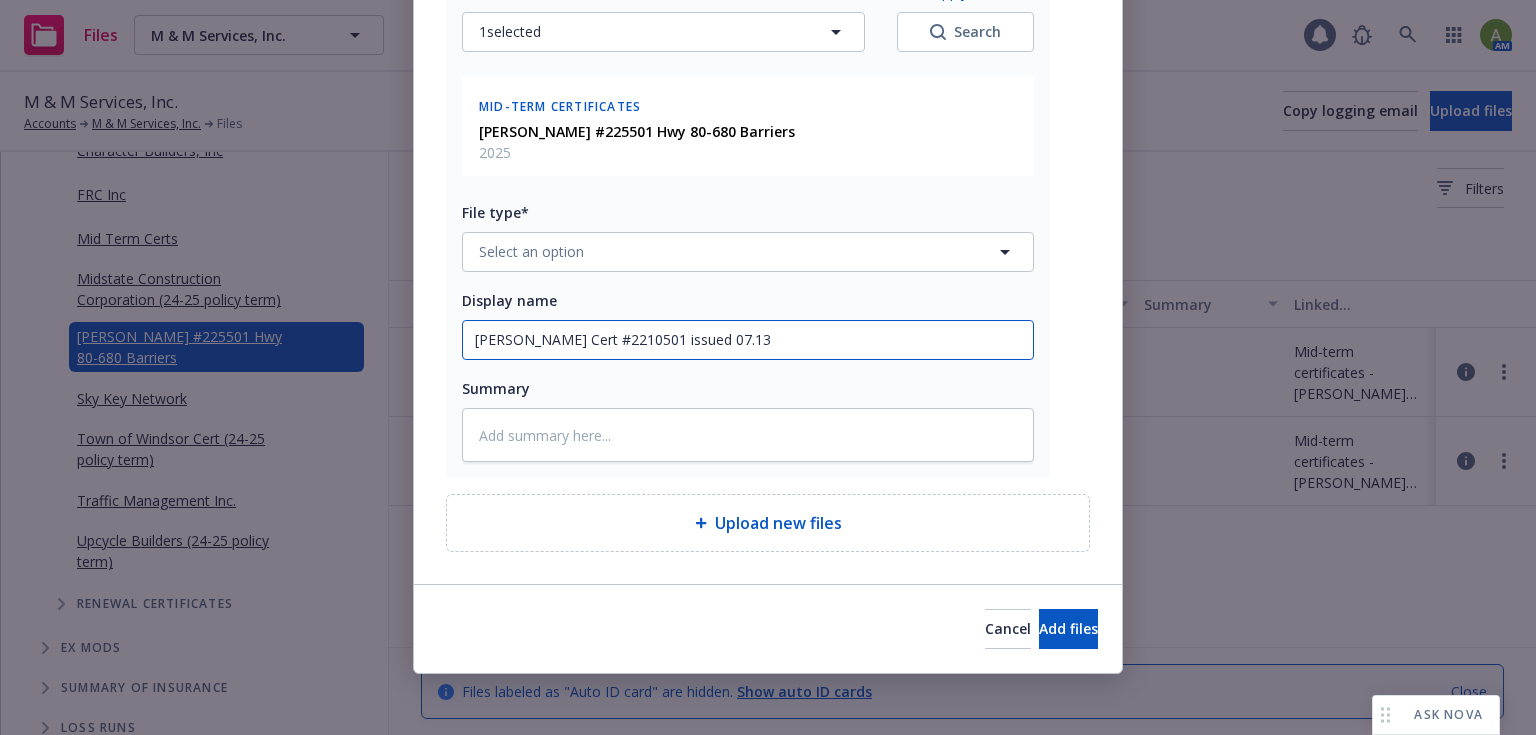type on "x" 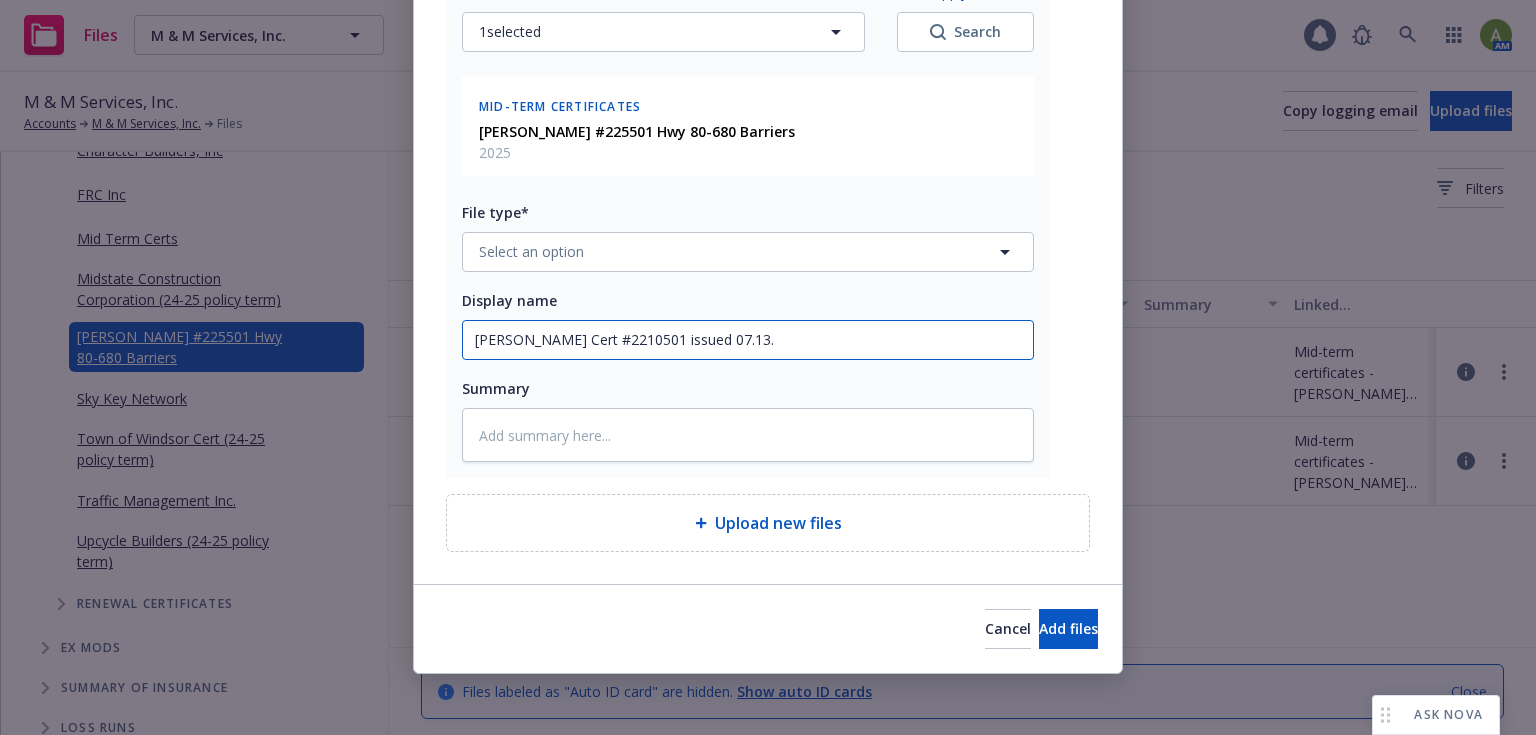 type on "x" 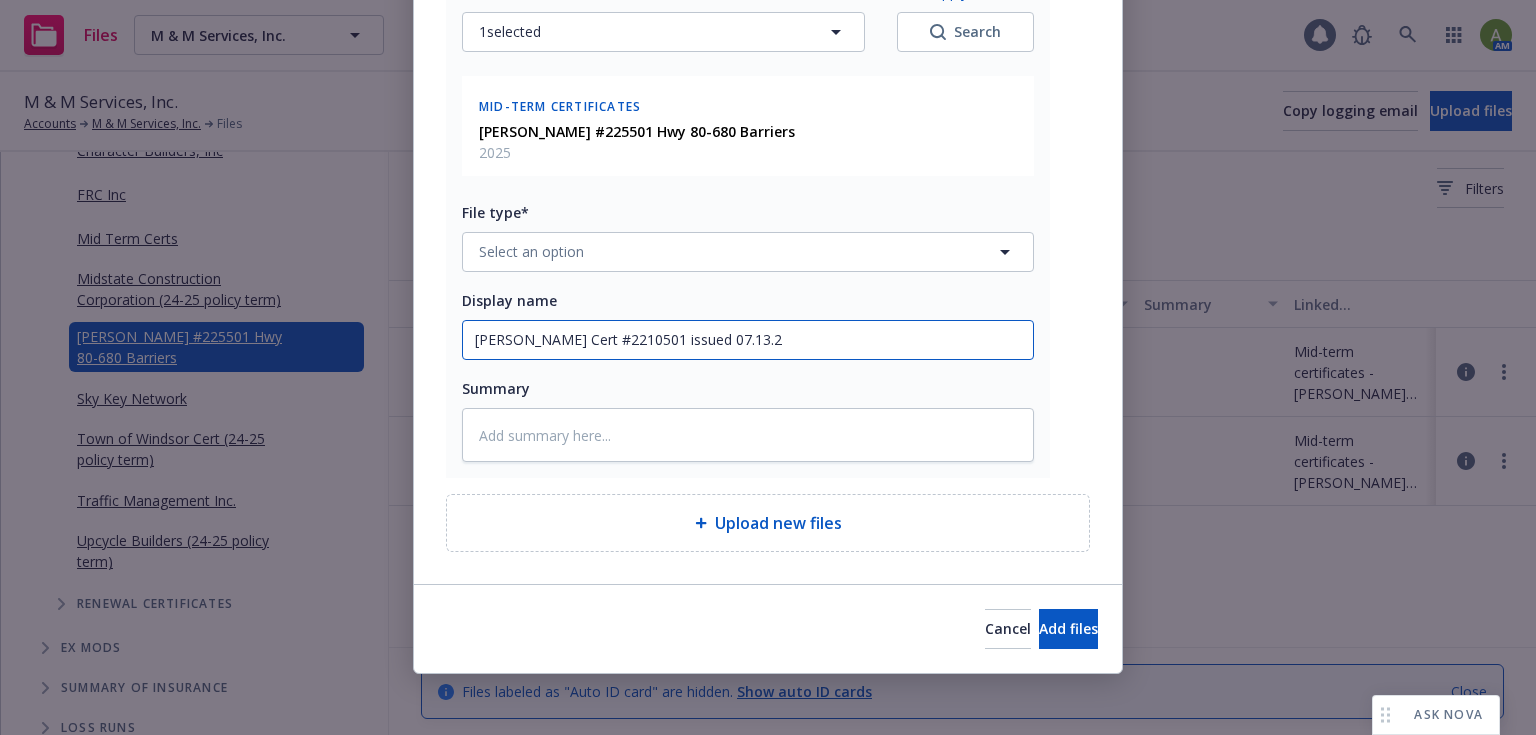 type on "x" 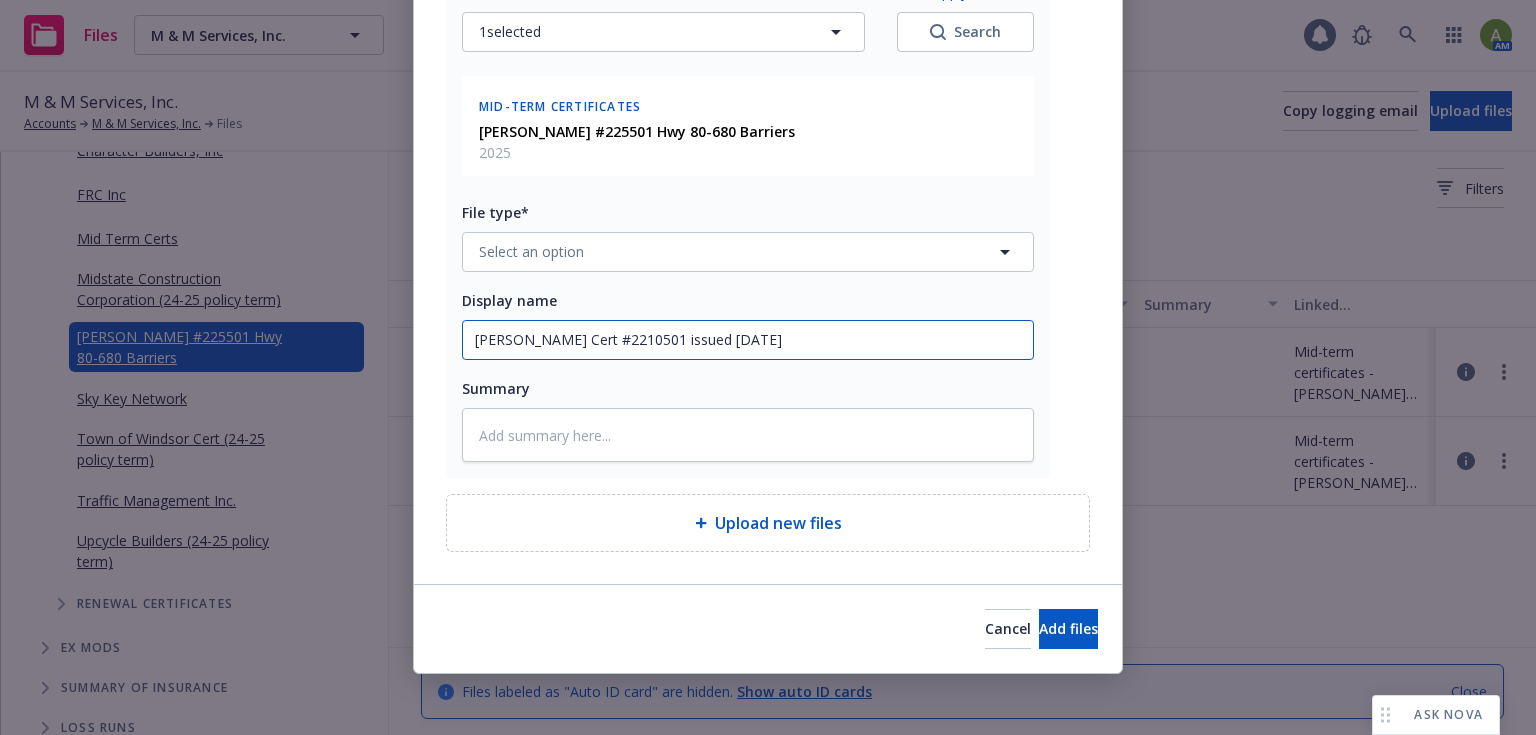 type on "[PERSON_NAME] Cert #2210501 issued [DATE]" 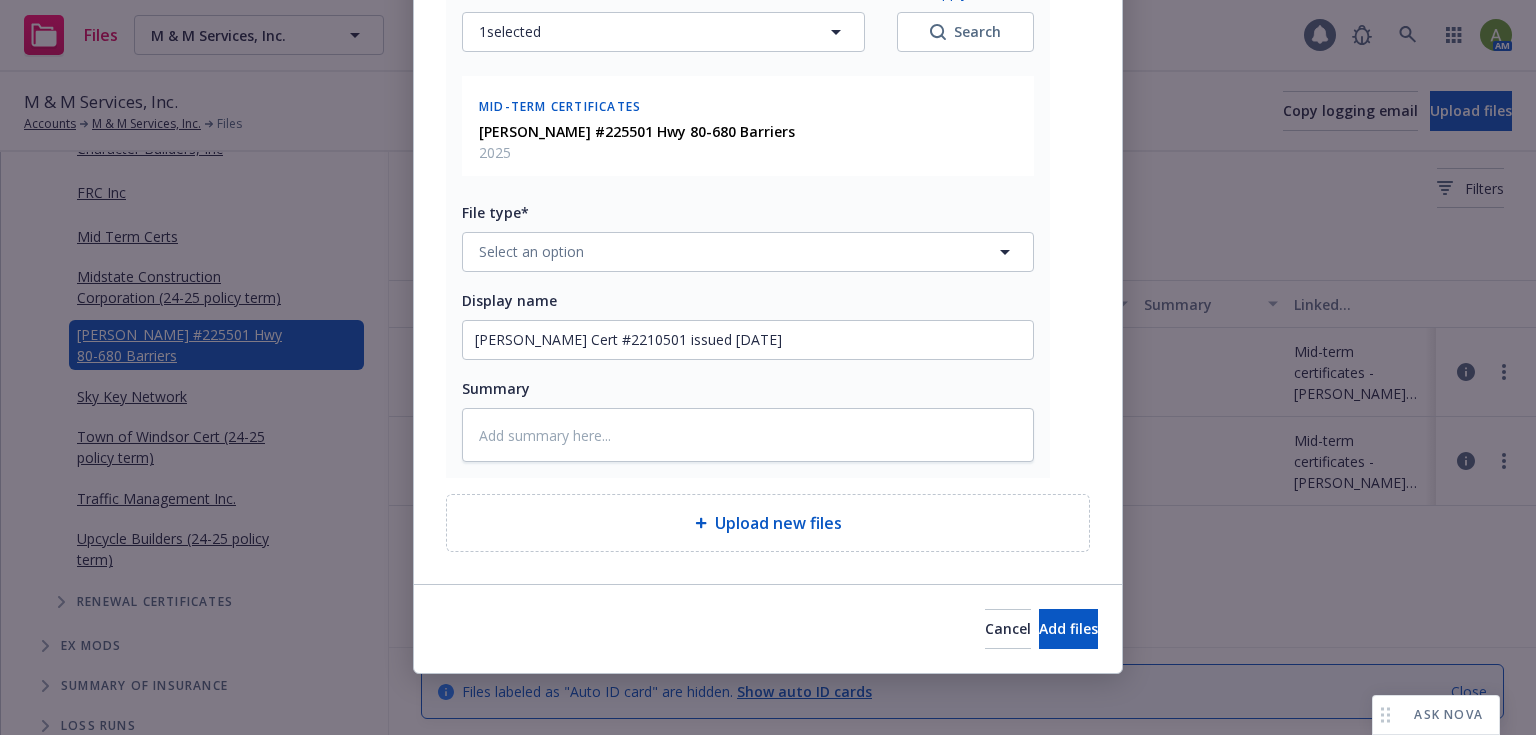 scroll, scrollTop: 735, scrollLeft: 0, axis: vertical 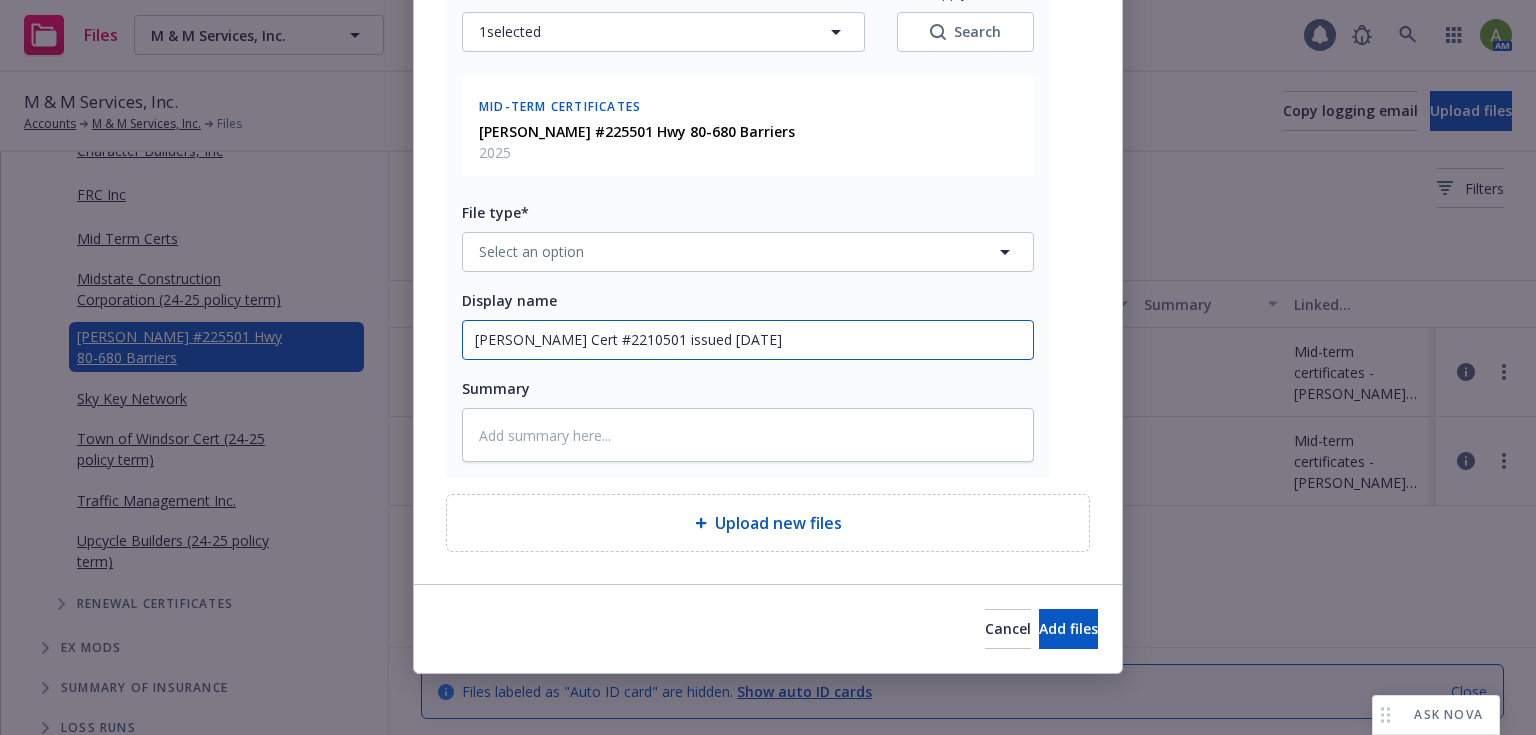 drag, startPoint x: 676, startPoint y: 335, endPoint x: 968, endPoint y: 346, distance: 292.20712 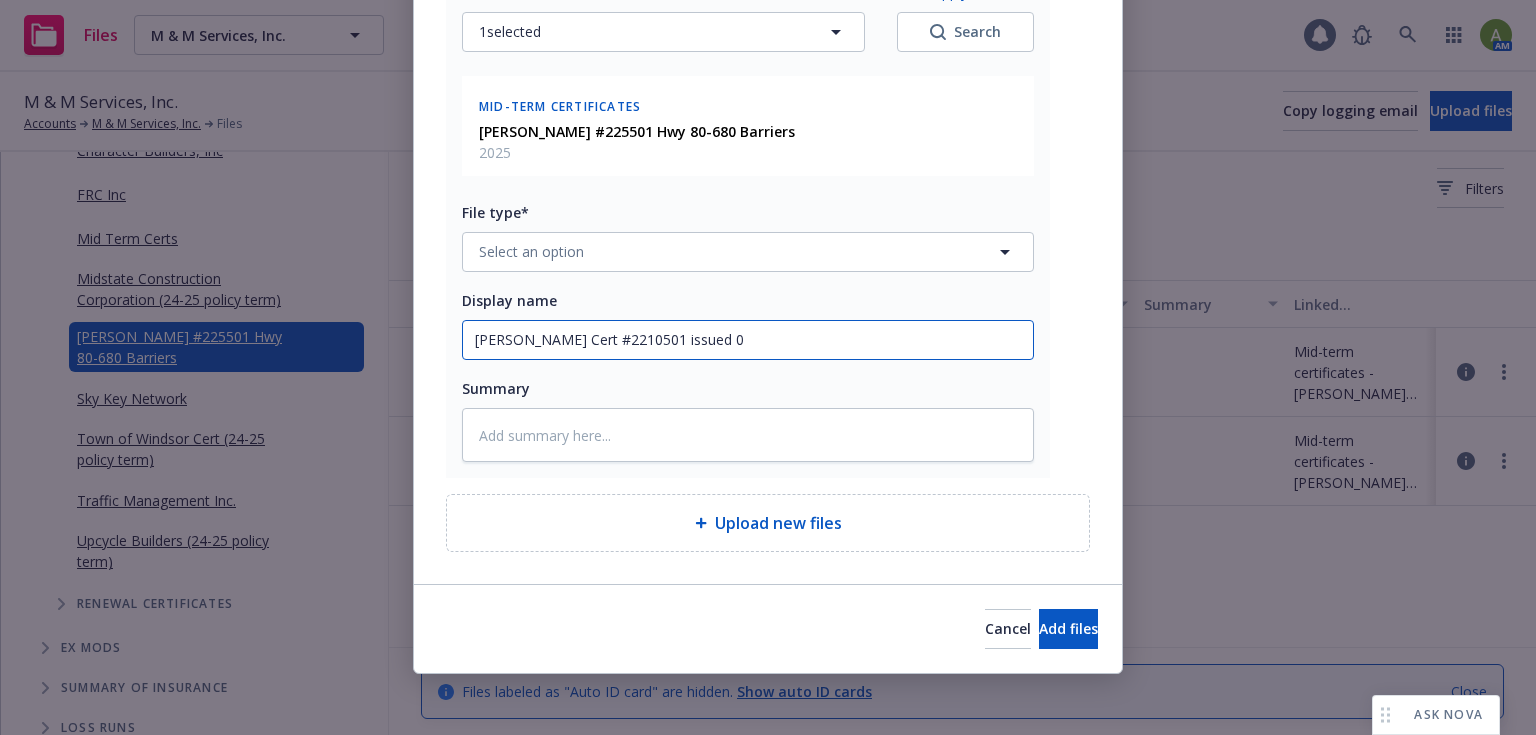 type on "x" 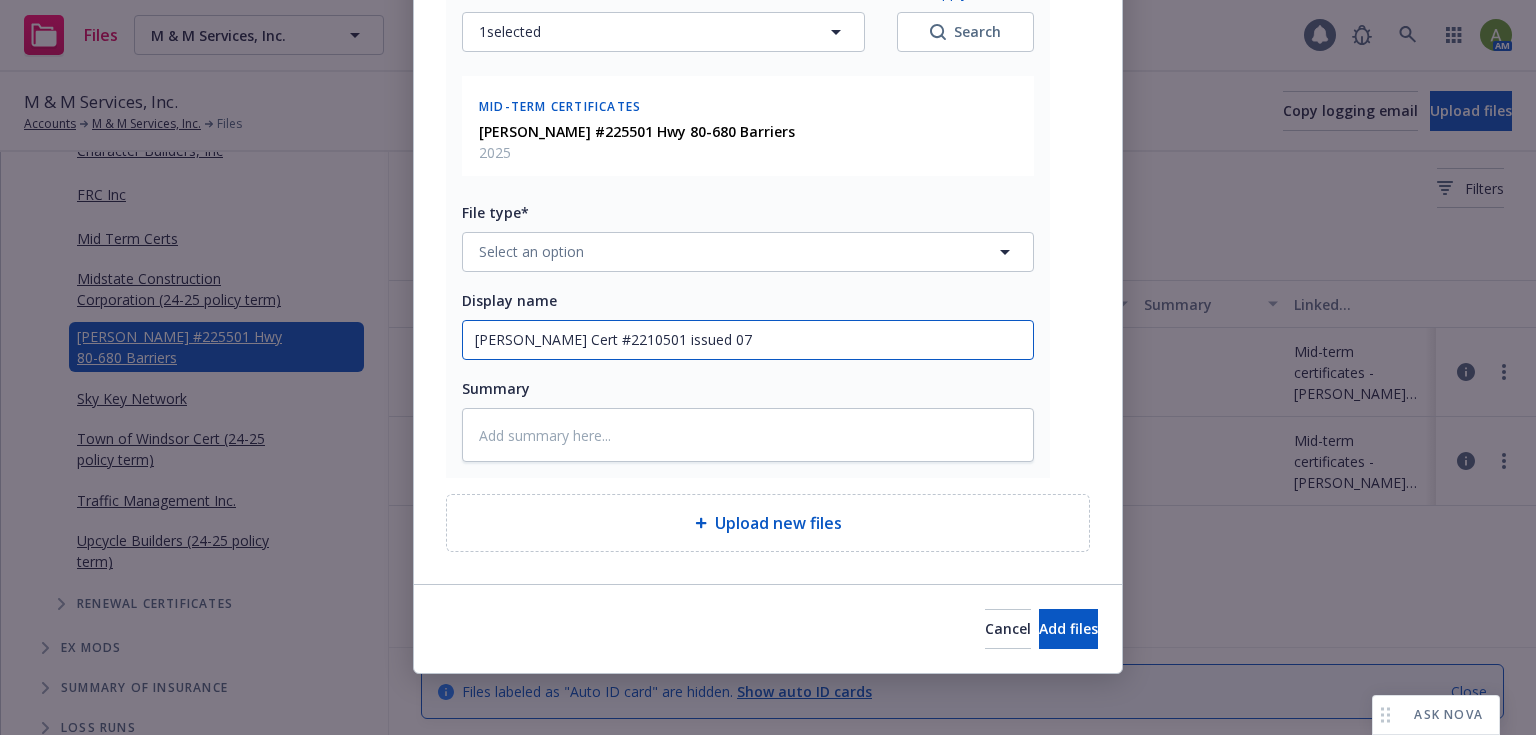 type on "x" 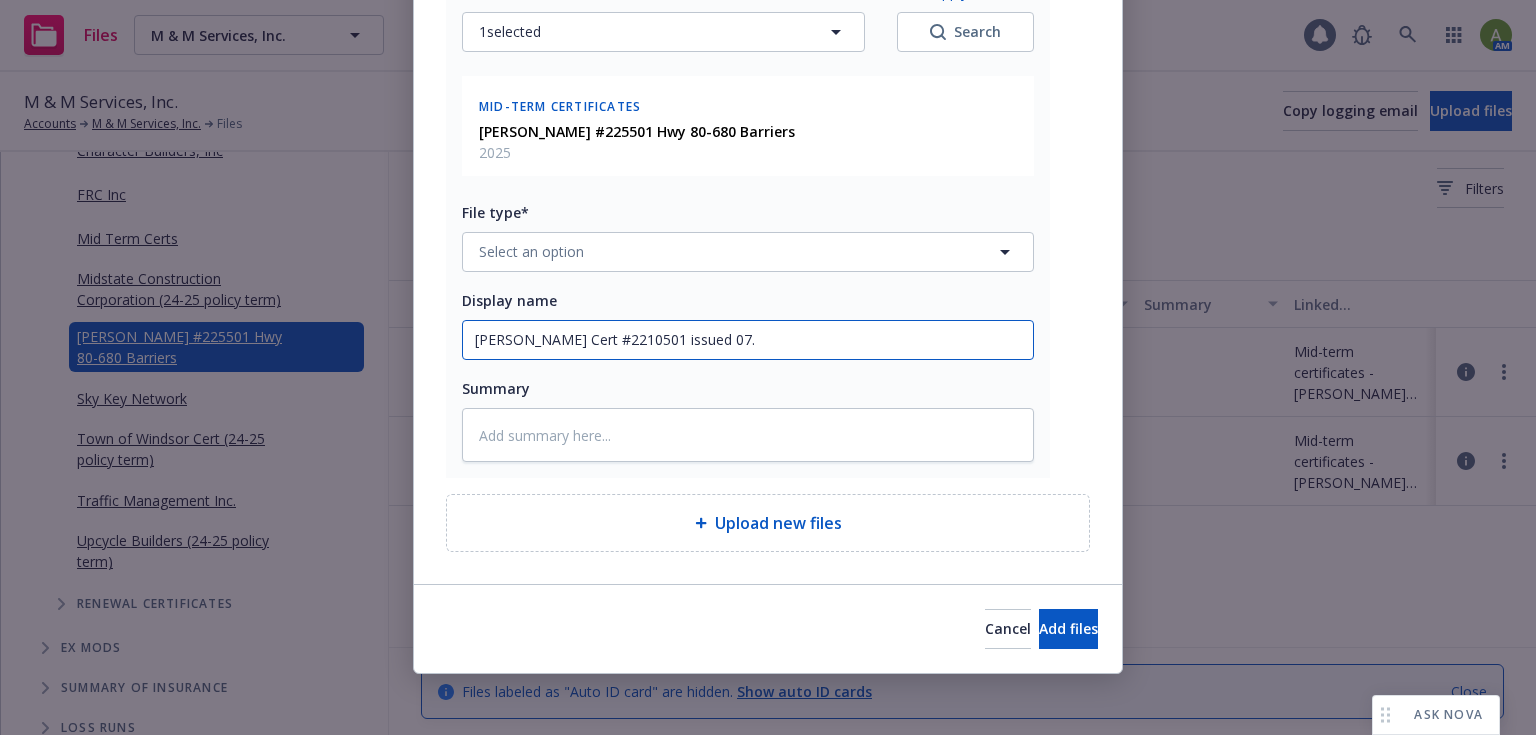 type on "x" 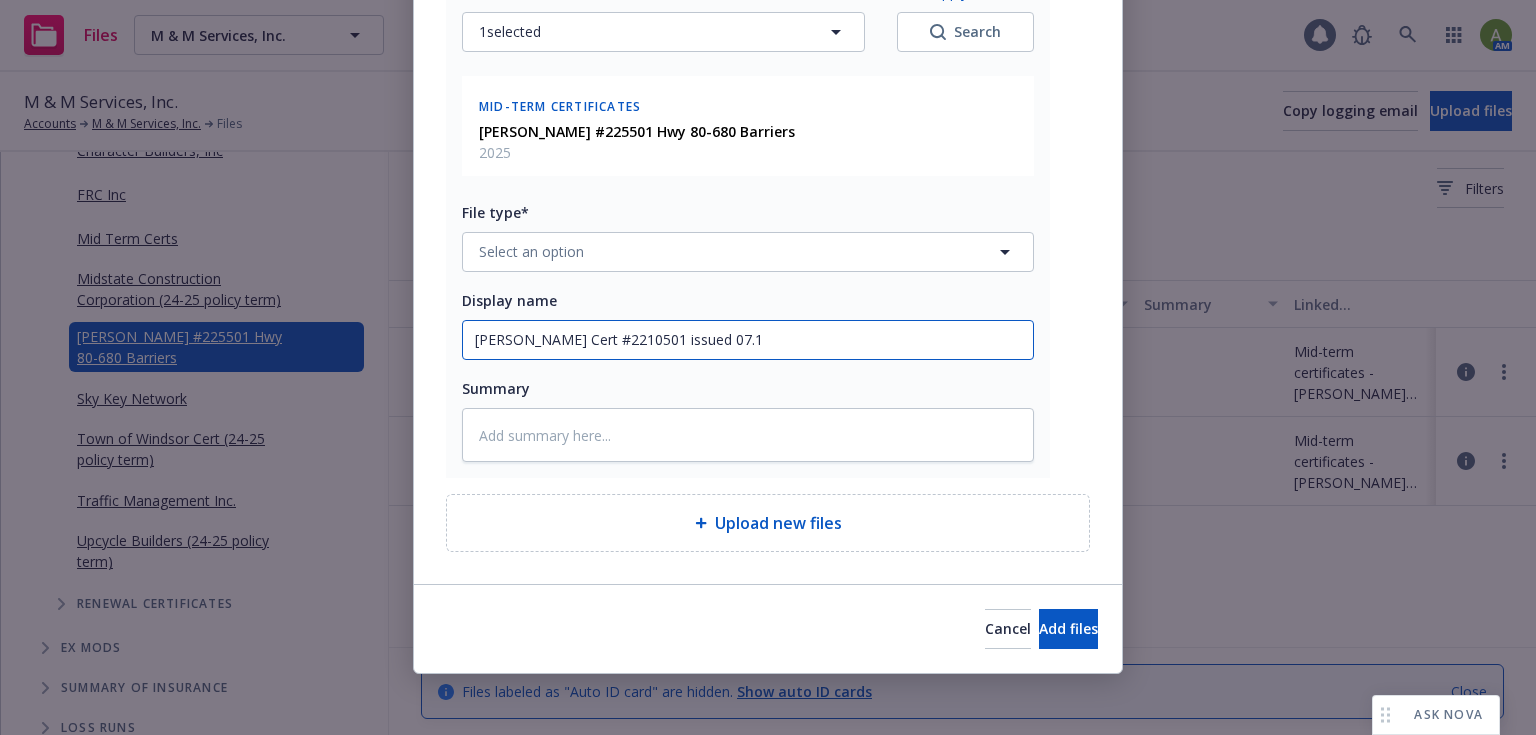 type on "x" 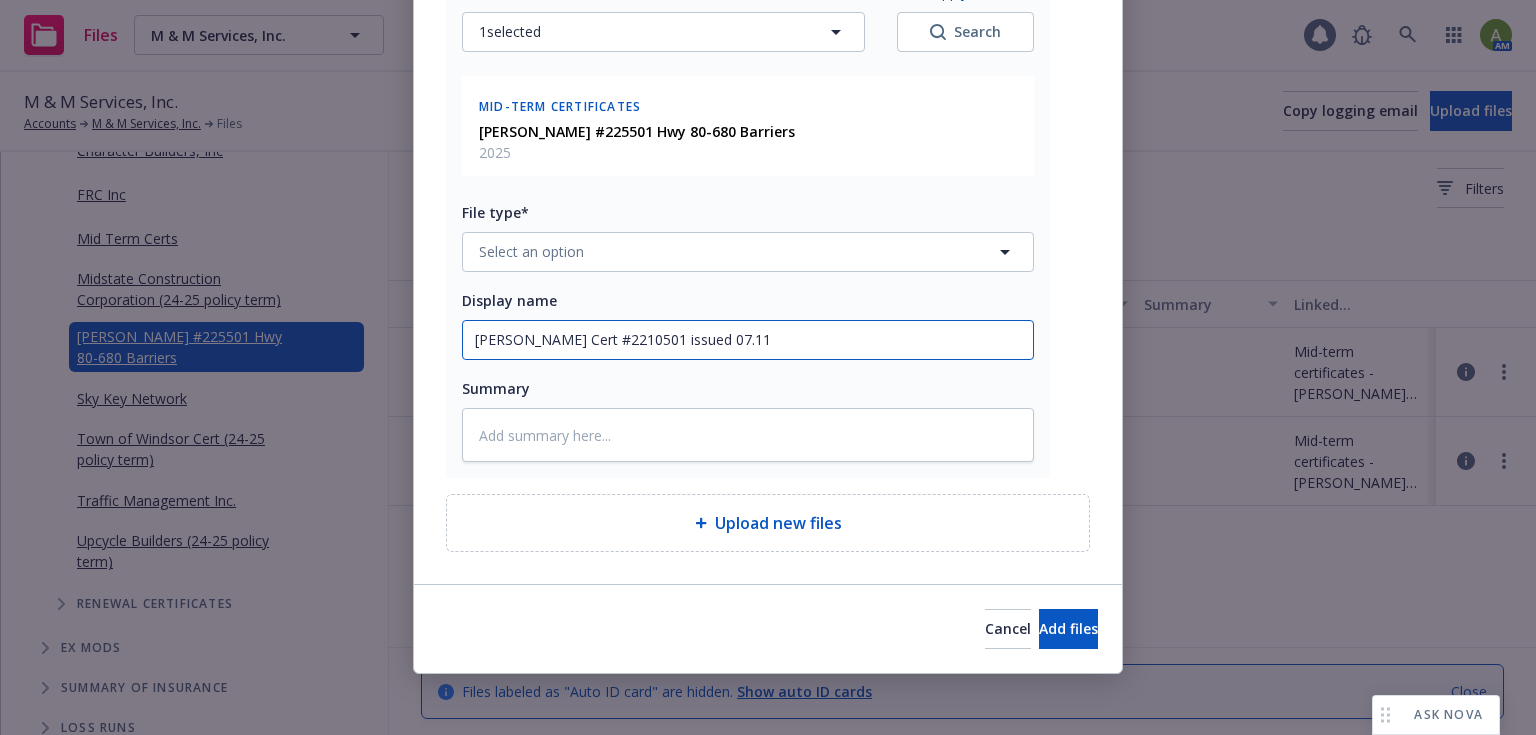 type on "x" 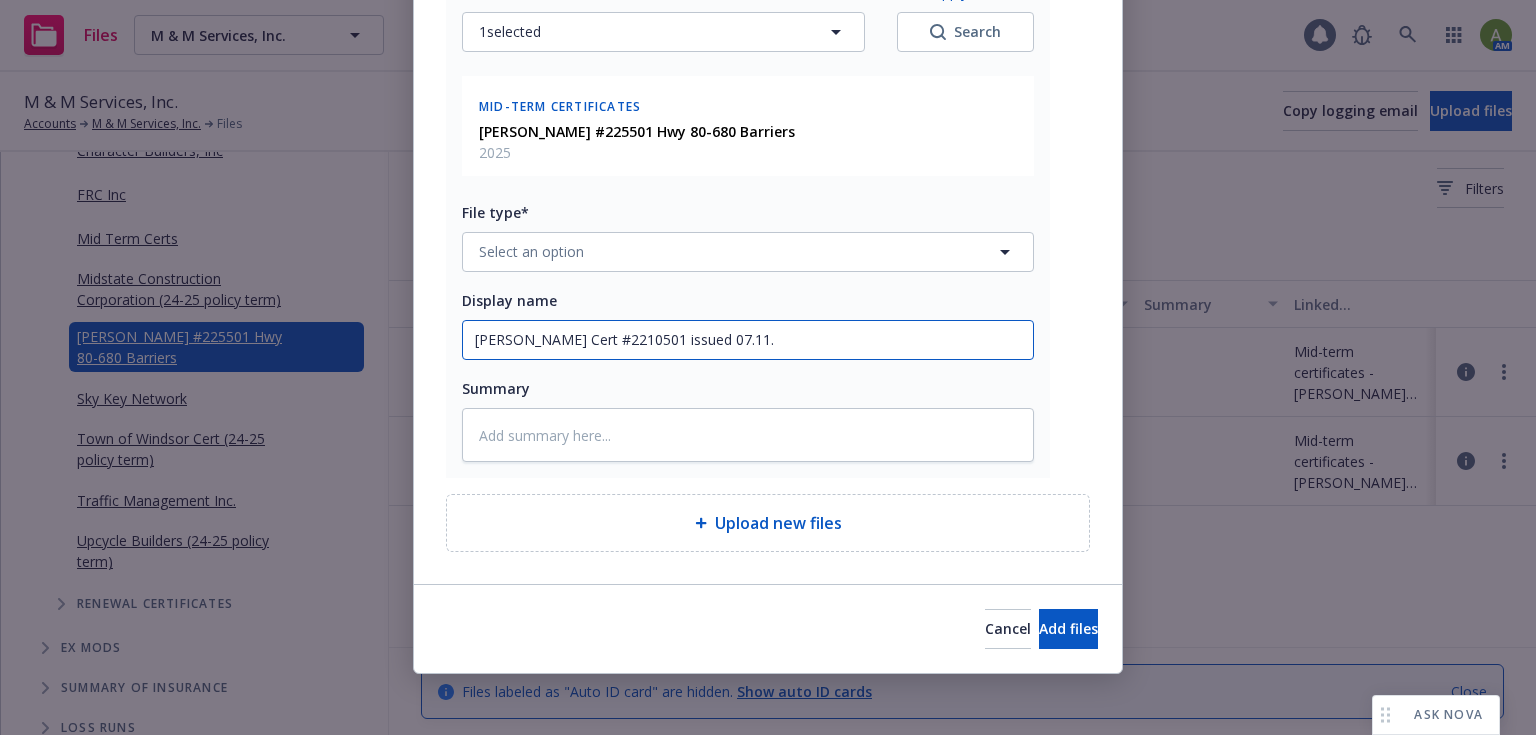 type on "x" 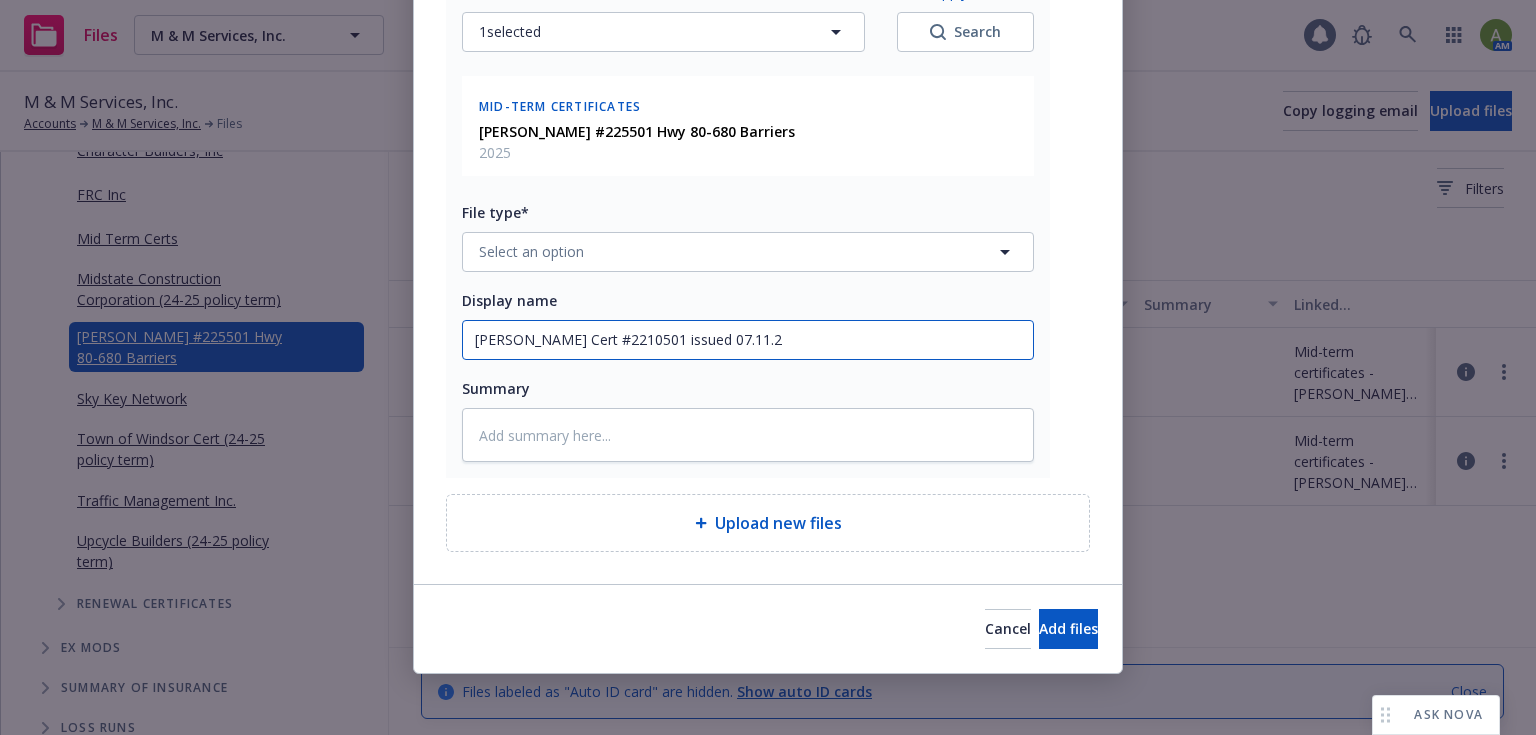 type on "x" 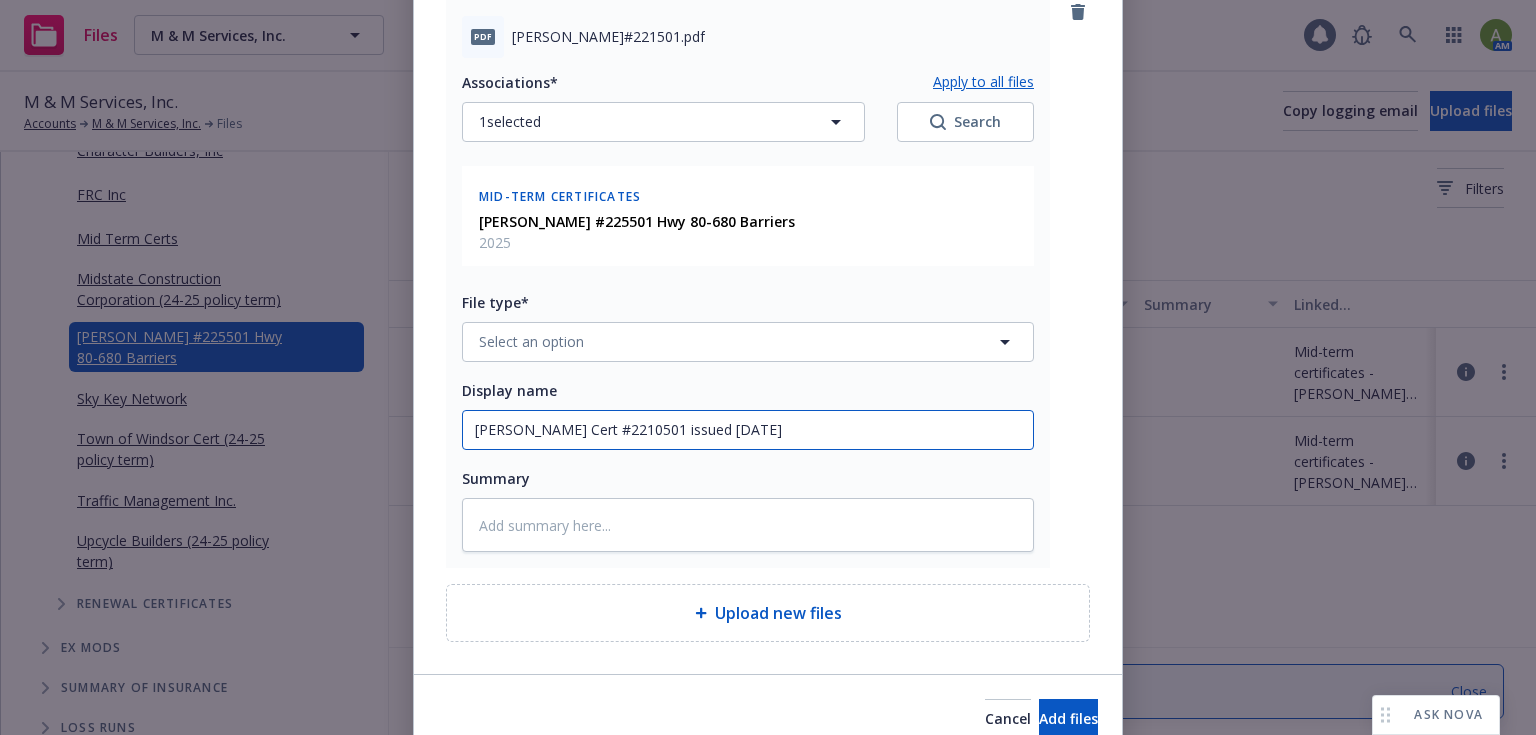 scroll, scrollTop: 1274, scrollLeft: 0, axis: vertical 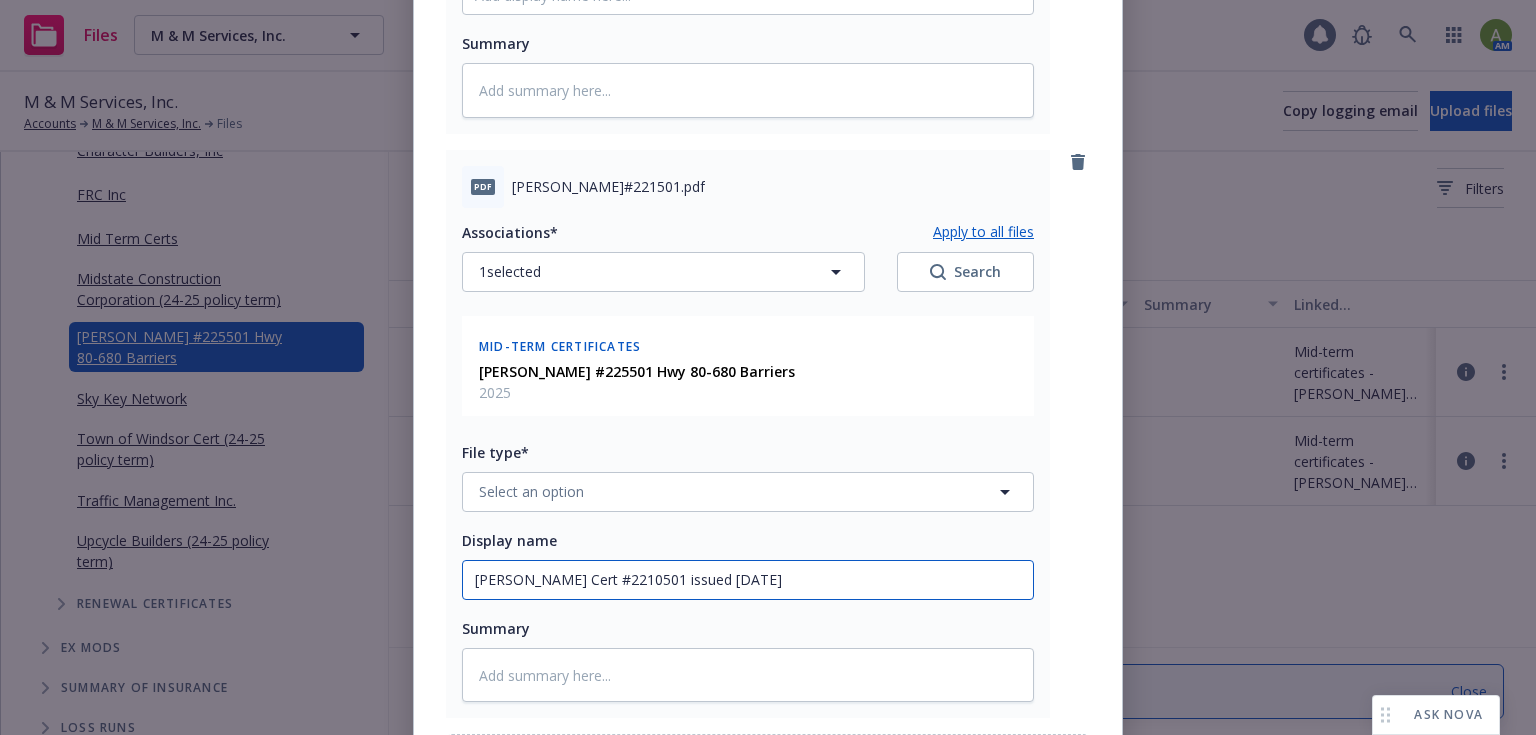 drag, startPoint x: 764, startPoint y: 577, endPoint x: 372, endPoint y: 577, distance: 392 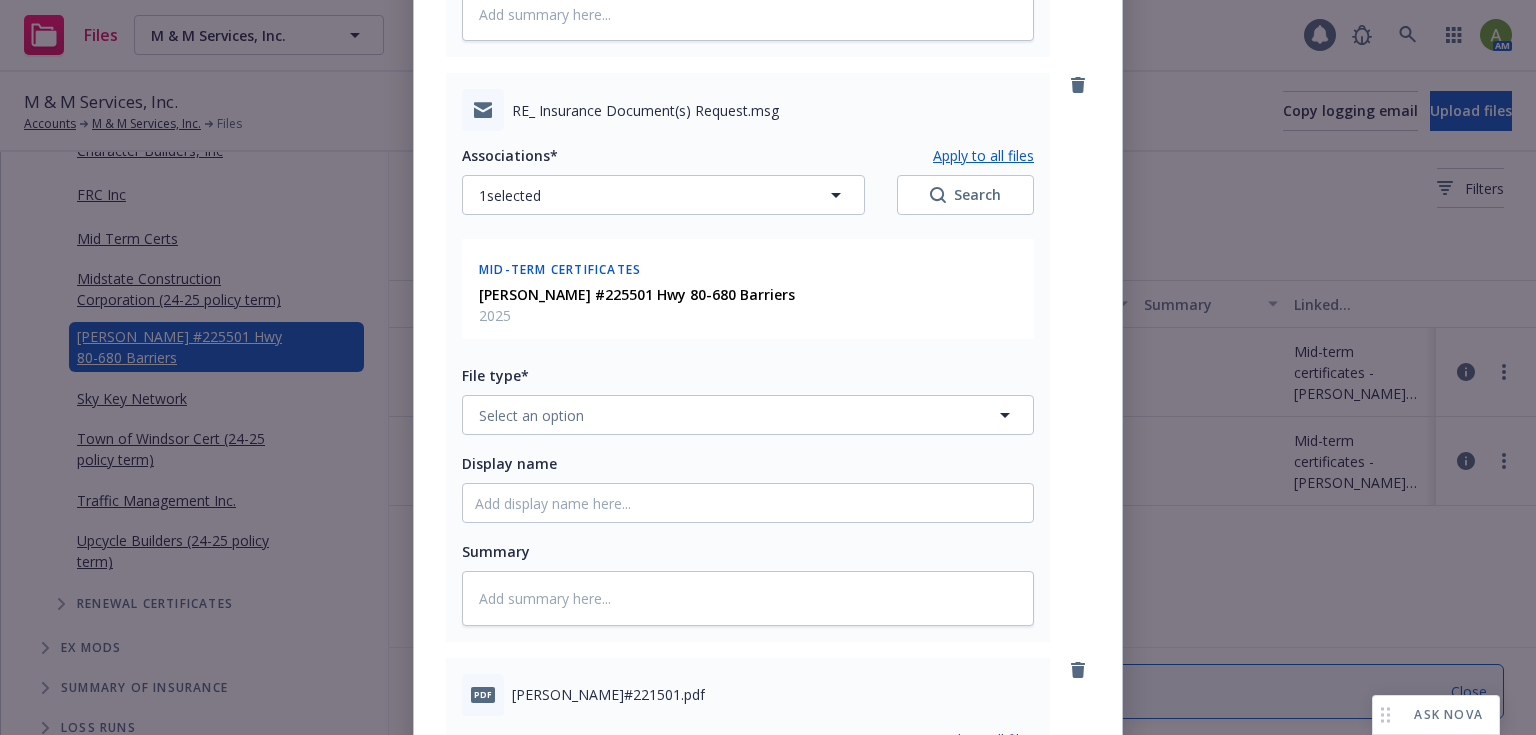 scroll, scrollTop: 714, scrollLeft: 0, axis: vertical 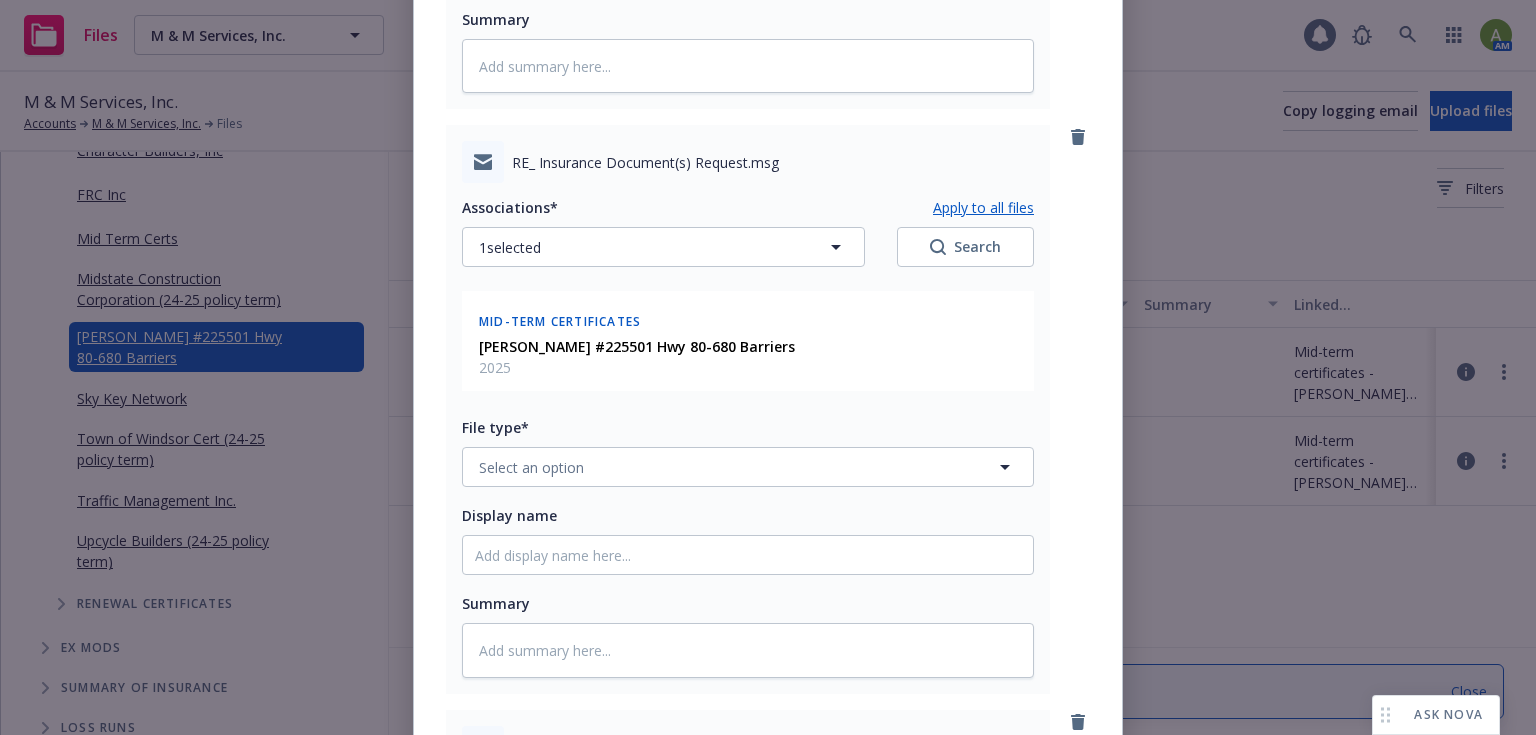 type on "[PERSON_NAME] Cert #2210501 issued [DATE]" 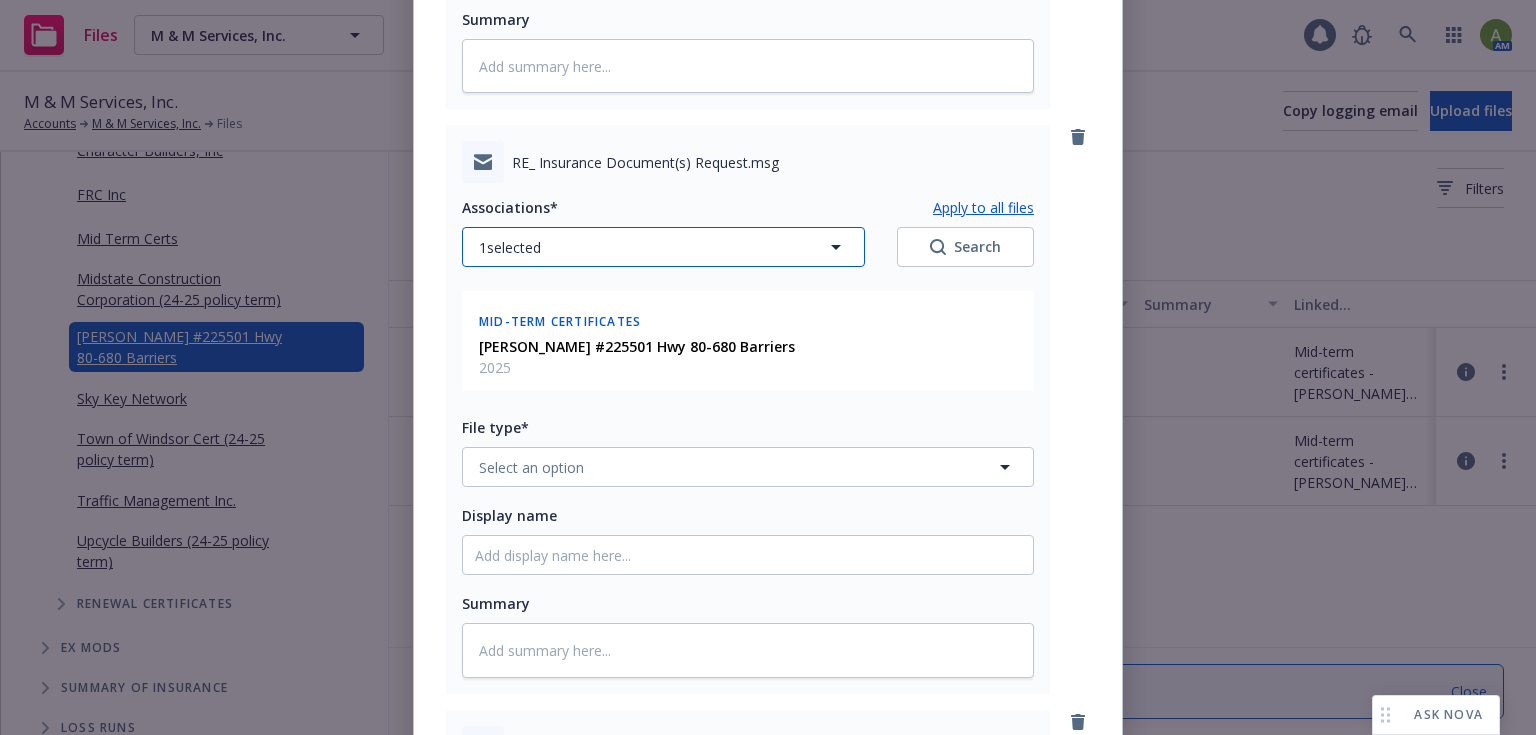 click 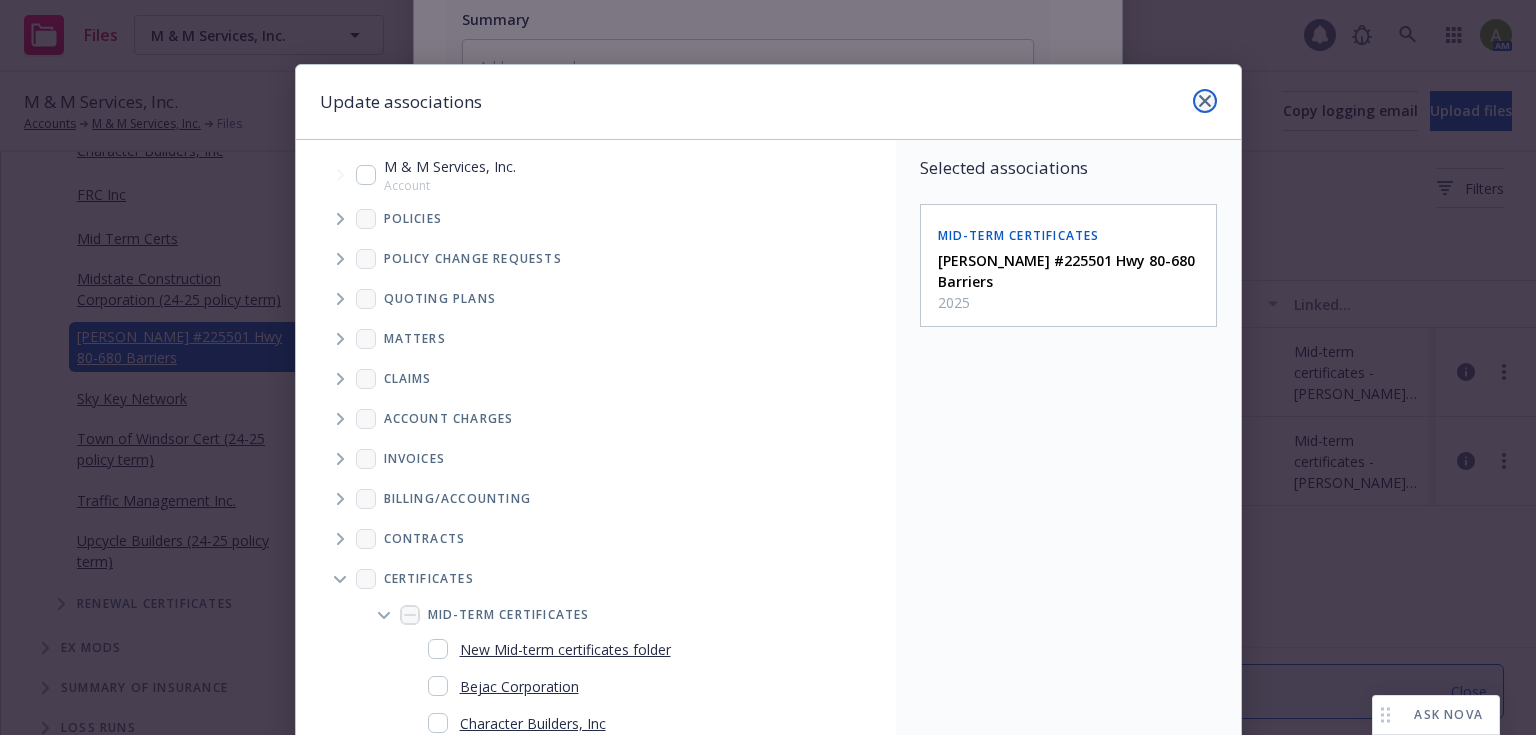 click at bounding box center [1205, 101] 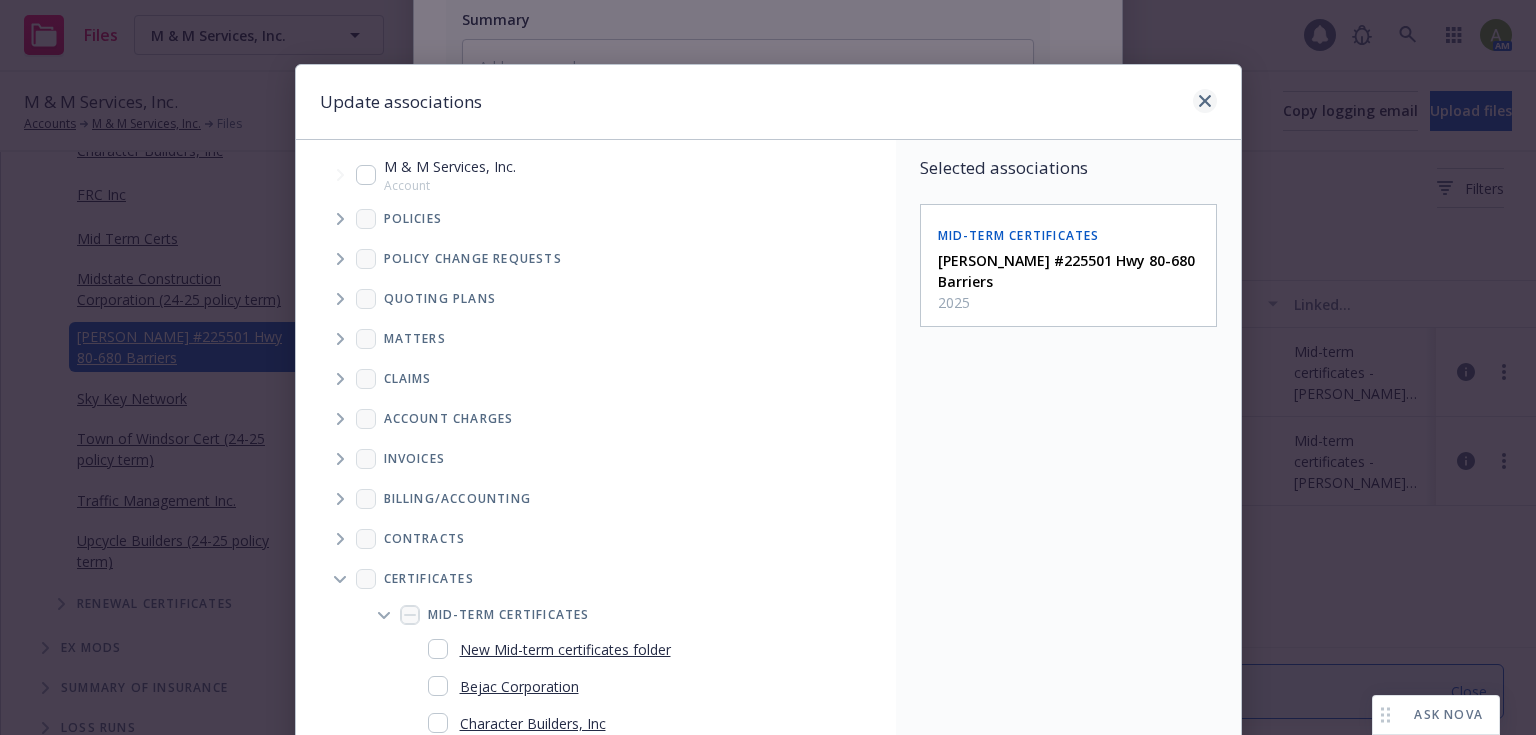 type on "x" 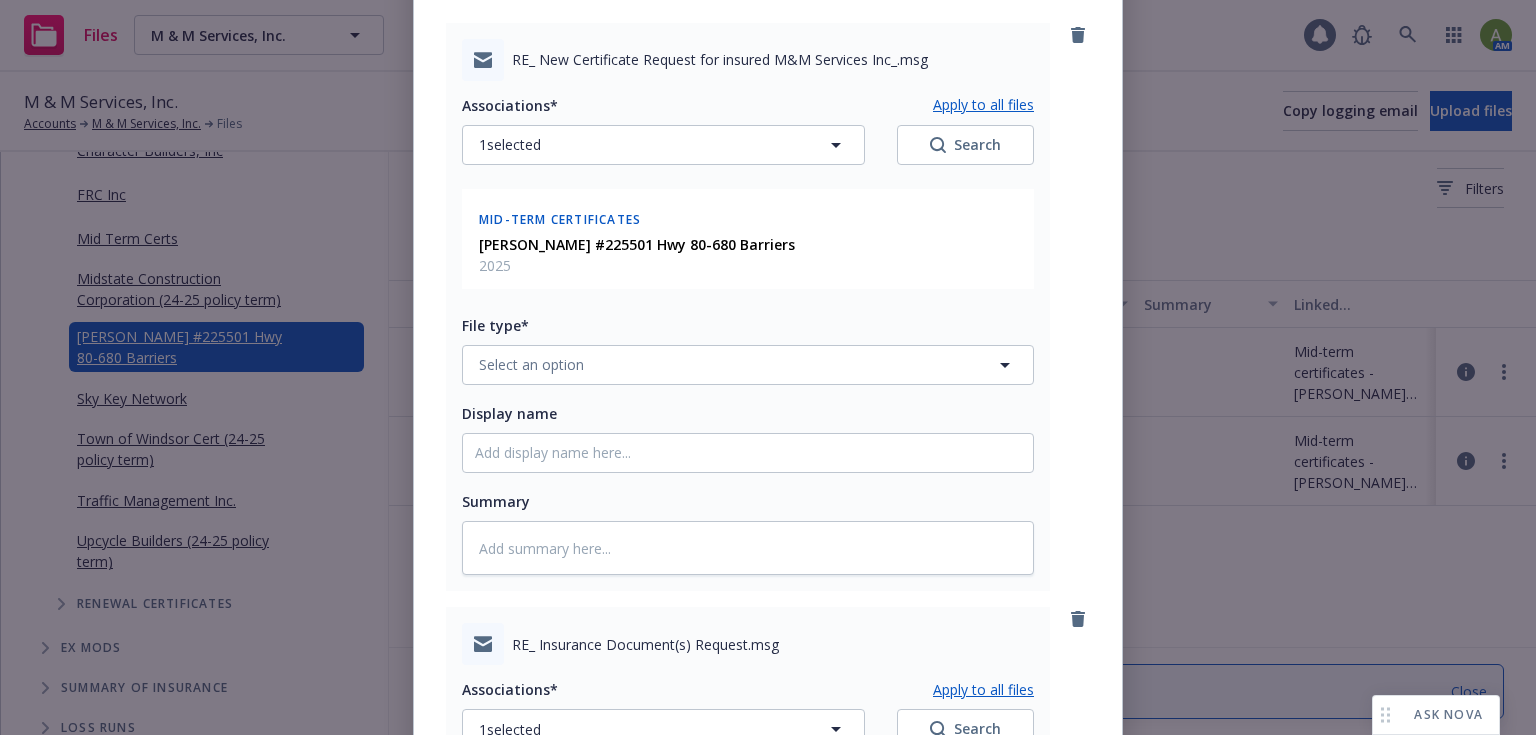 scroll, scrollTop: 240, scrollLeft: 0, axis: vertical 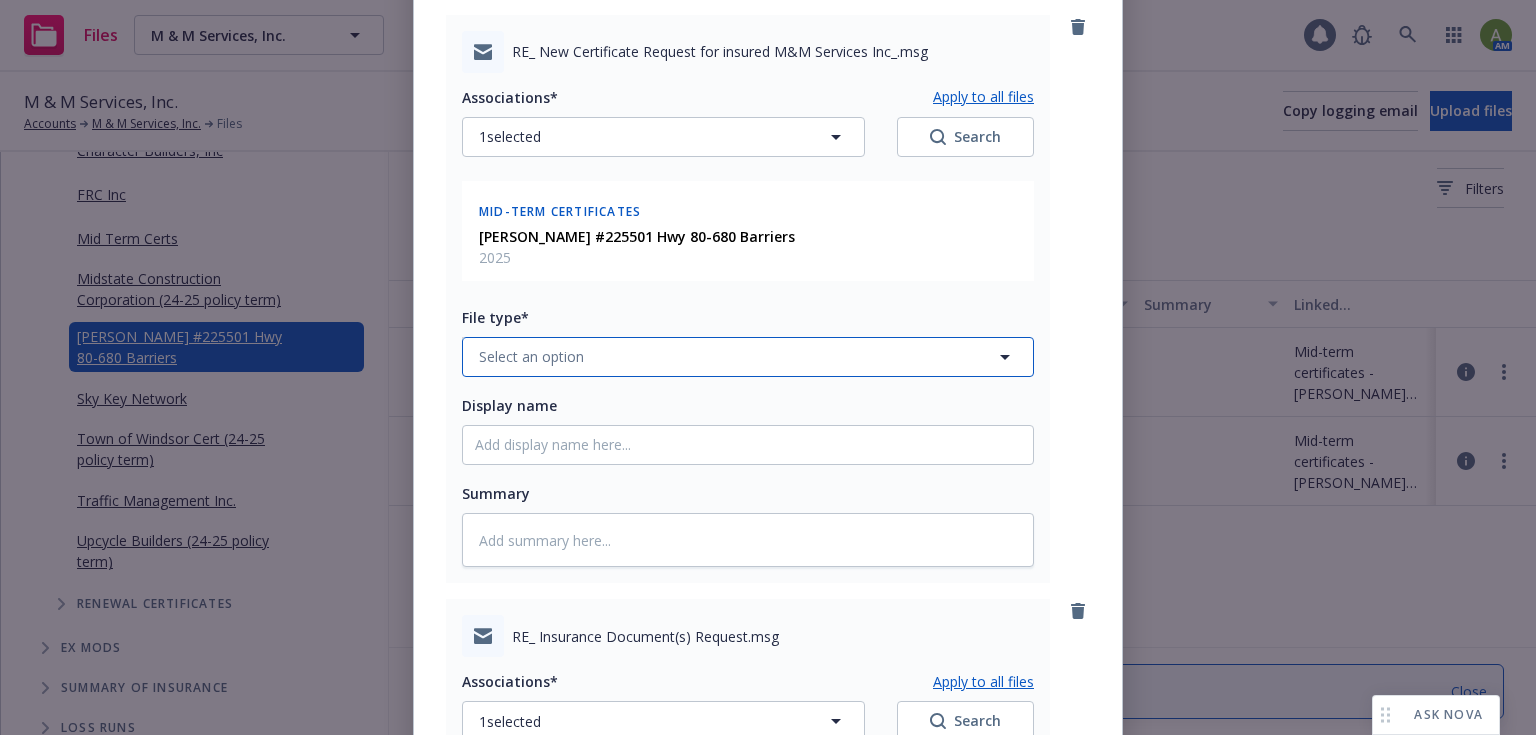 click on "Select an option" at bounding box center [531, 356] 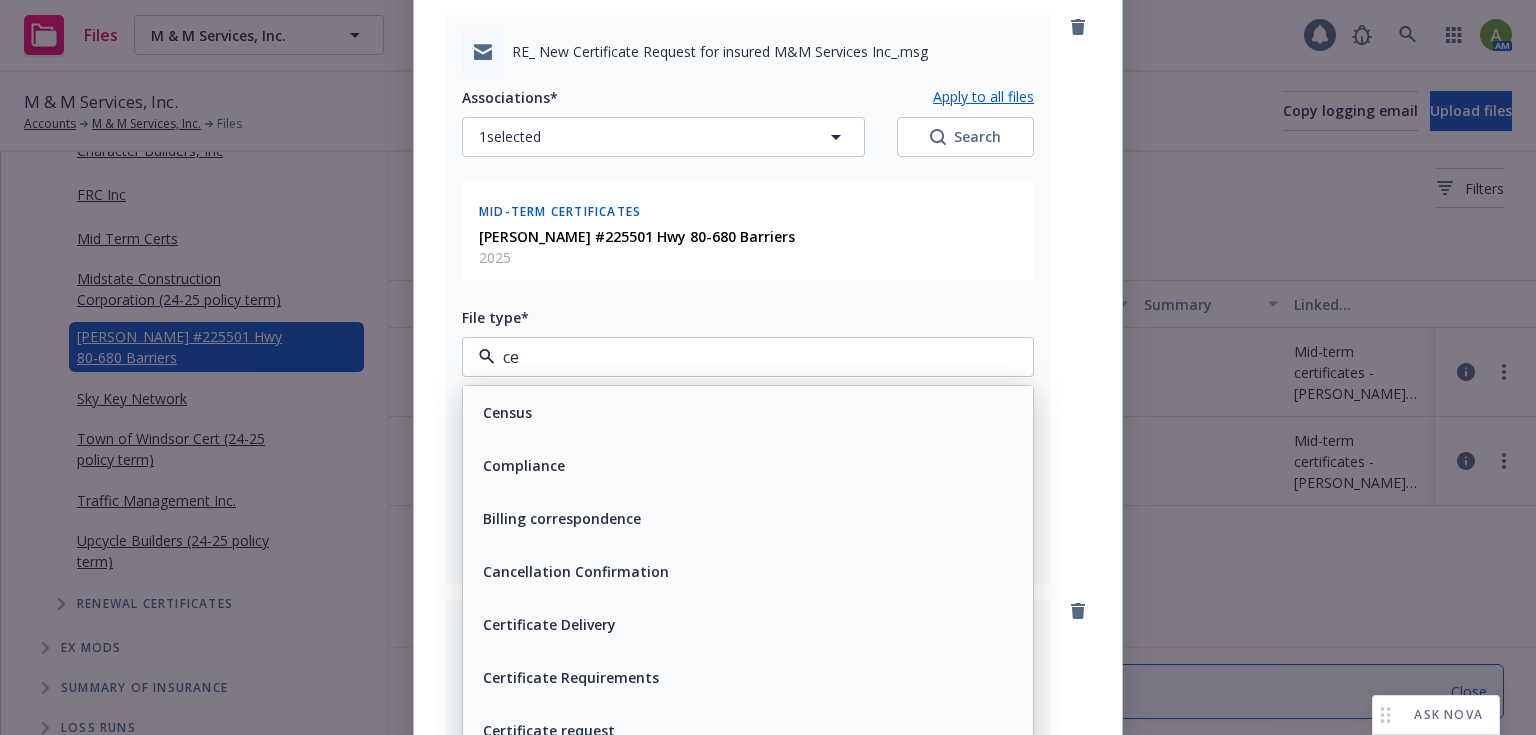 type on "cer" 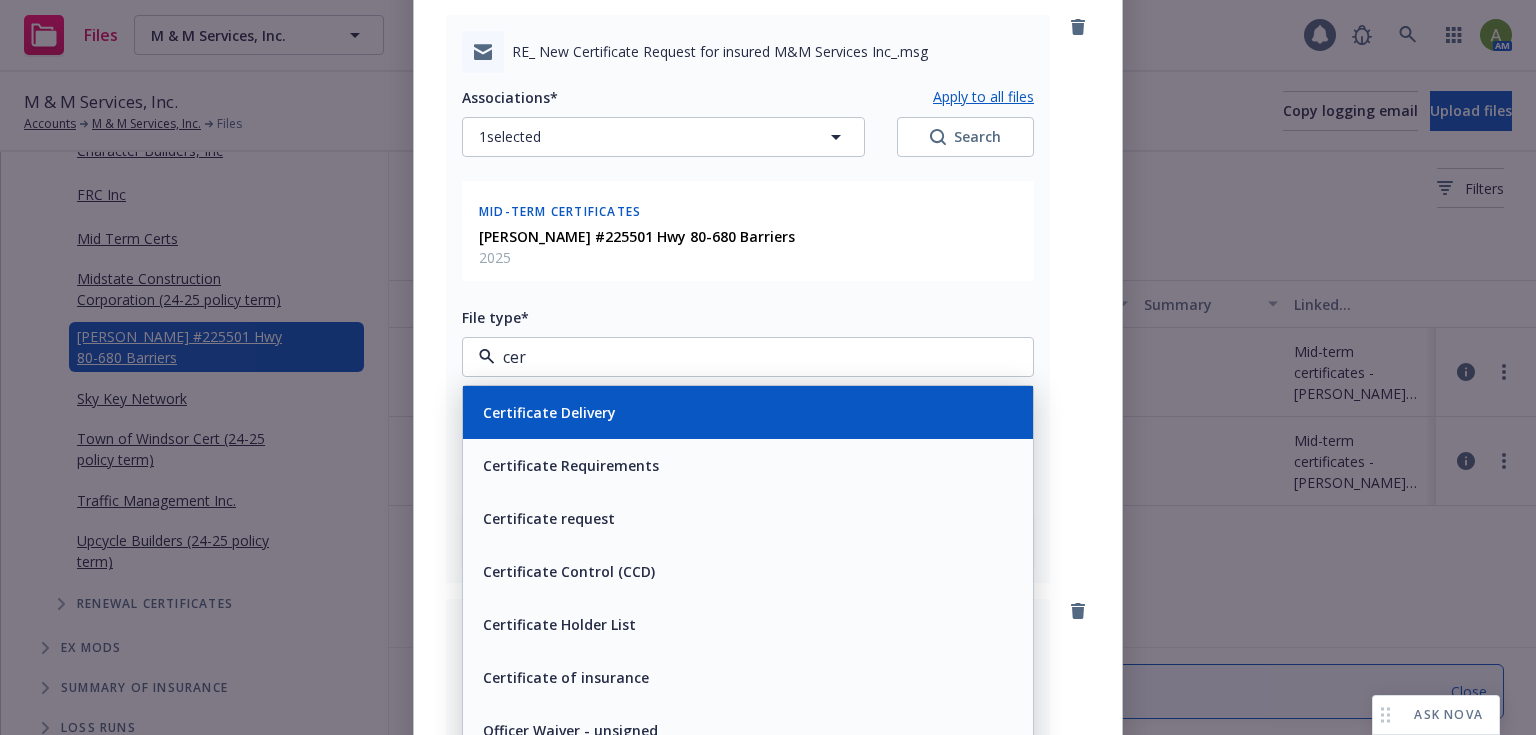 click on "Certificate Delivery" at bounding box center [549, 412] 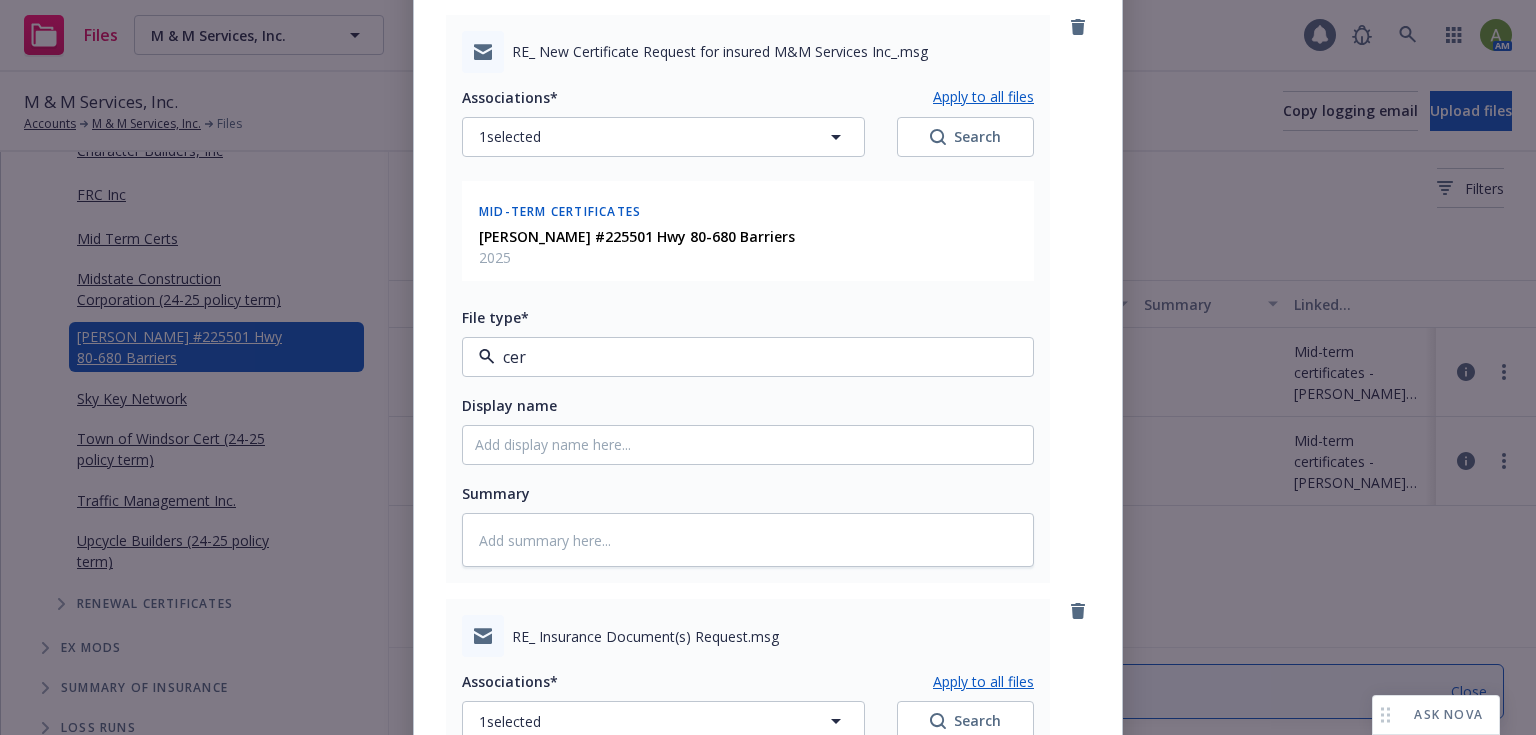 type on "x" 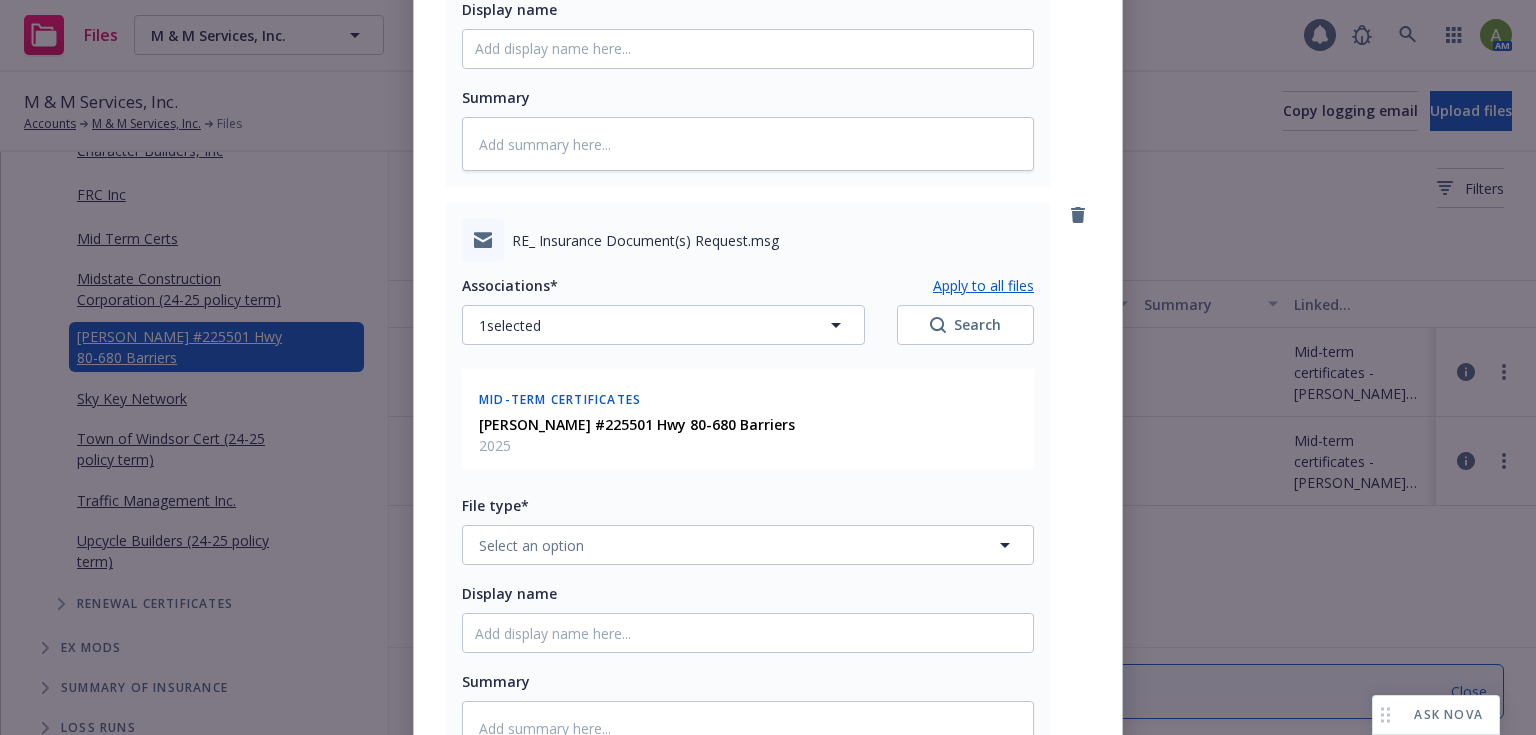 scroll, scrollTop: 640, scrollLeft: 0, axis: vertical 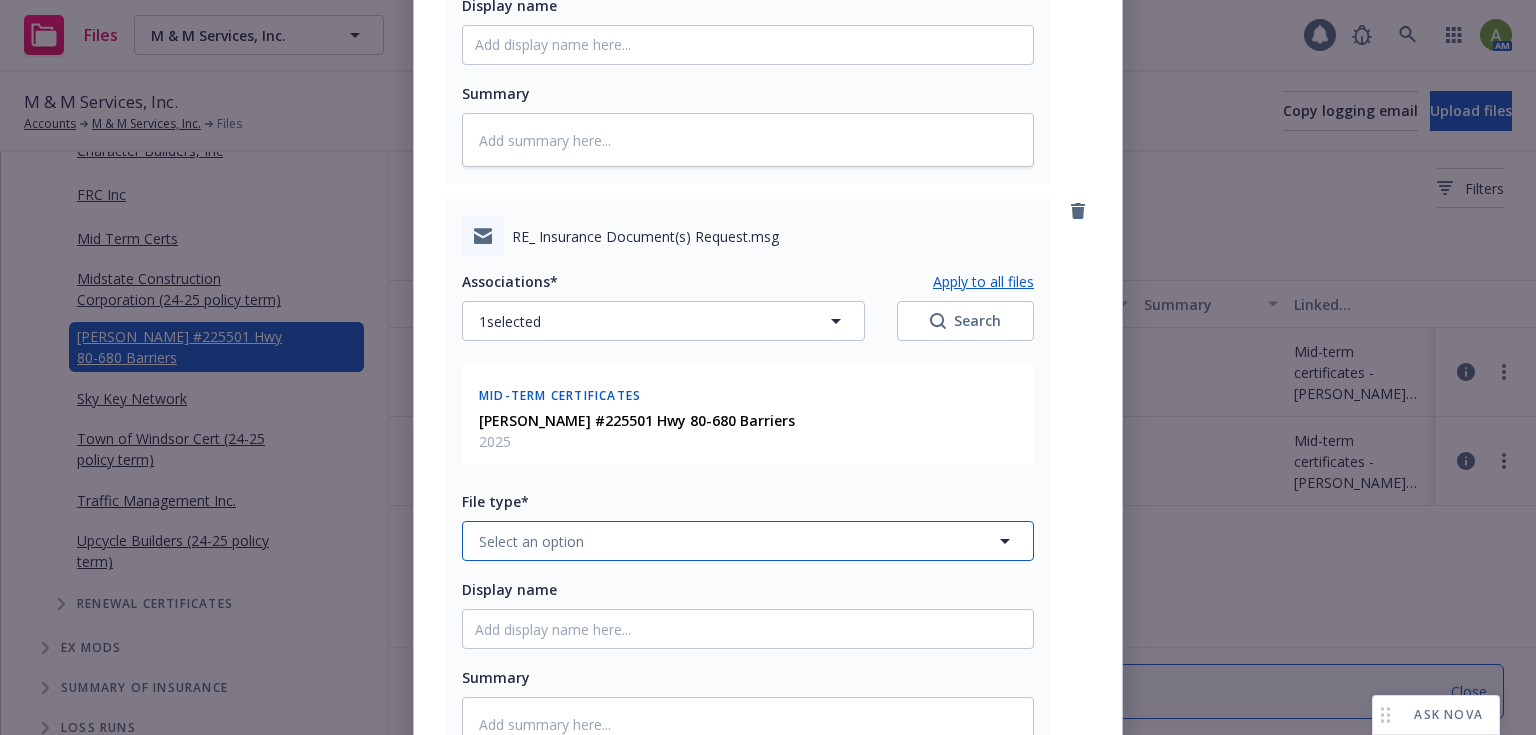 click on "Select an option" at bounding box center [748, 541] 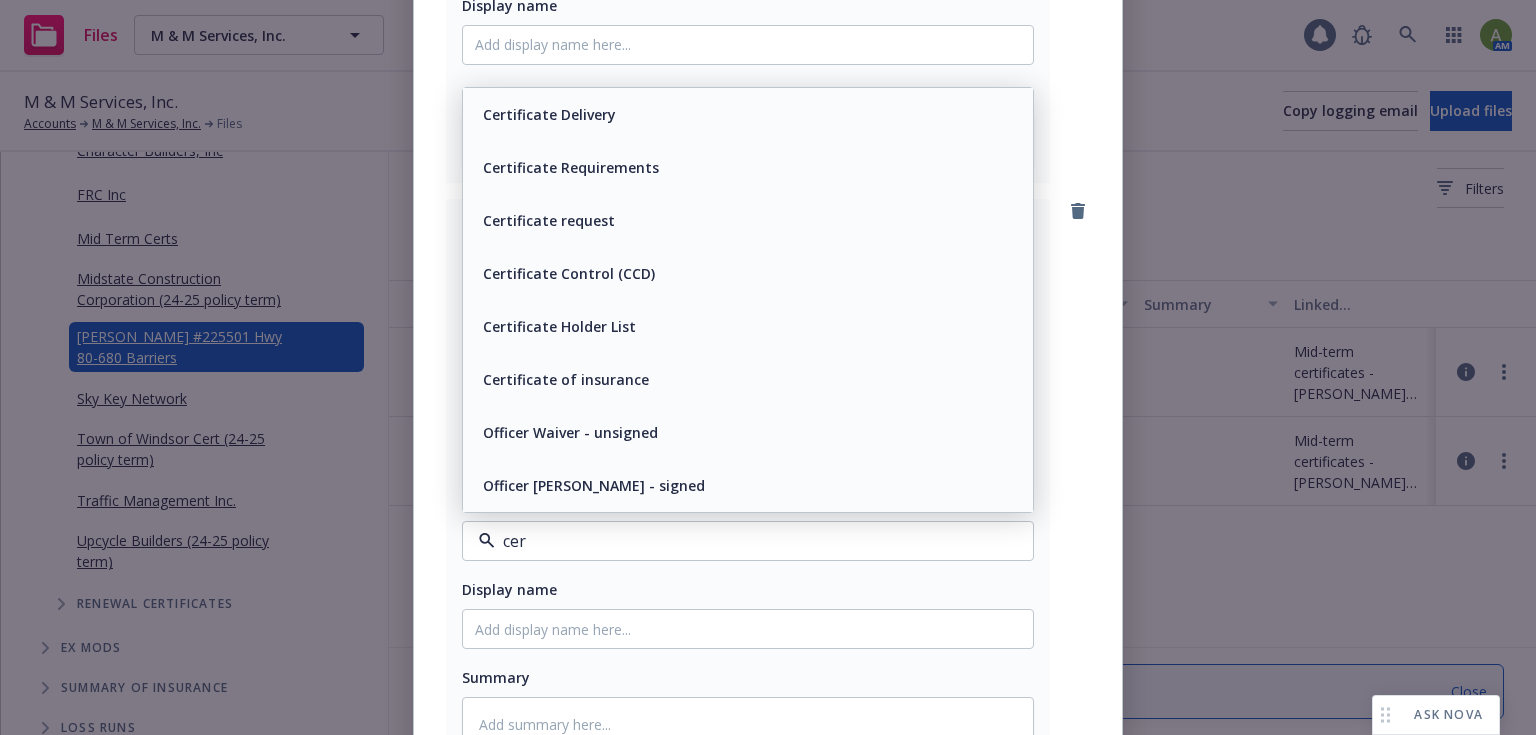 type on "cert" 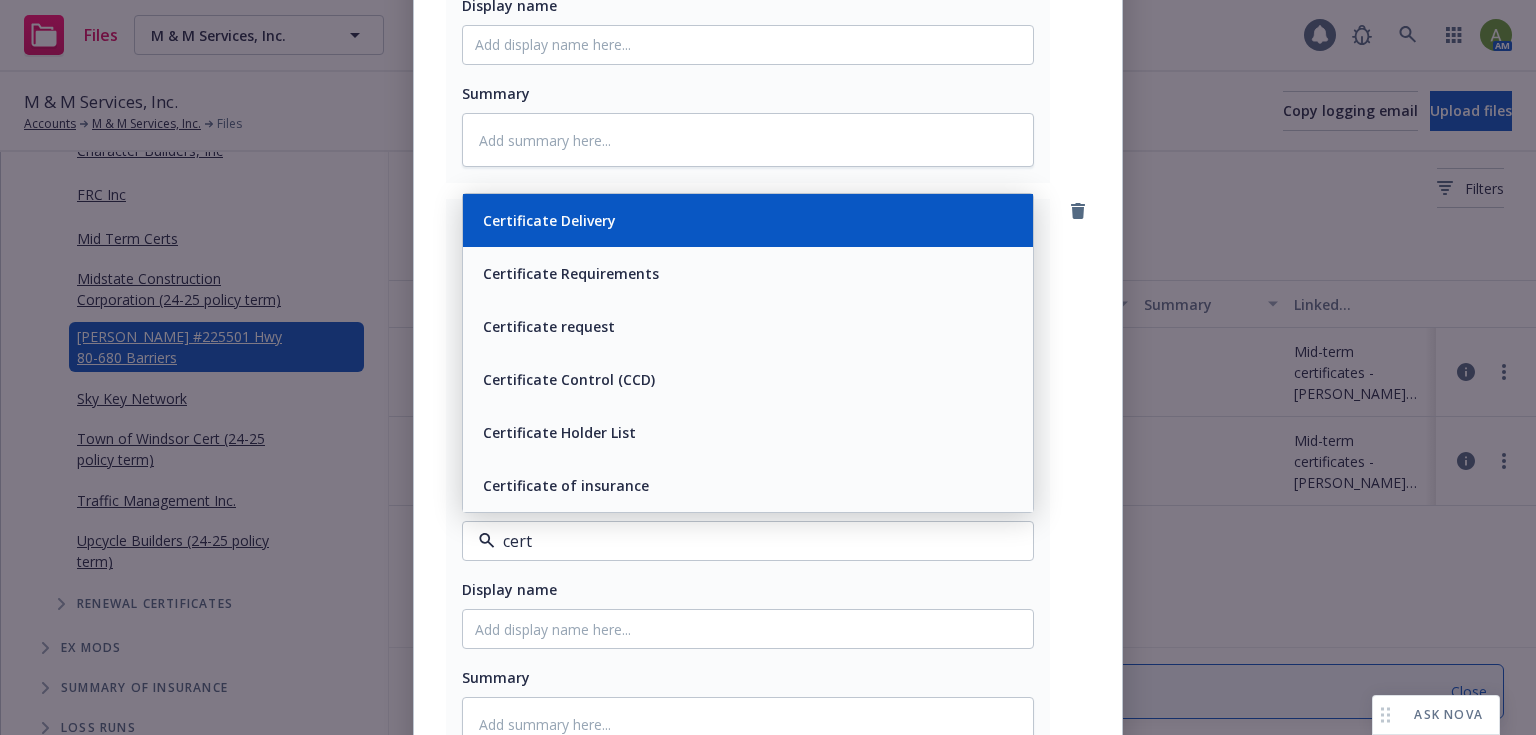 click on "Certificate Delivery" at bounding box center (549, 220) 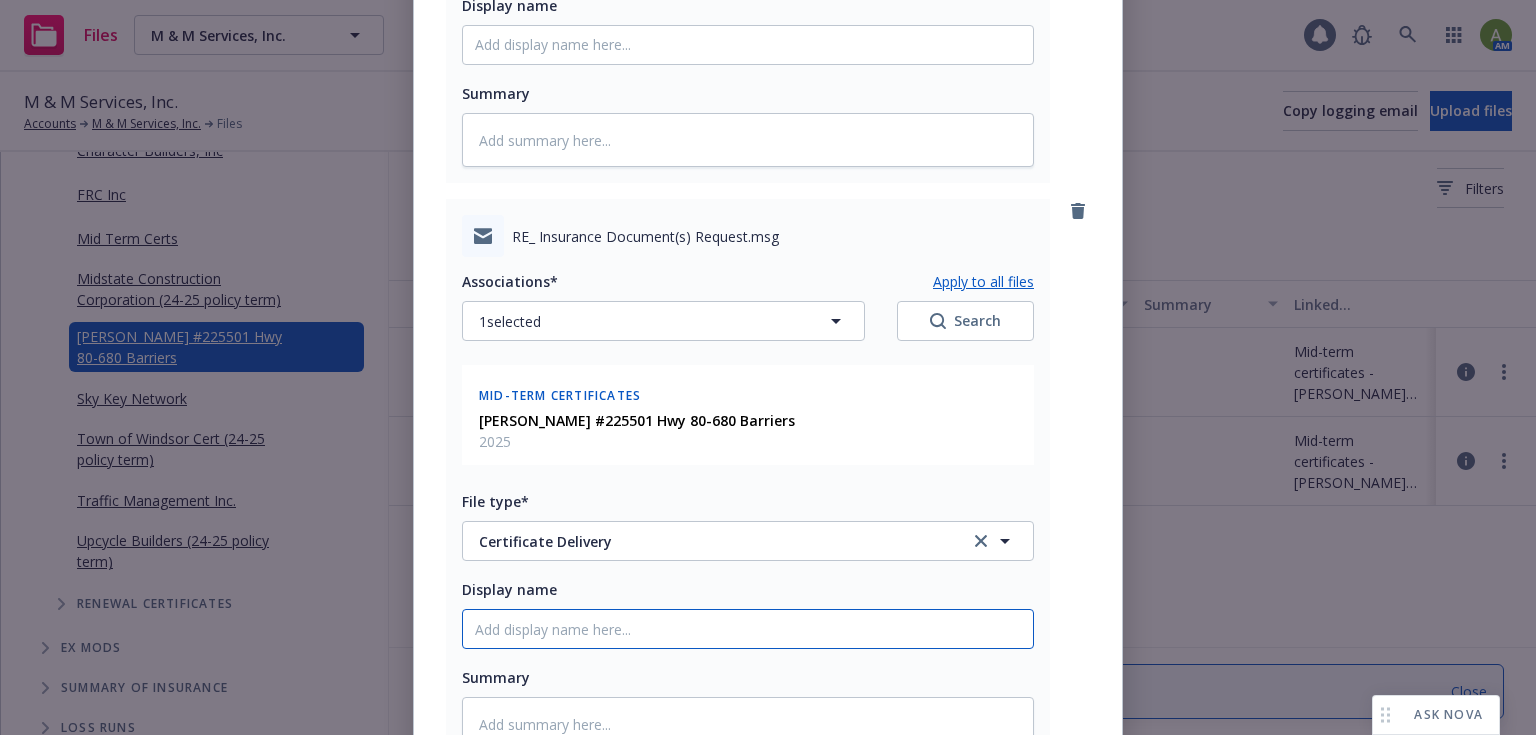 drag, startPoint x: 542, startPoint y: 627, endPoint x: 530, endPoint y: 632, distance: 13 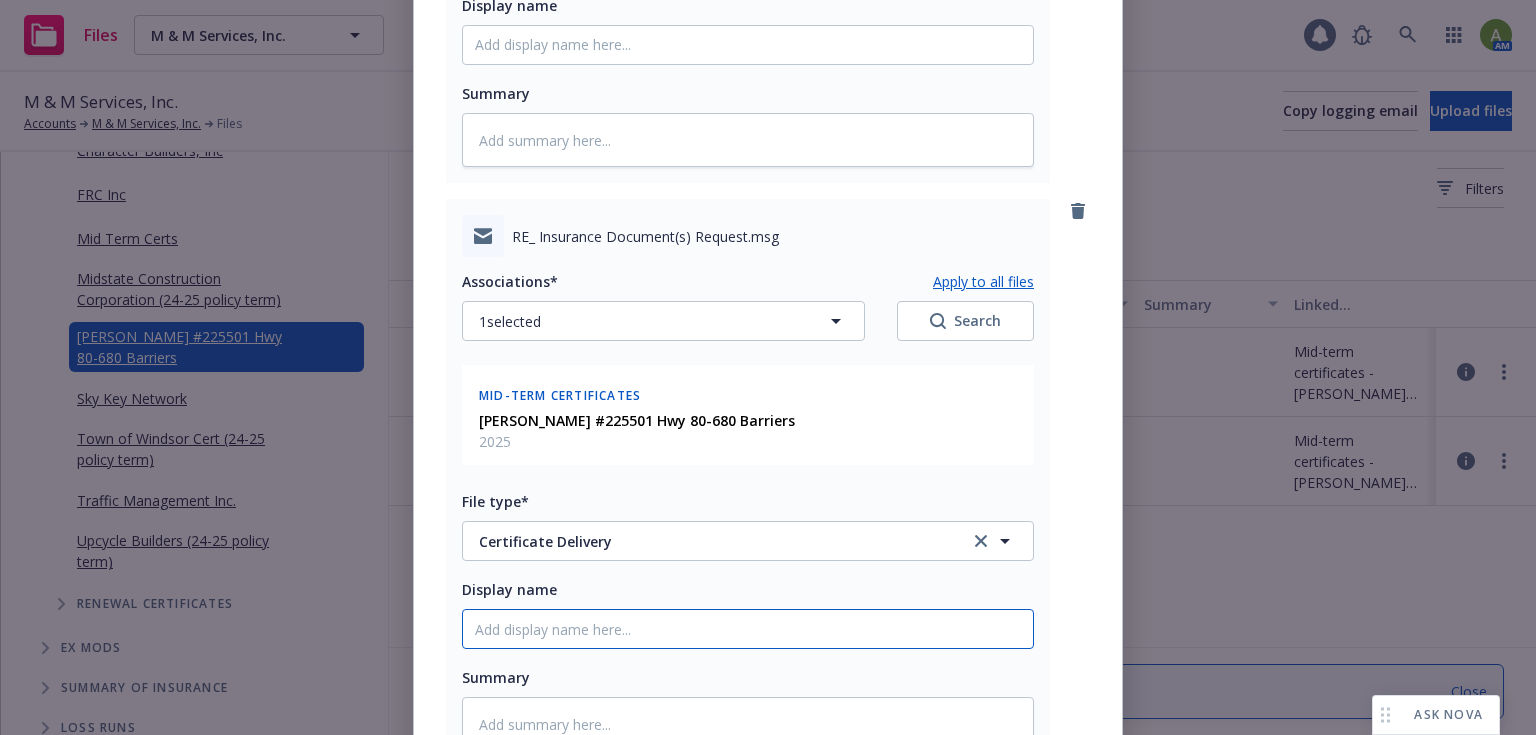 type on "x" 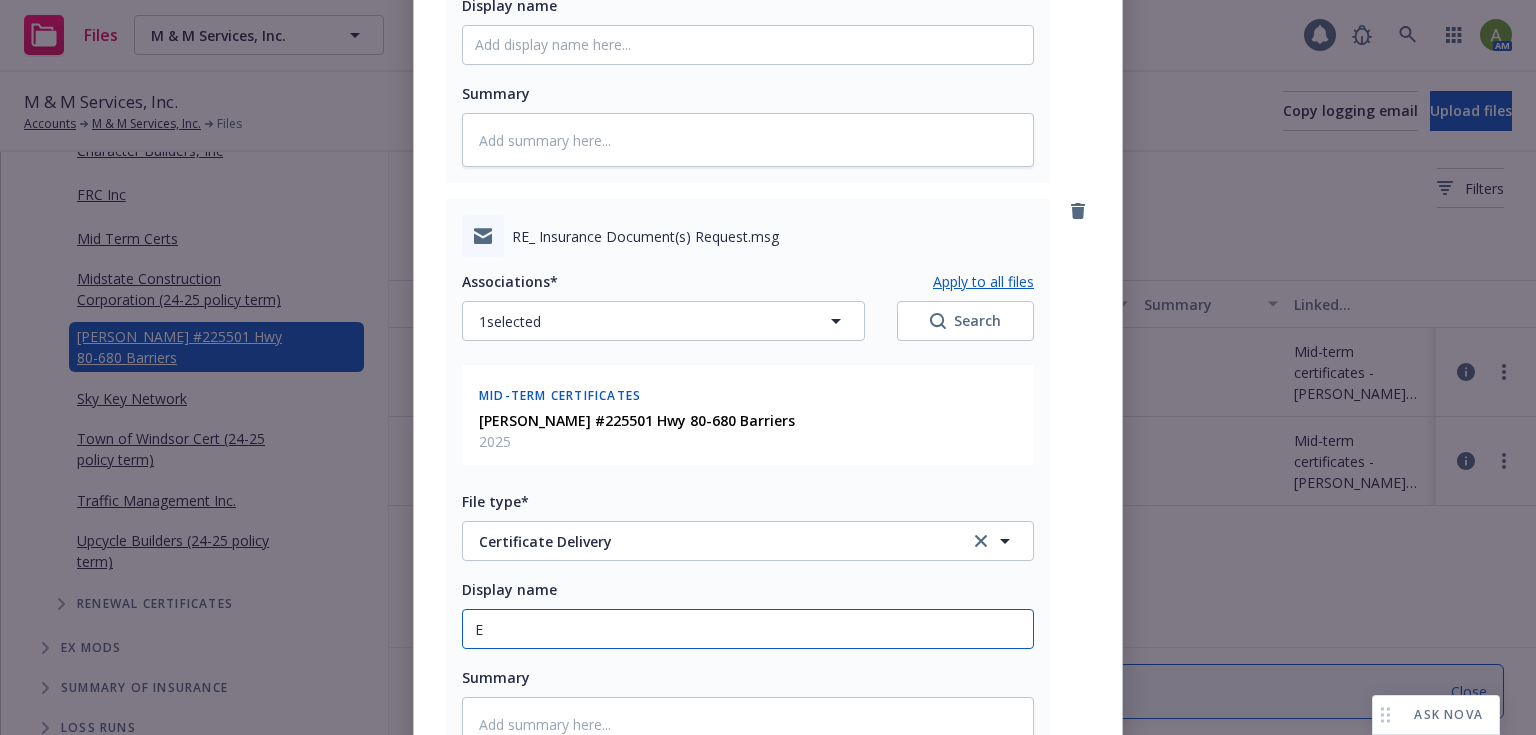 type on "x" 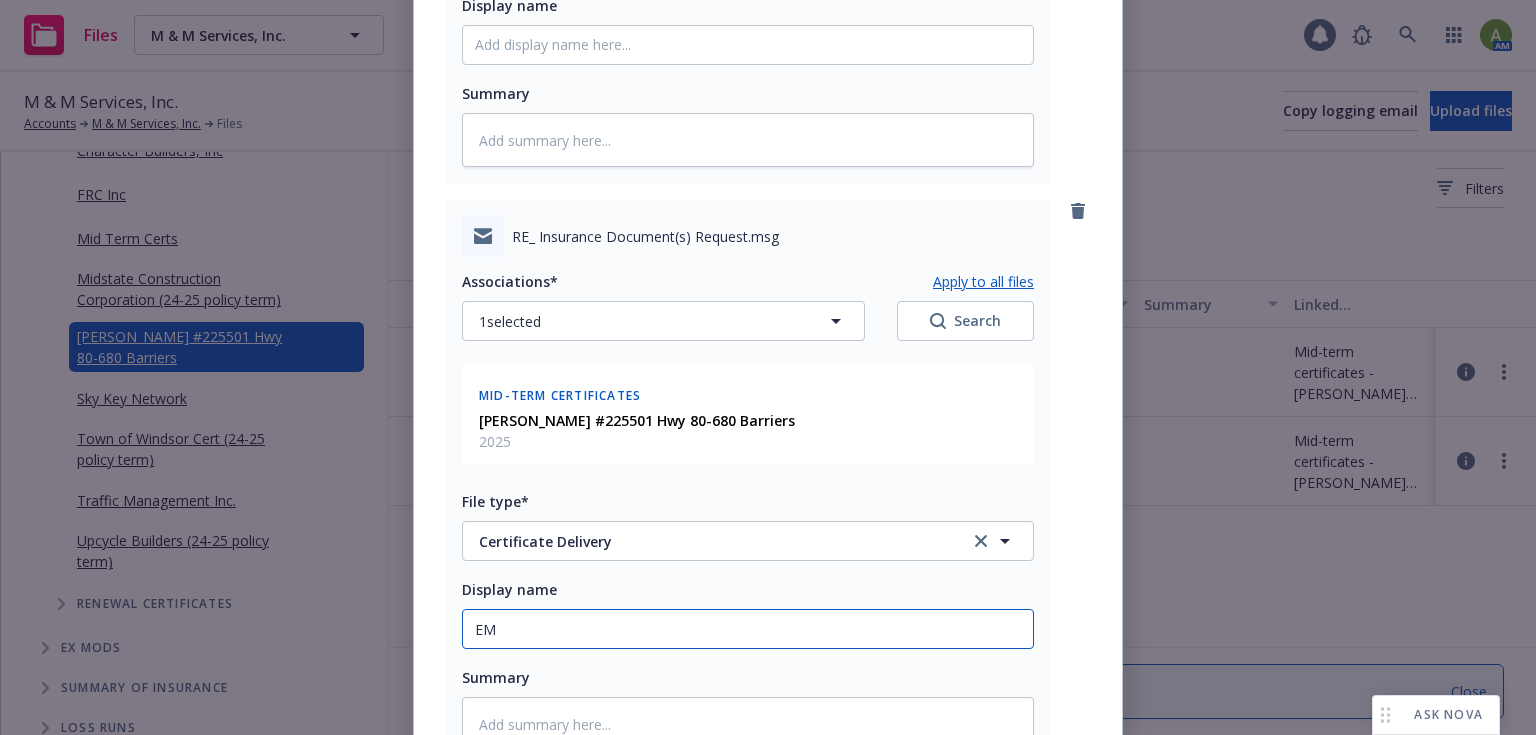 type on "x" 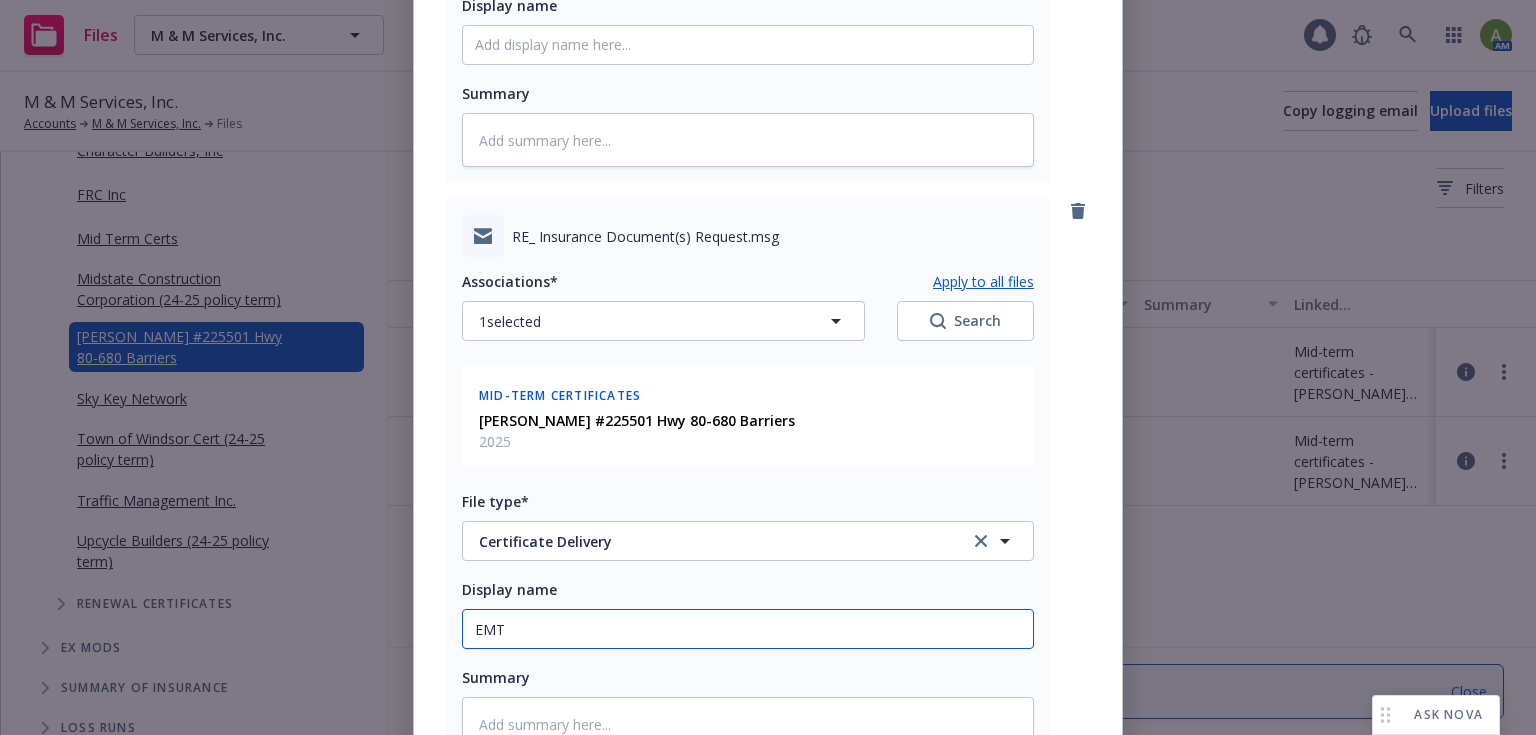 type on "x" 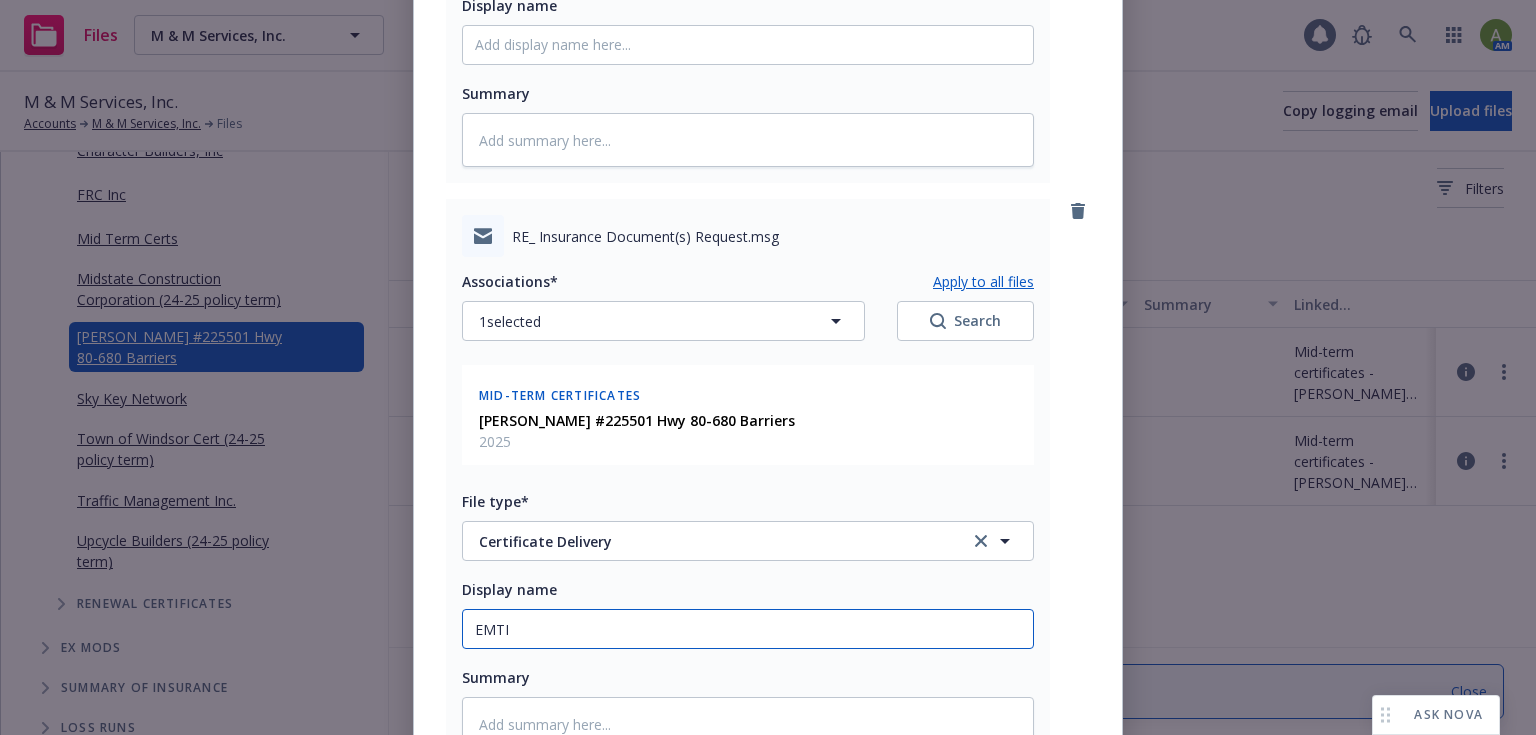 type on "x" 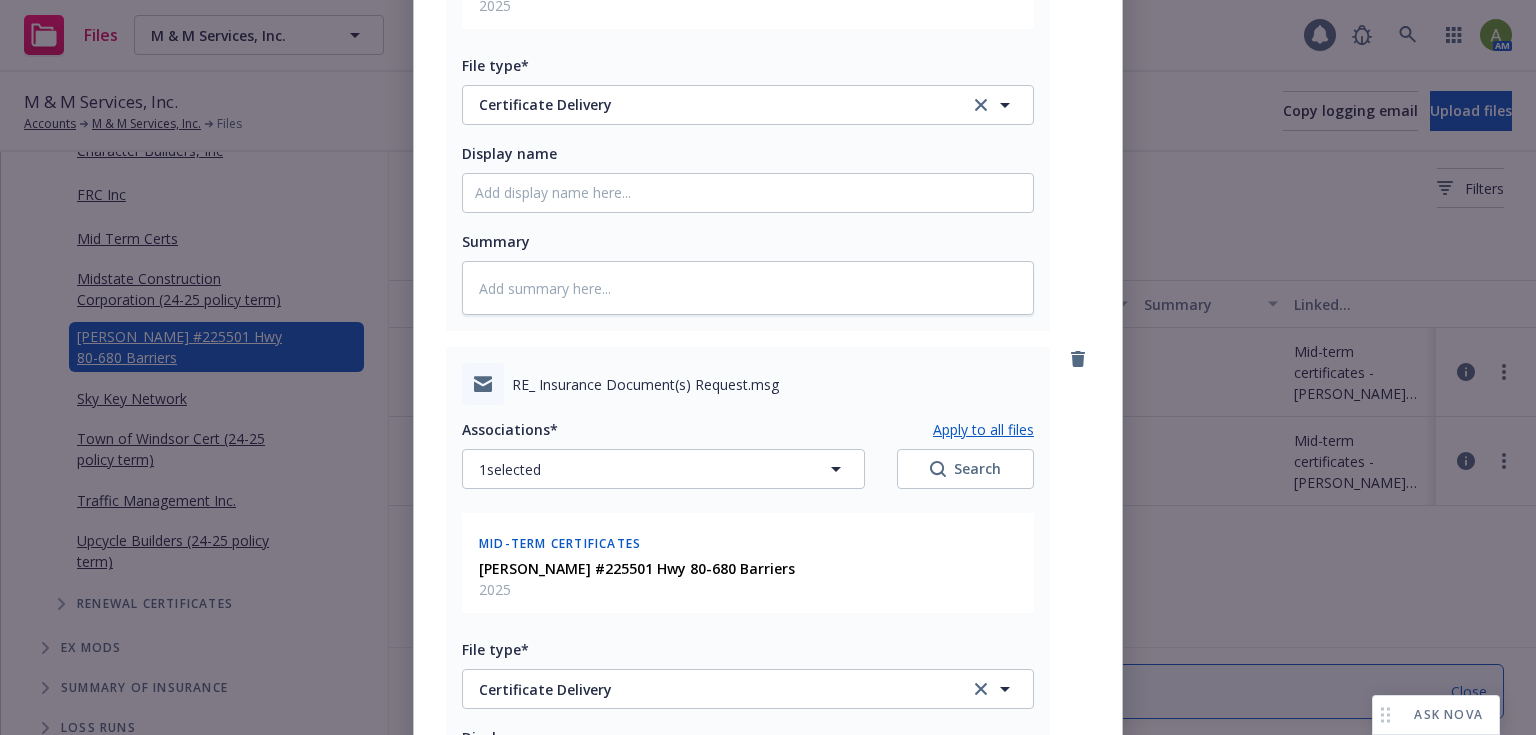 scroll, scrollTop: 480, scrollLeft: 0, axis: vertical 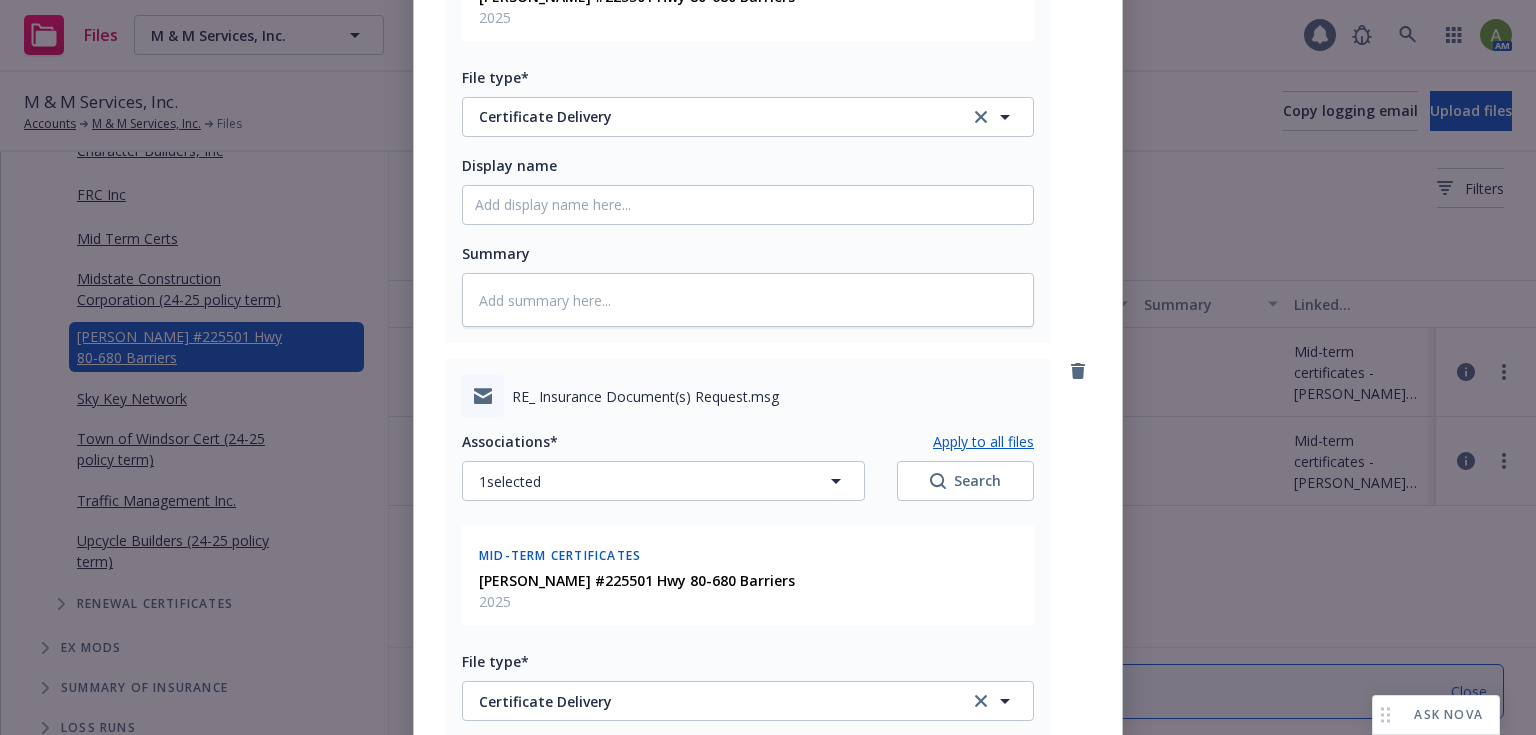 type on "EMTI [PERSON_NAME] Cert #2210501 issued [DATE]" 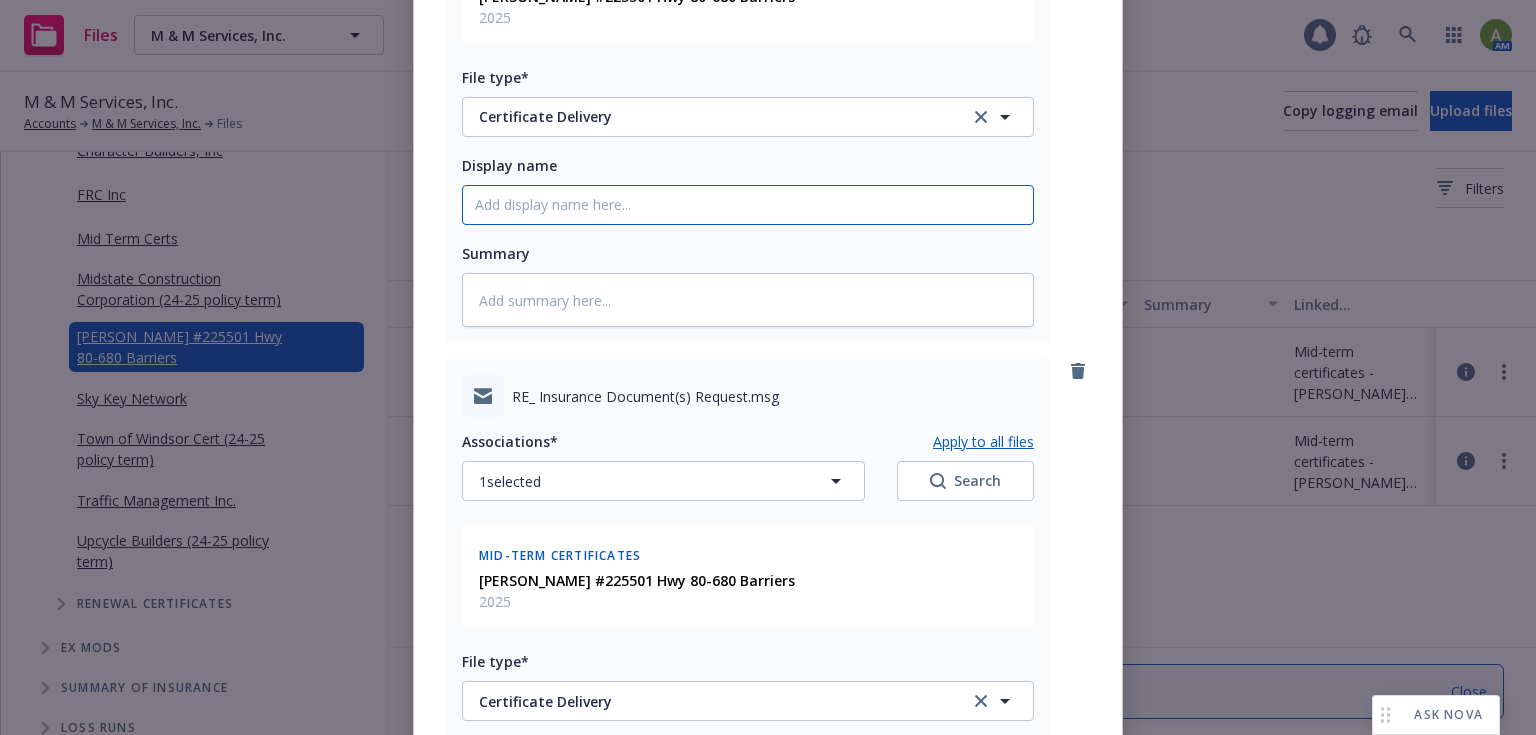 click on "Display name" at bounding box center [748, 205] 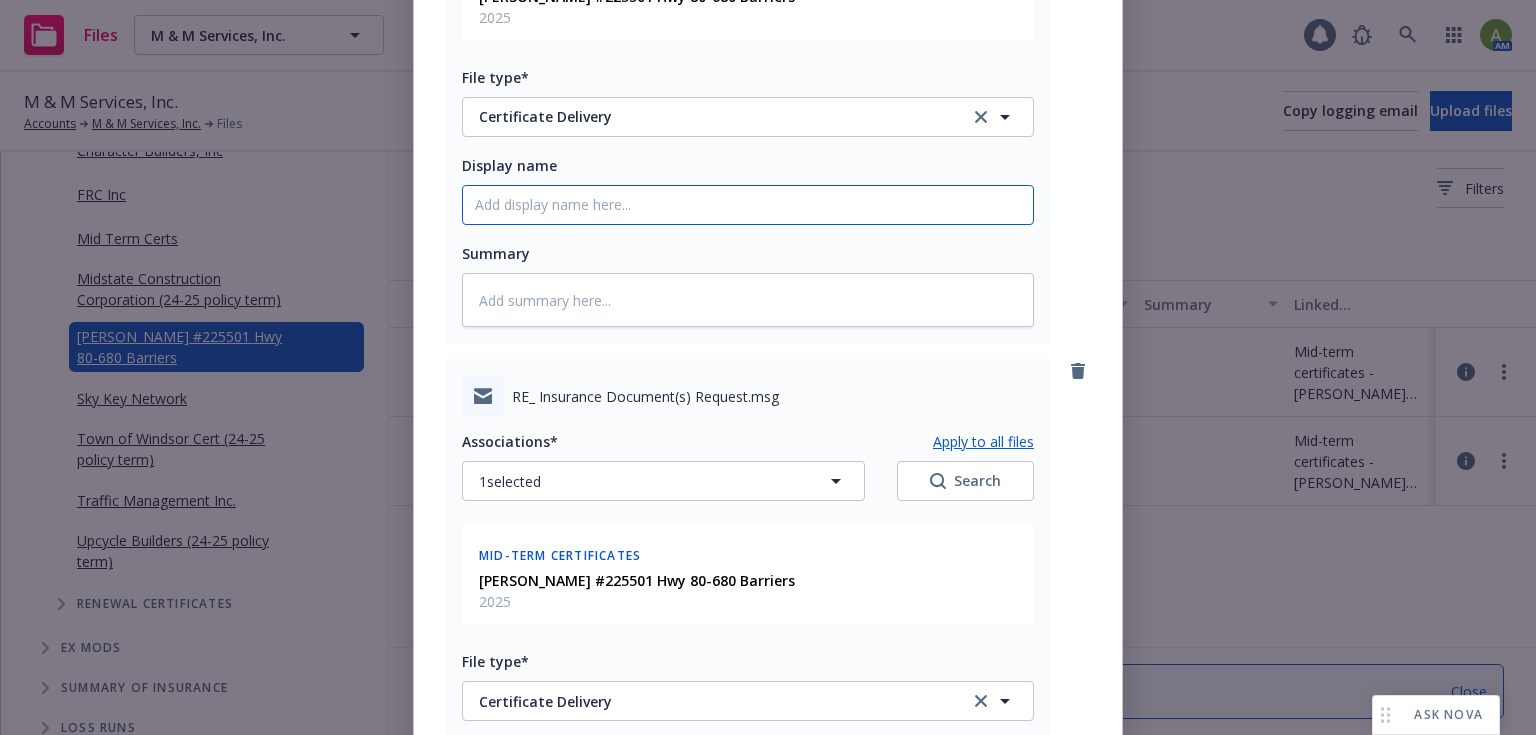 type on "x" 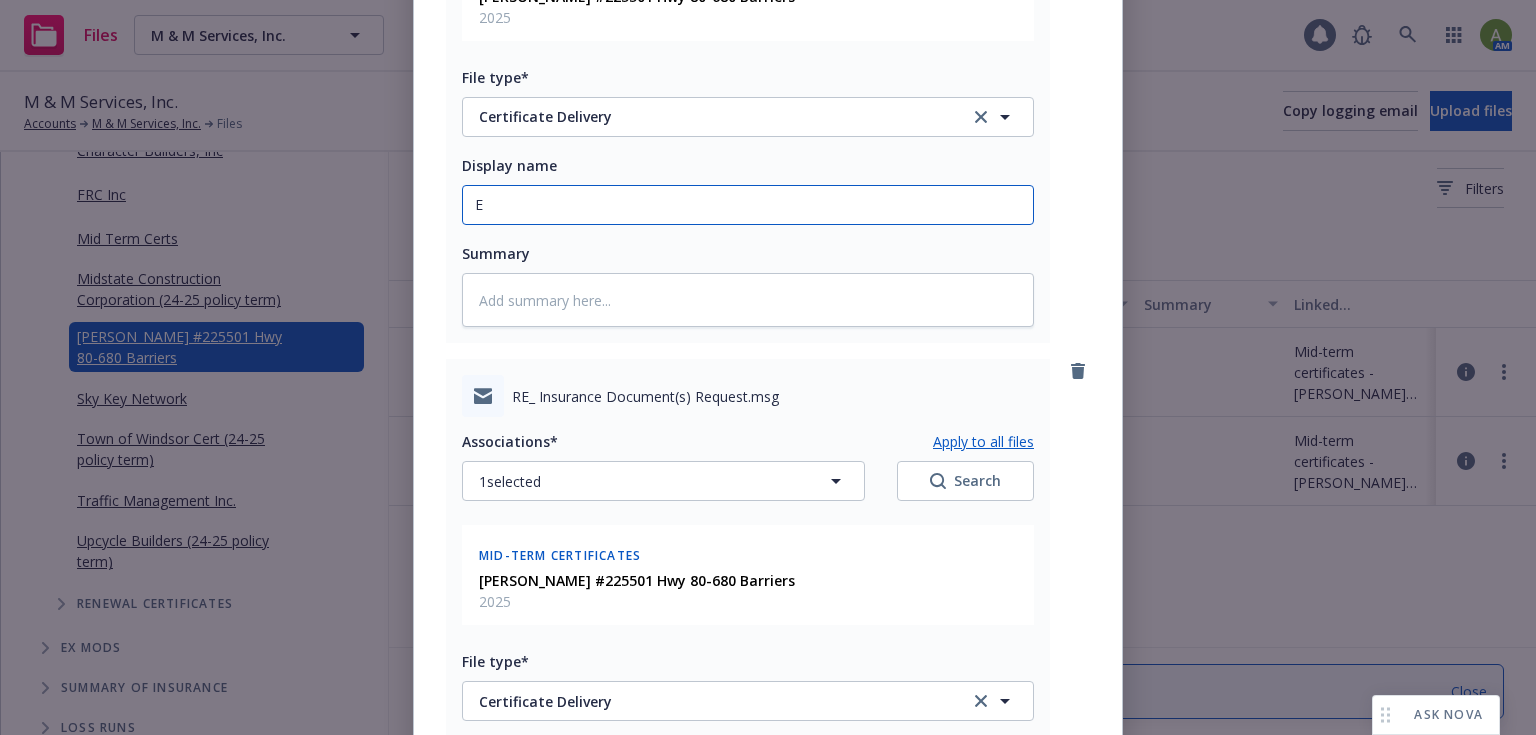 type on "x" 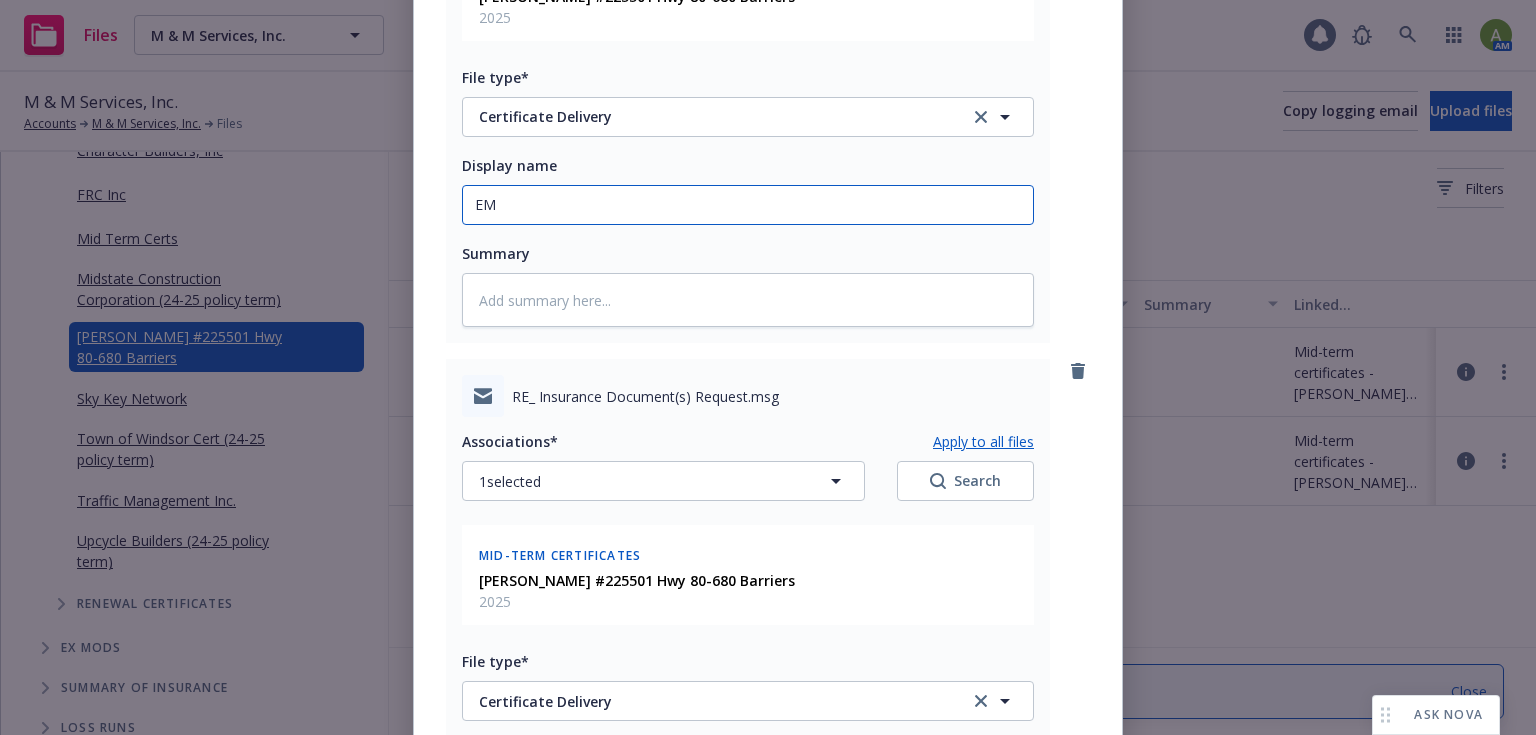 type on "x" 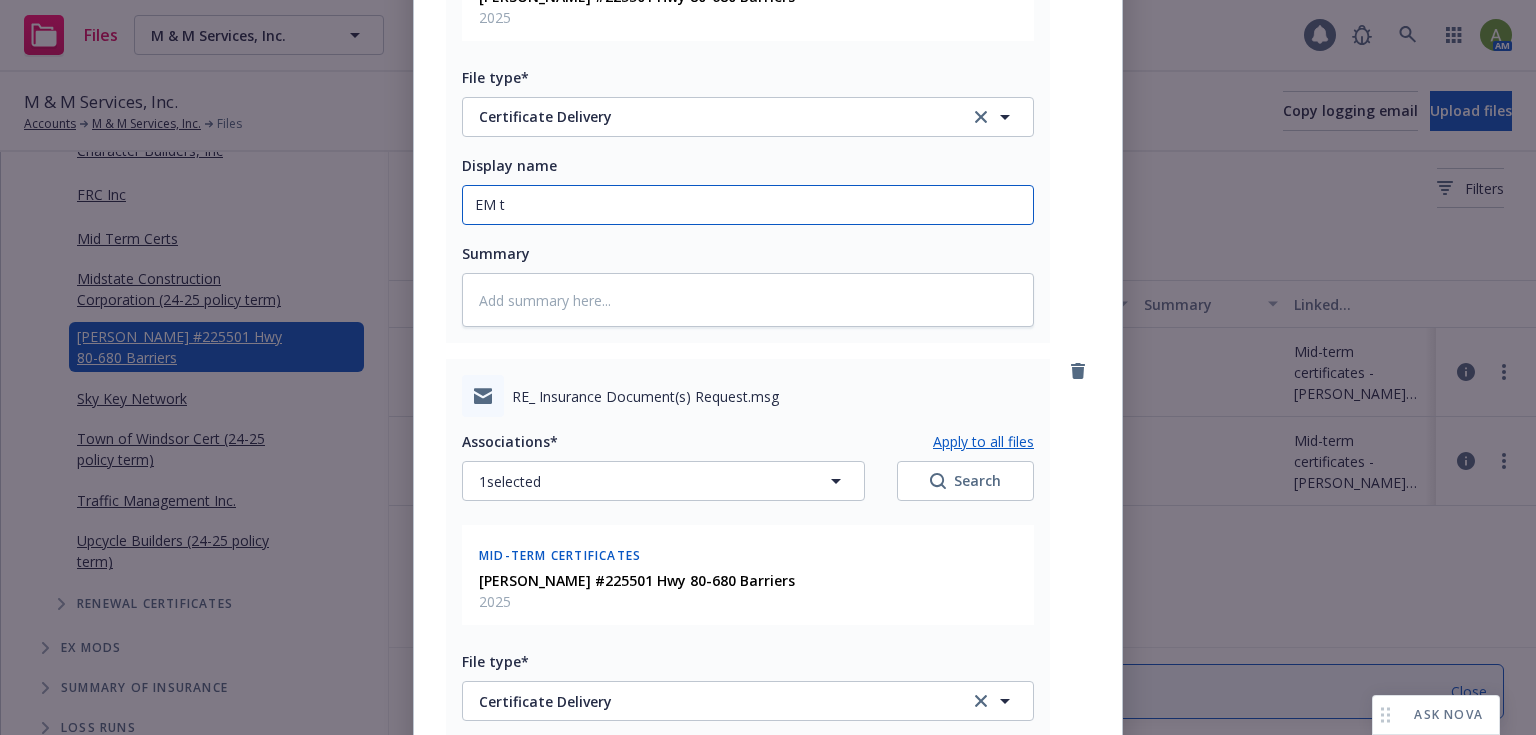 type on "x" 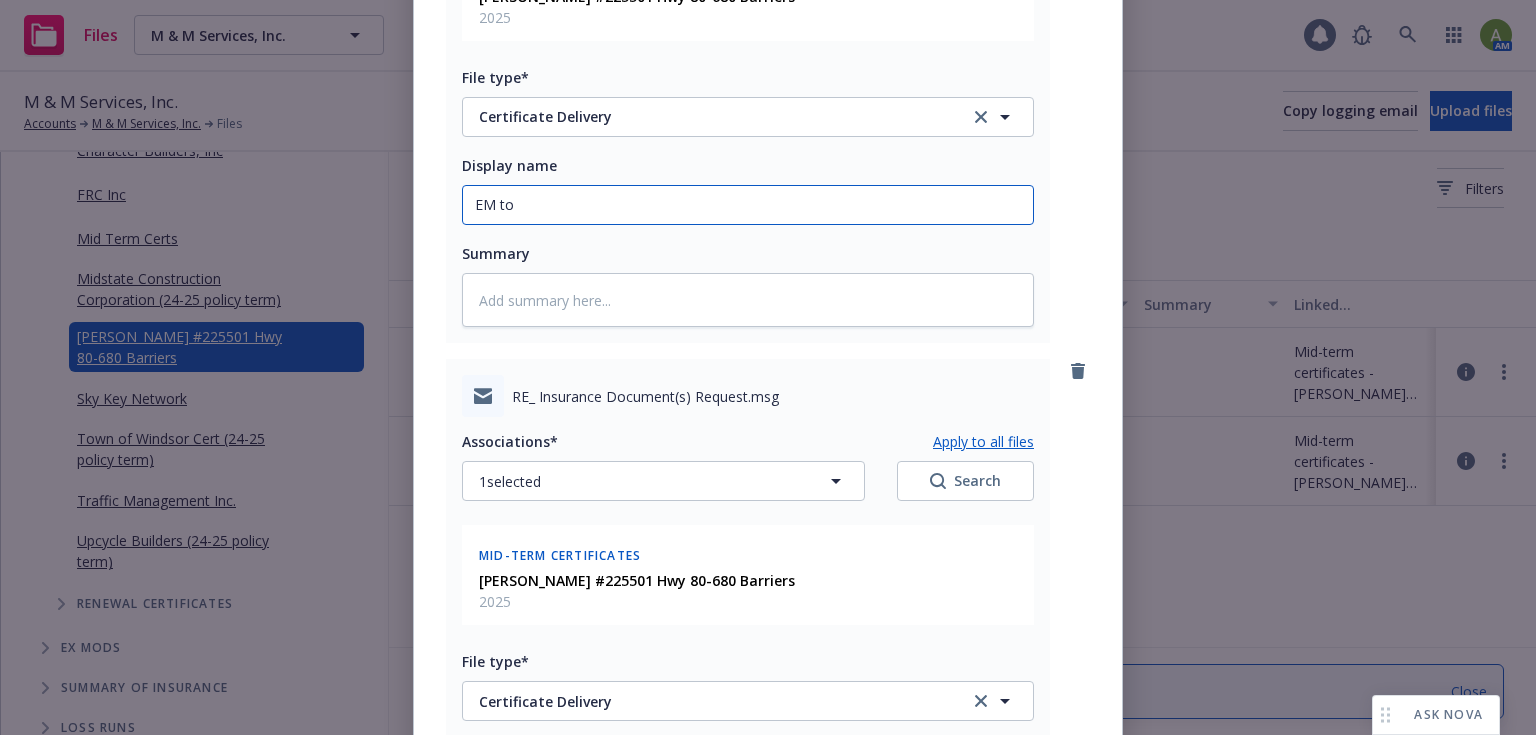 type on "x" 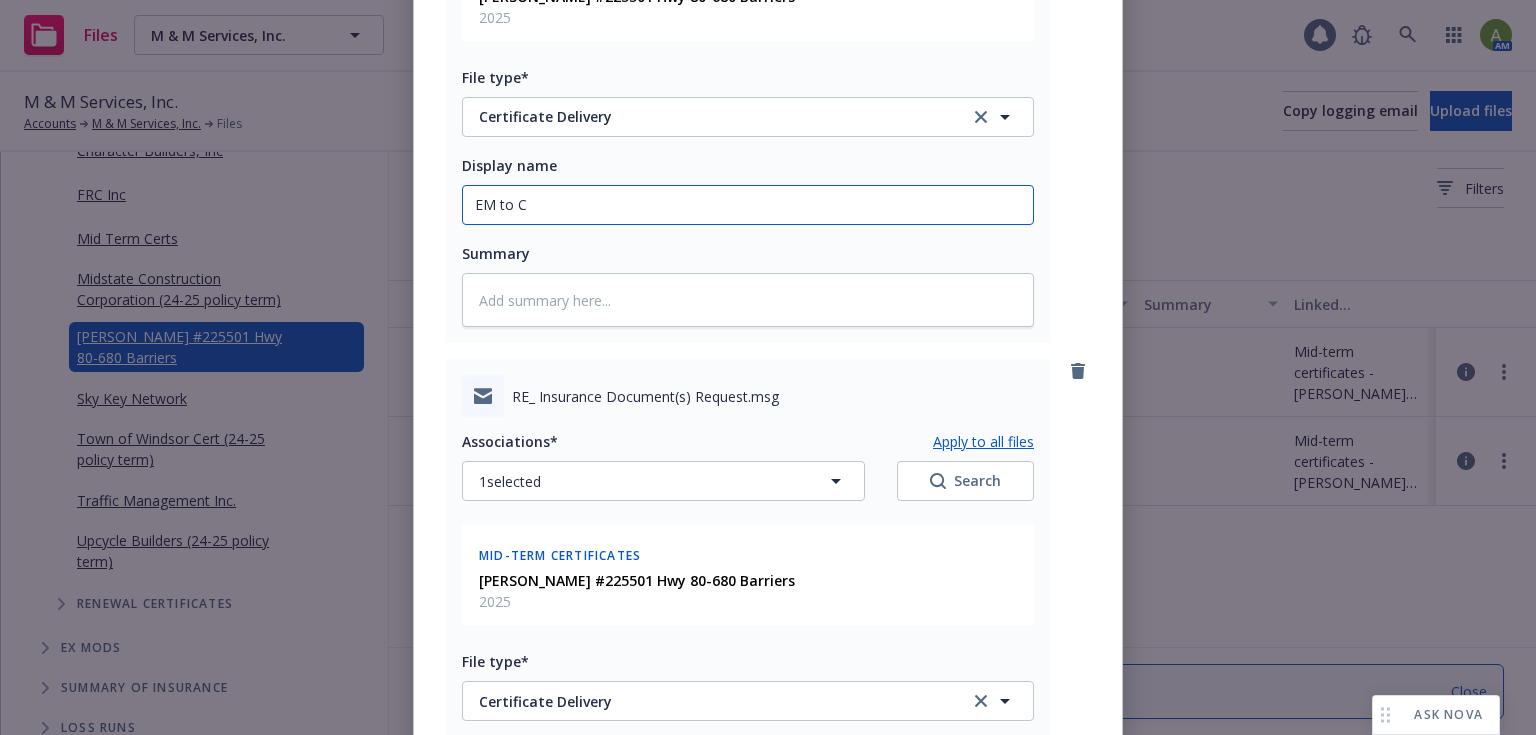 type on "x" 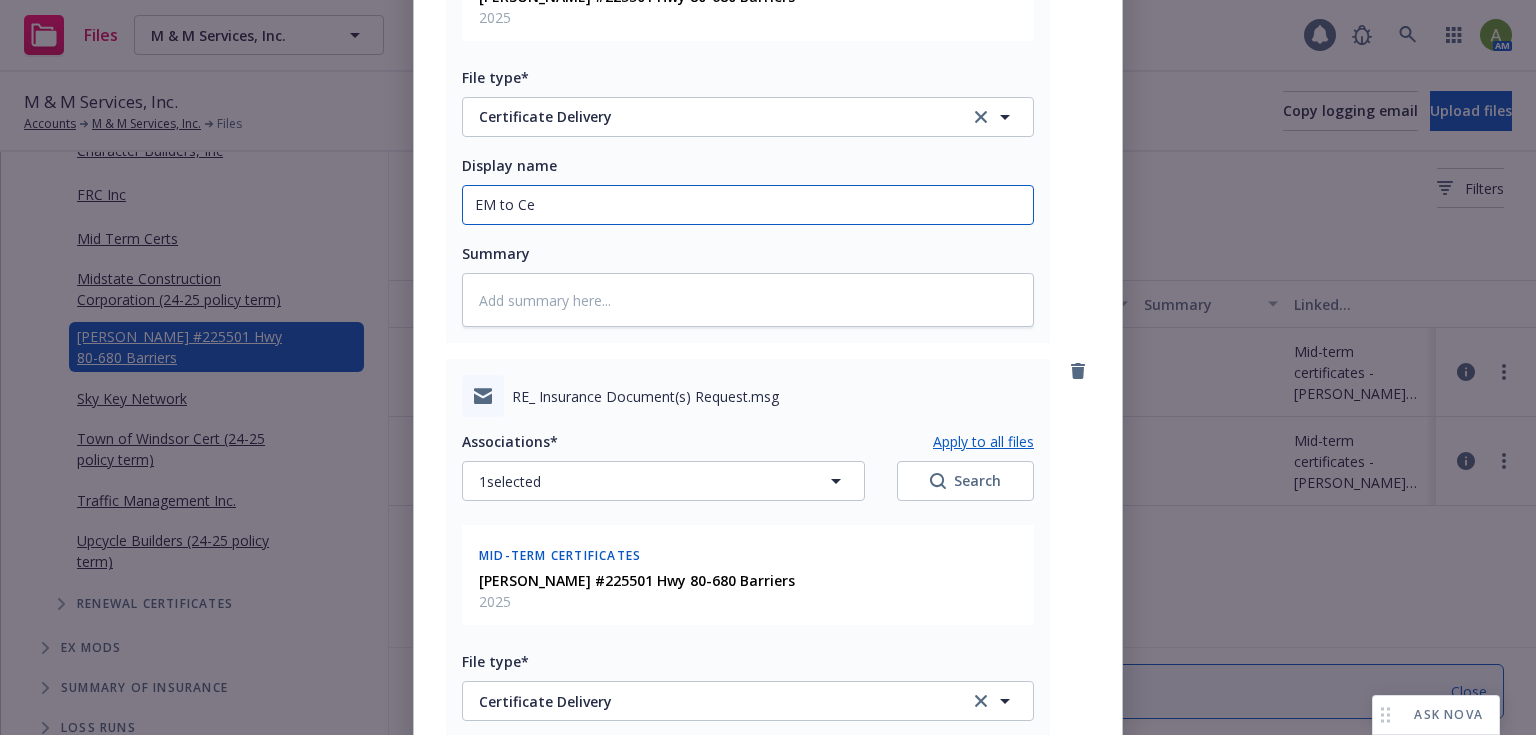 type on "x" 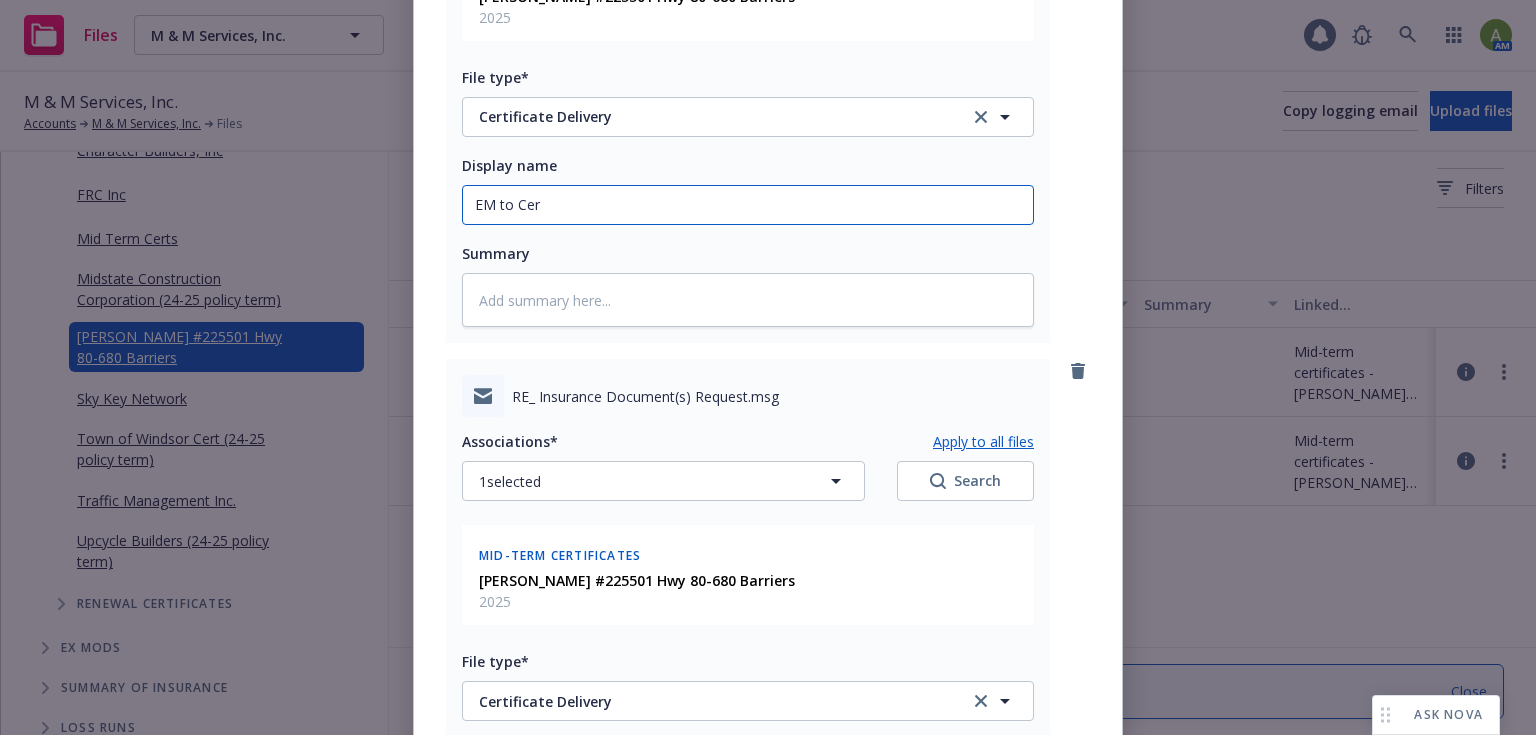 type on "x" 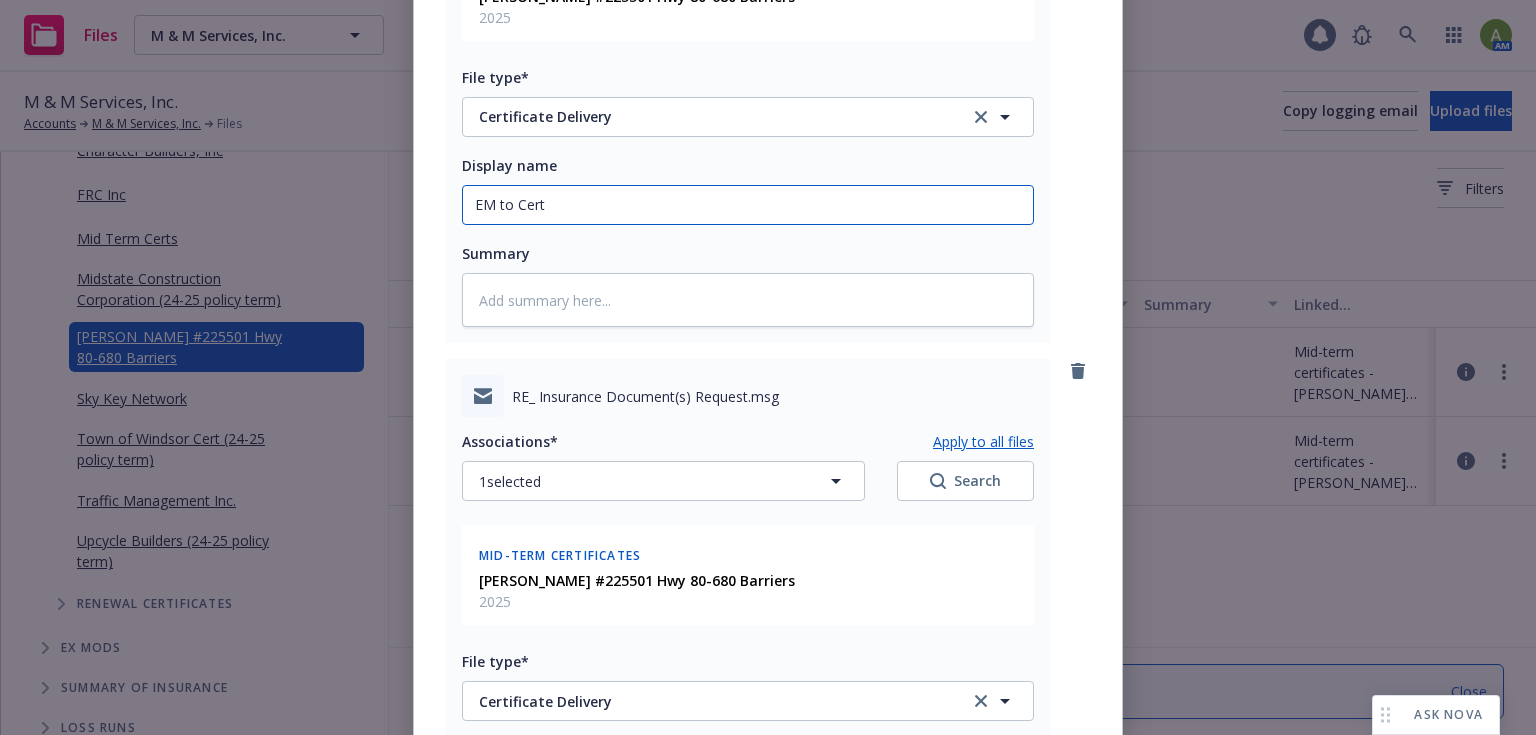 type on "x" 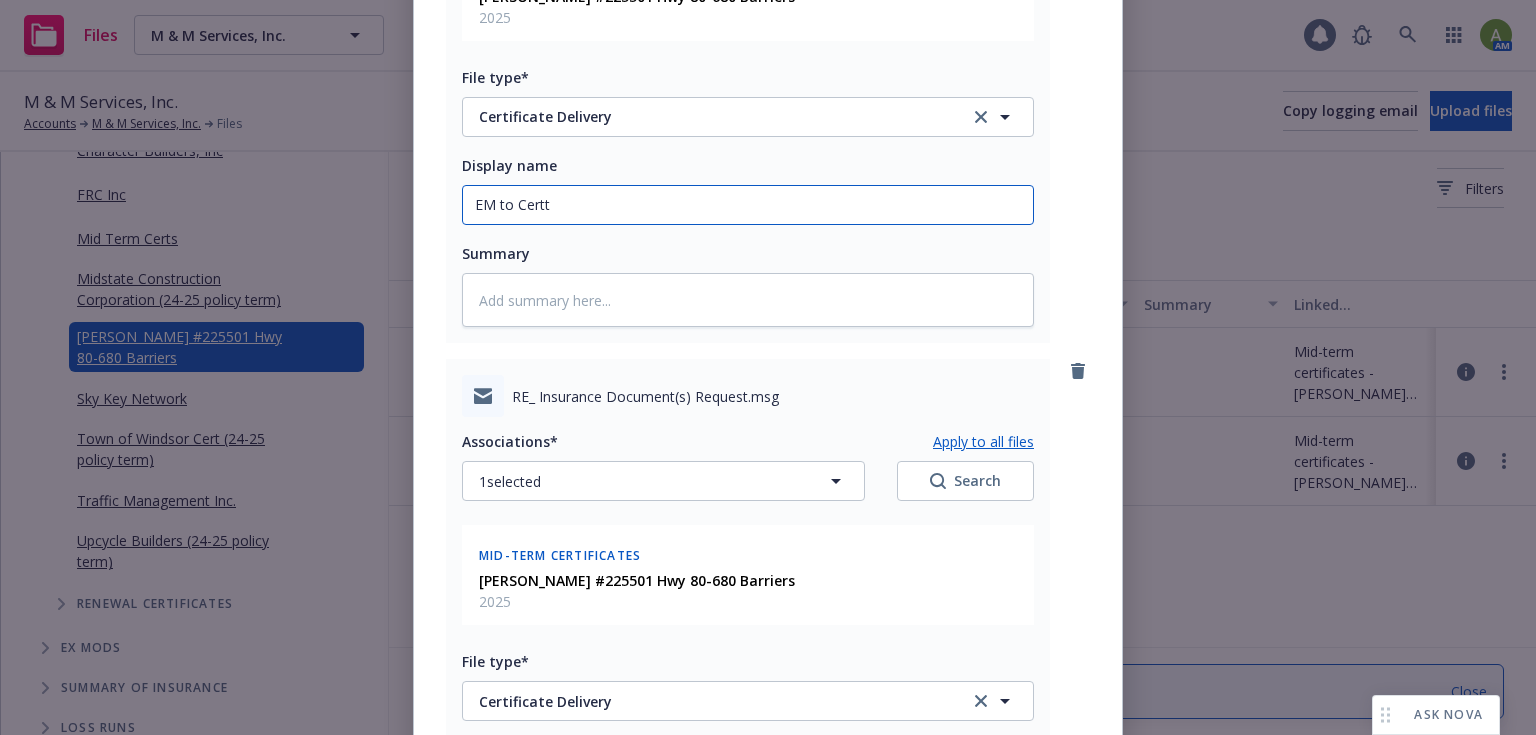type on "x" 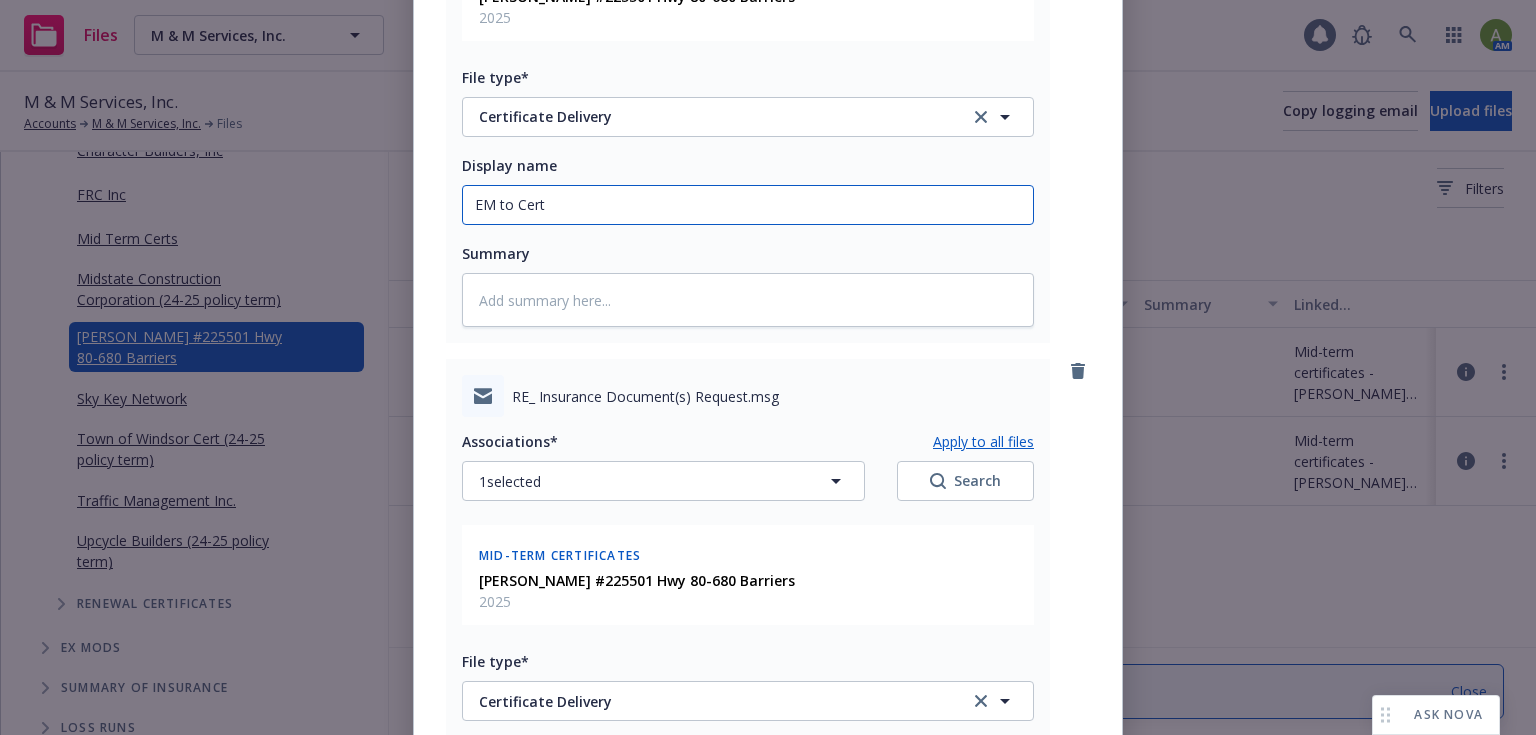 type on "x" 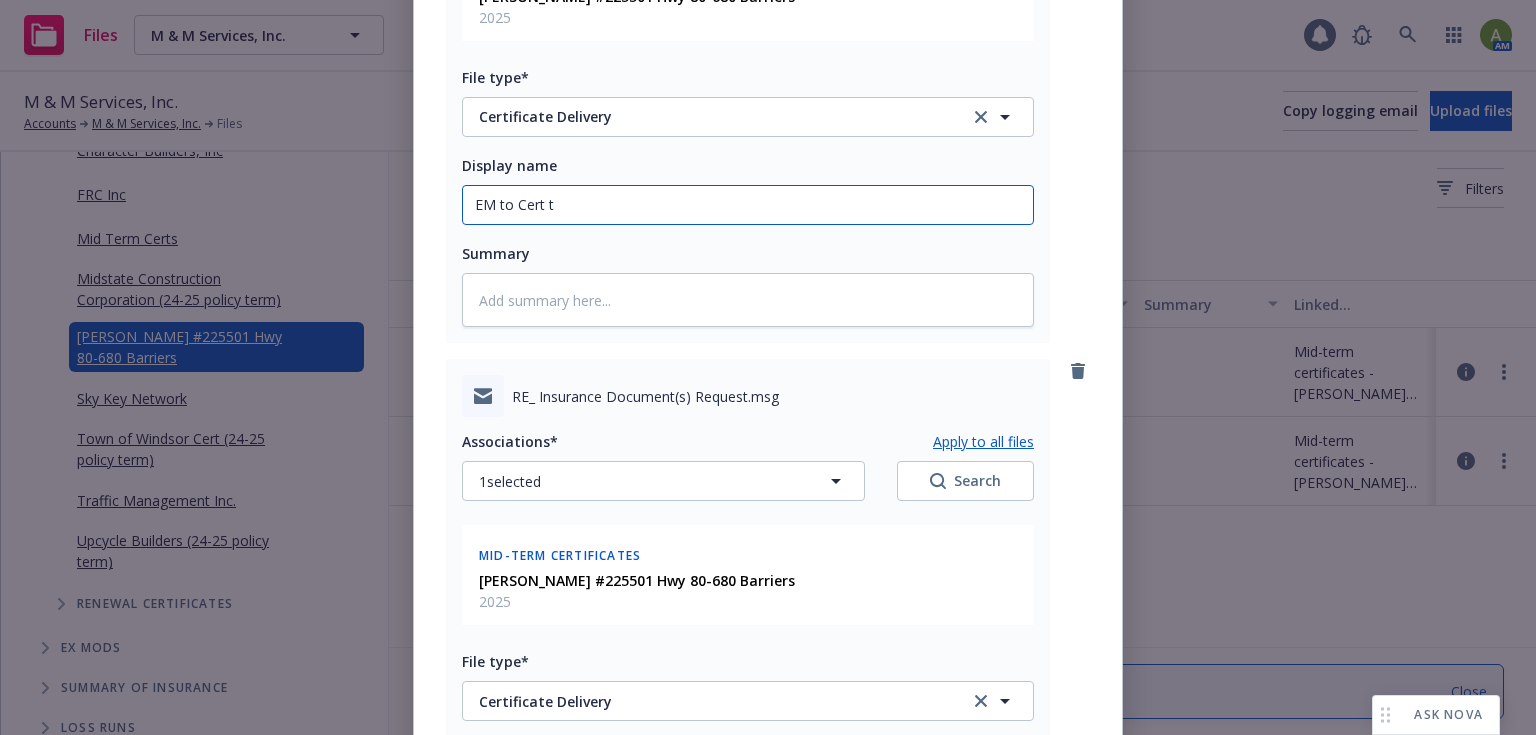 type on "x" 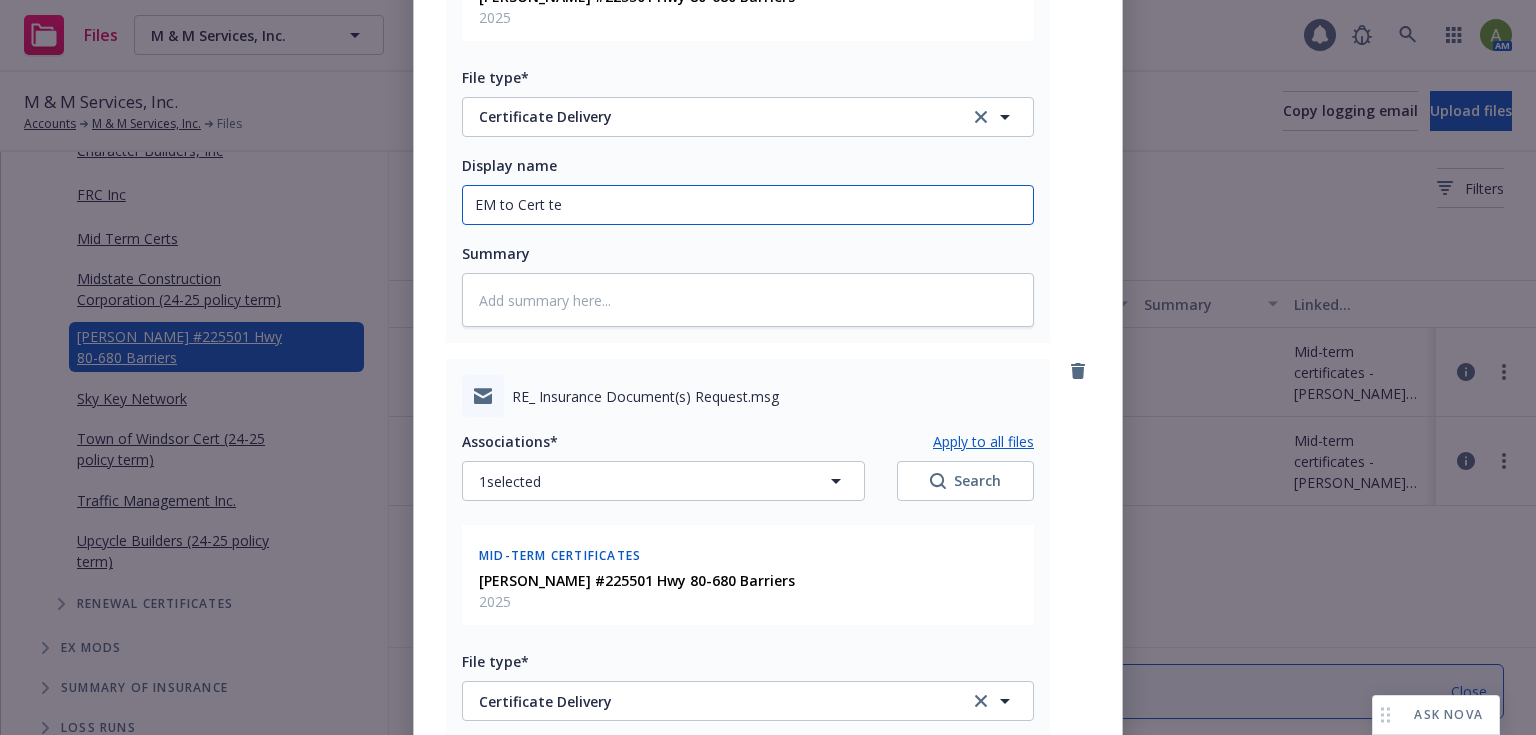 type on "x" 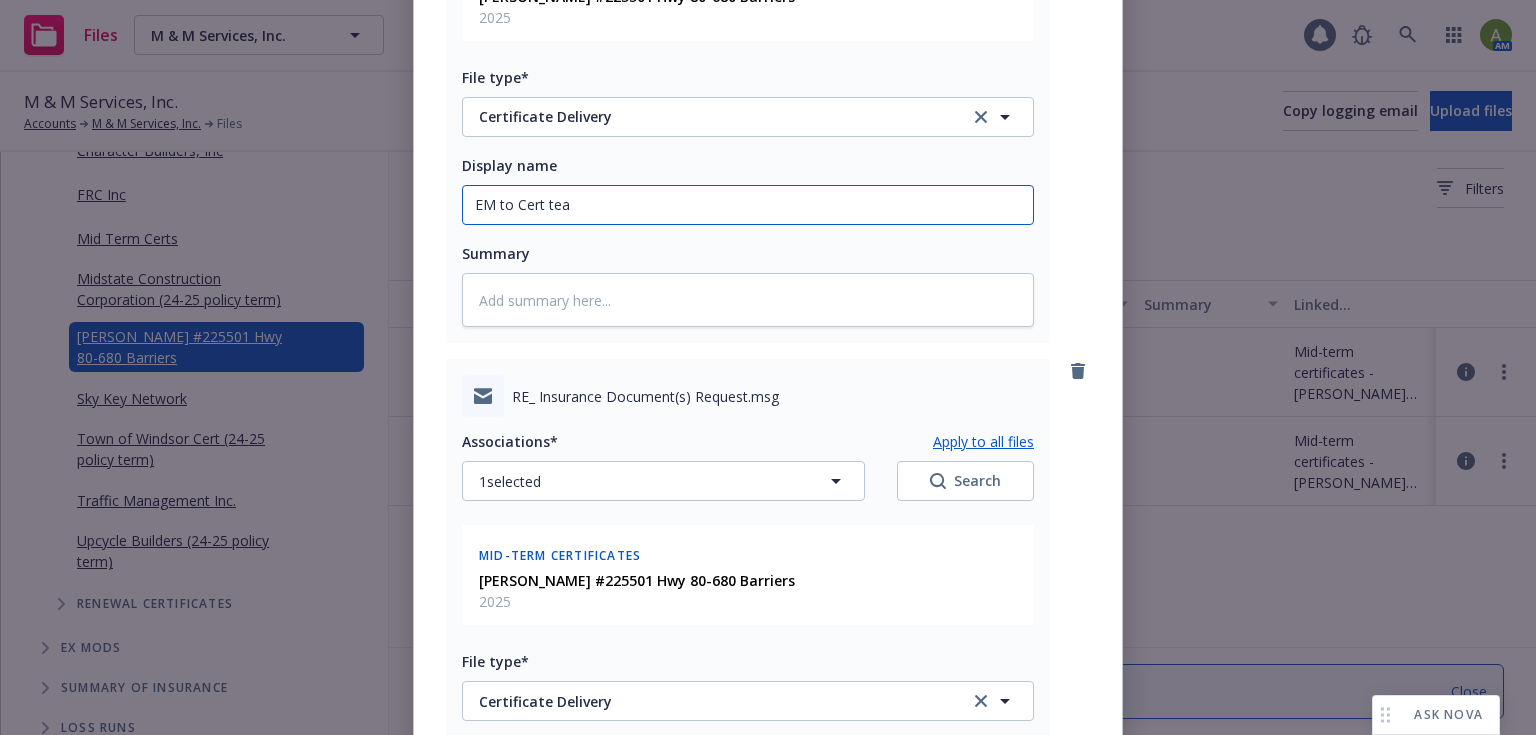 type on "x" 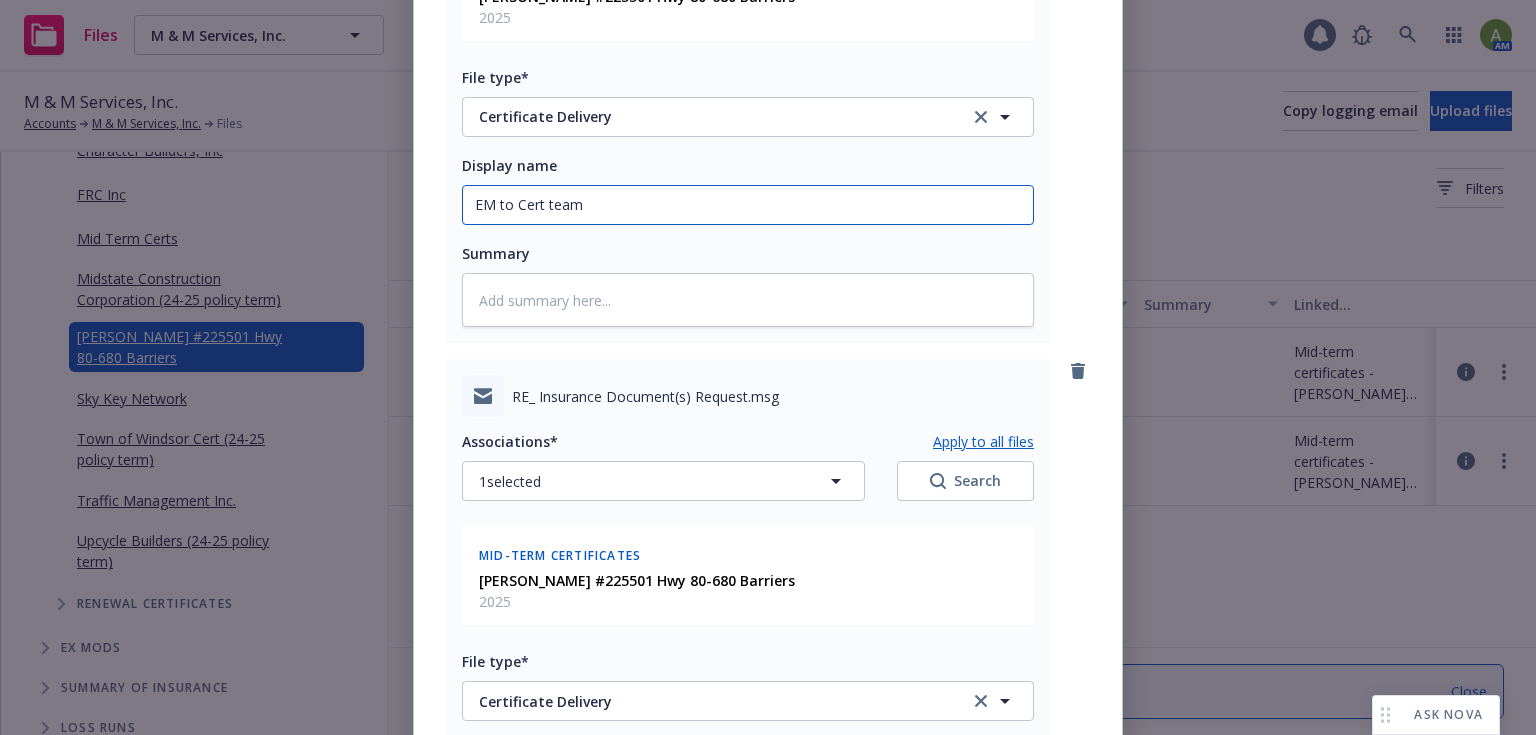 type on "x" 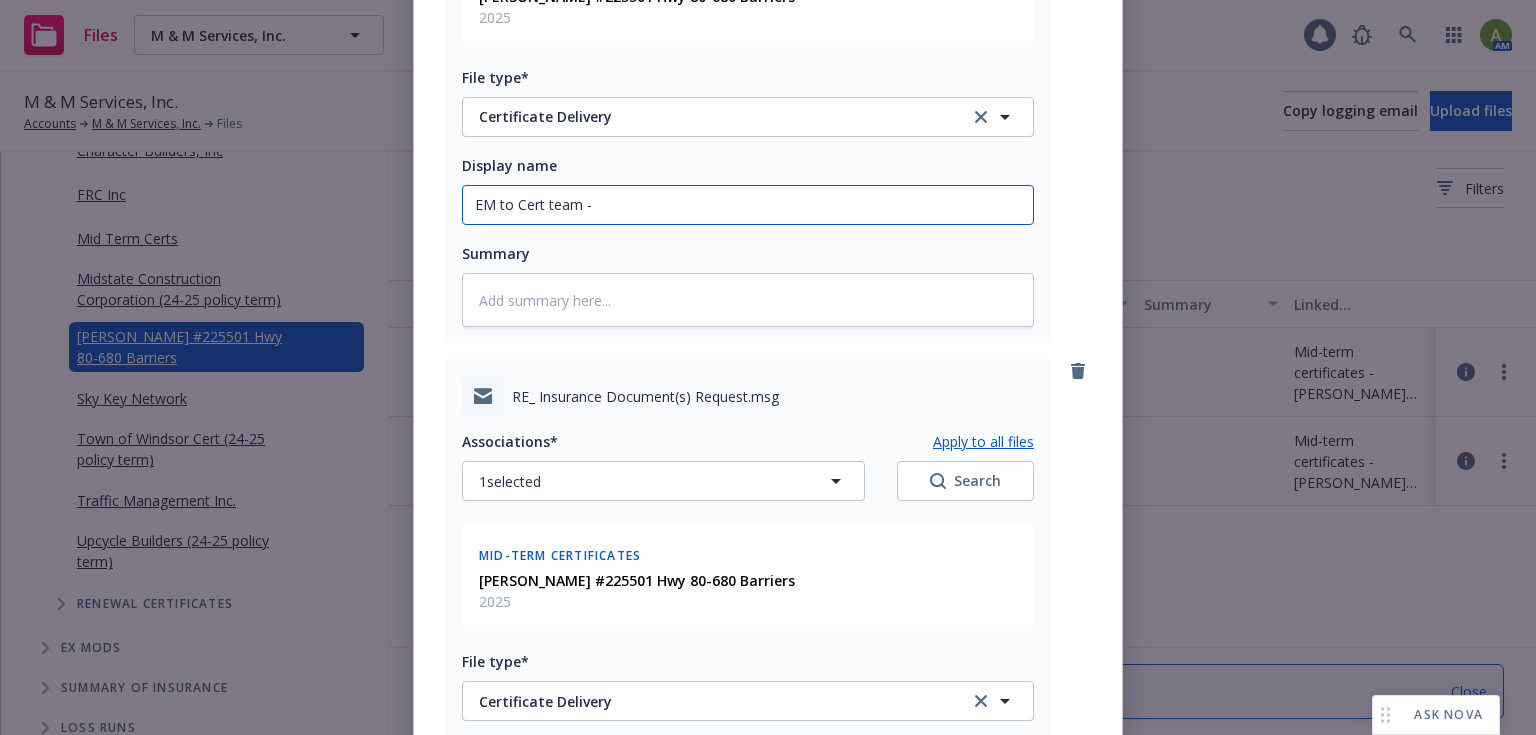 type on "x" 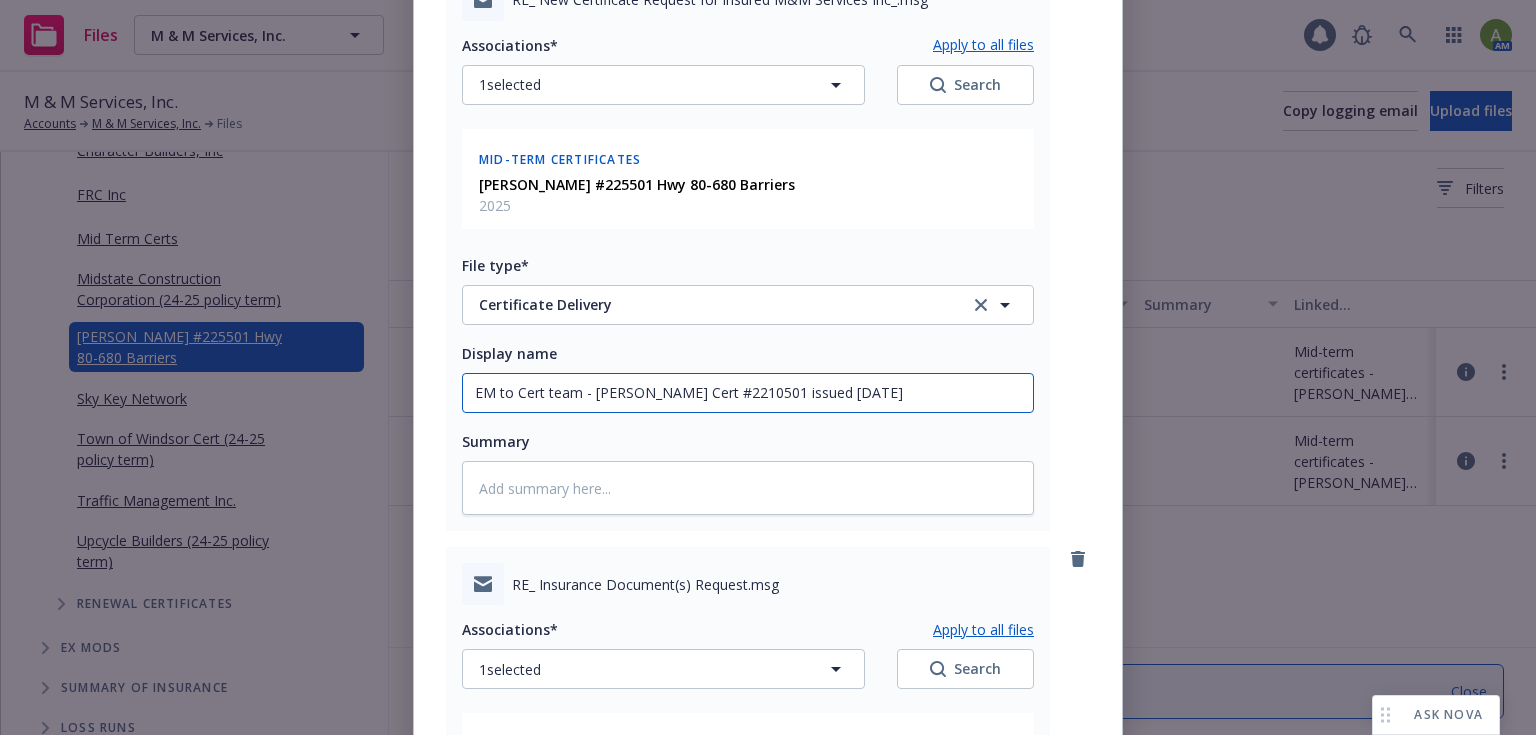 scroll, scrollTop: 80, scrollLeft: 0, axis: vertical 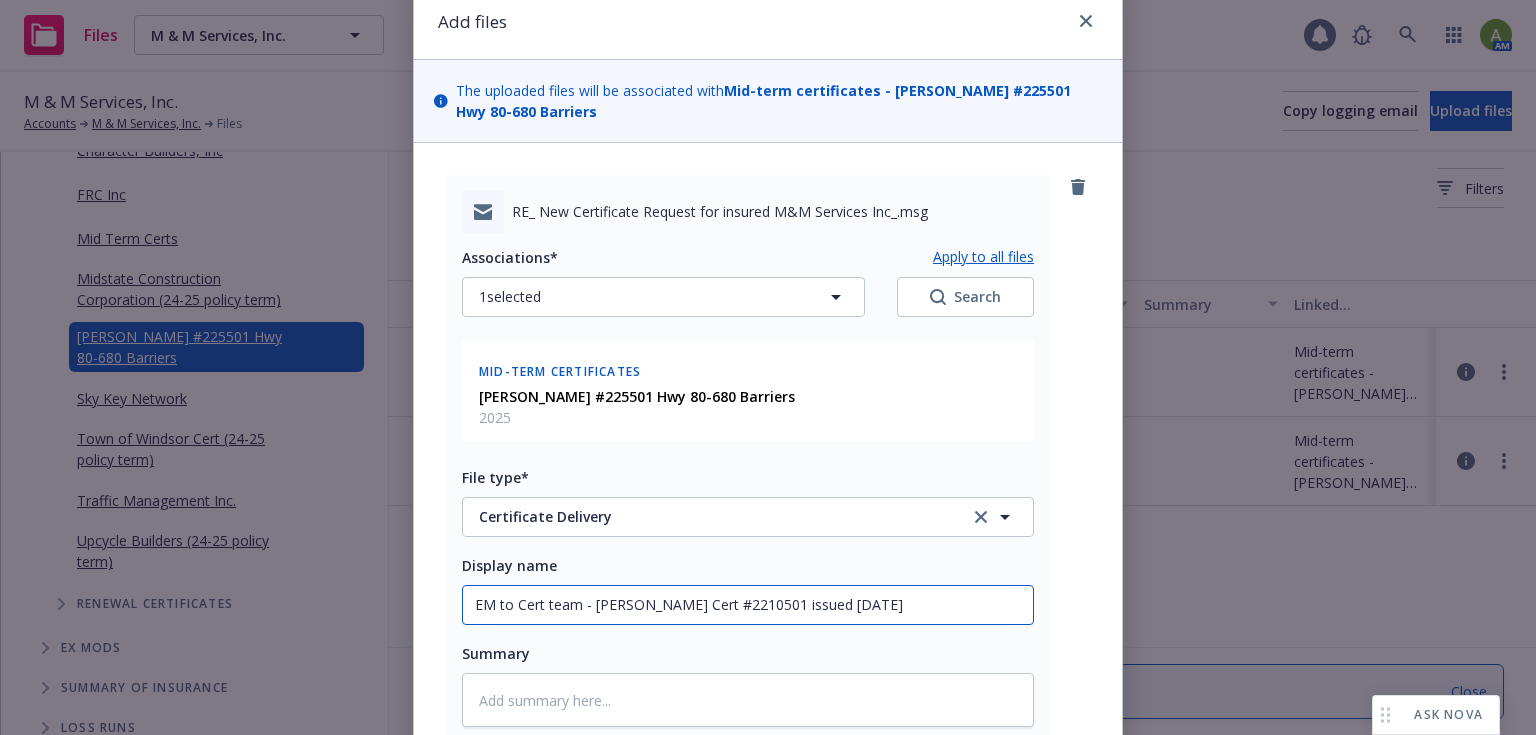 click on "EM to Cert team - [PERSON_NAME] Cert #2210501 issued [DATE]" at bounding box center (748, 605) 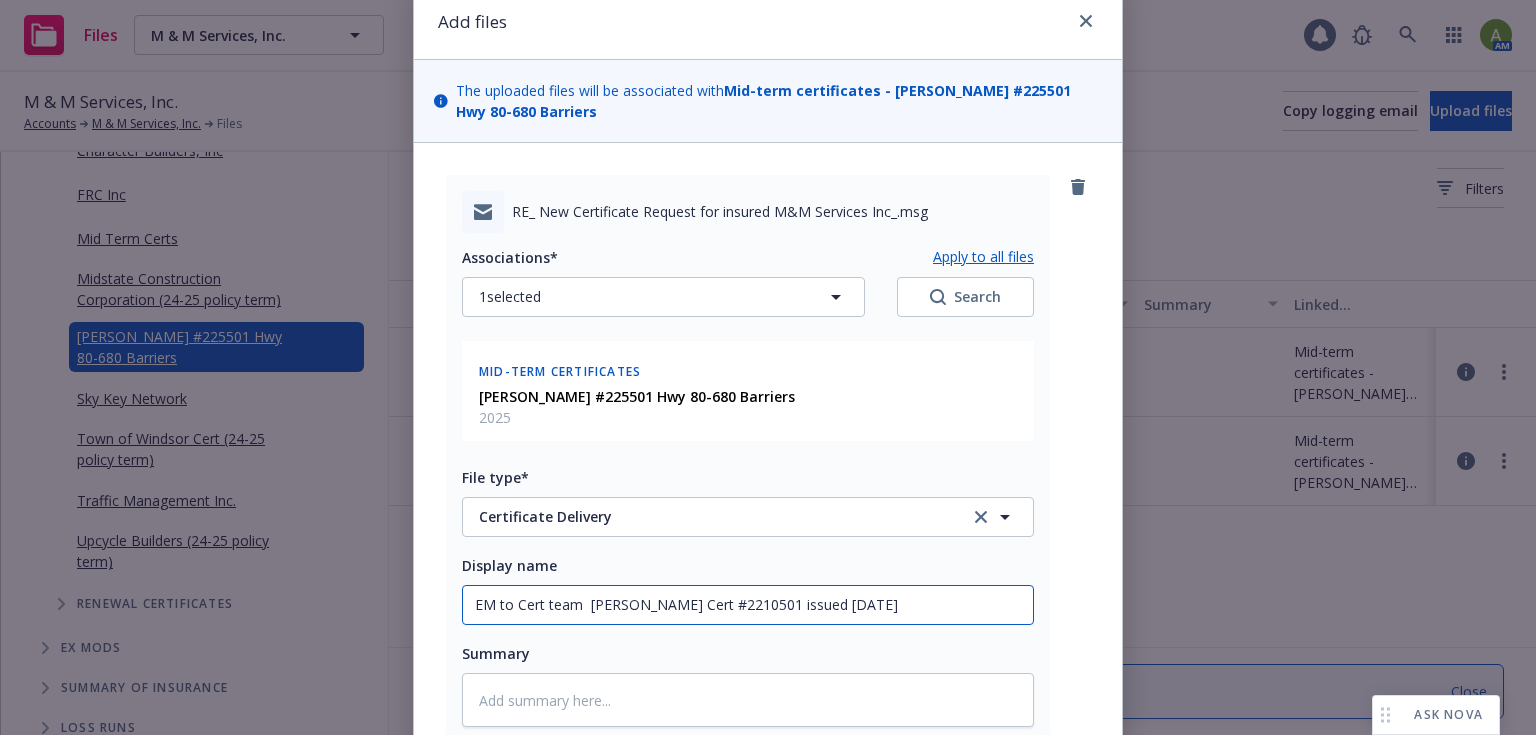type on "x" 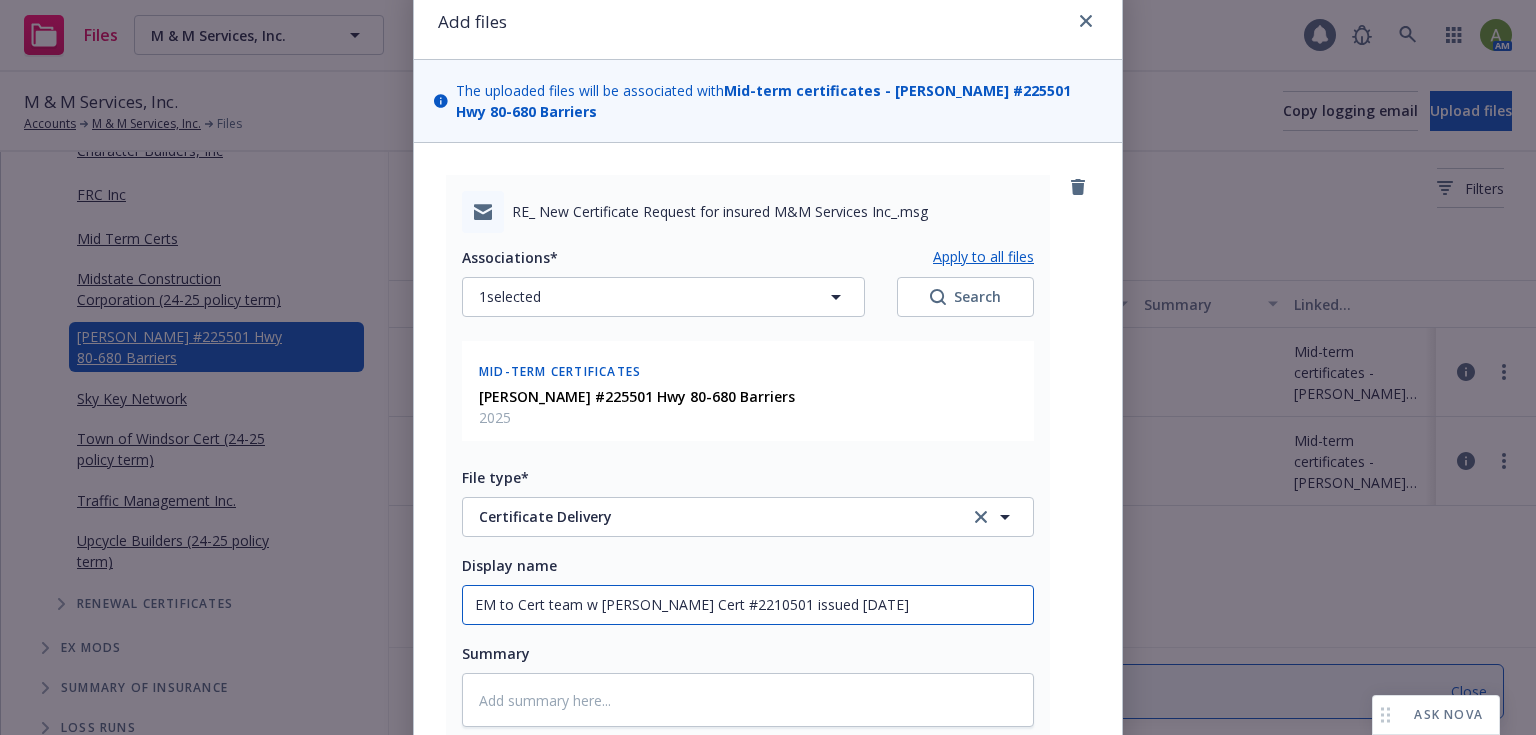 type on "x" 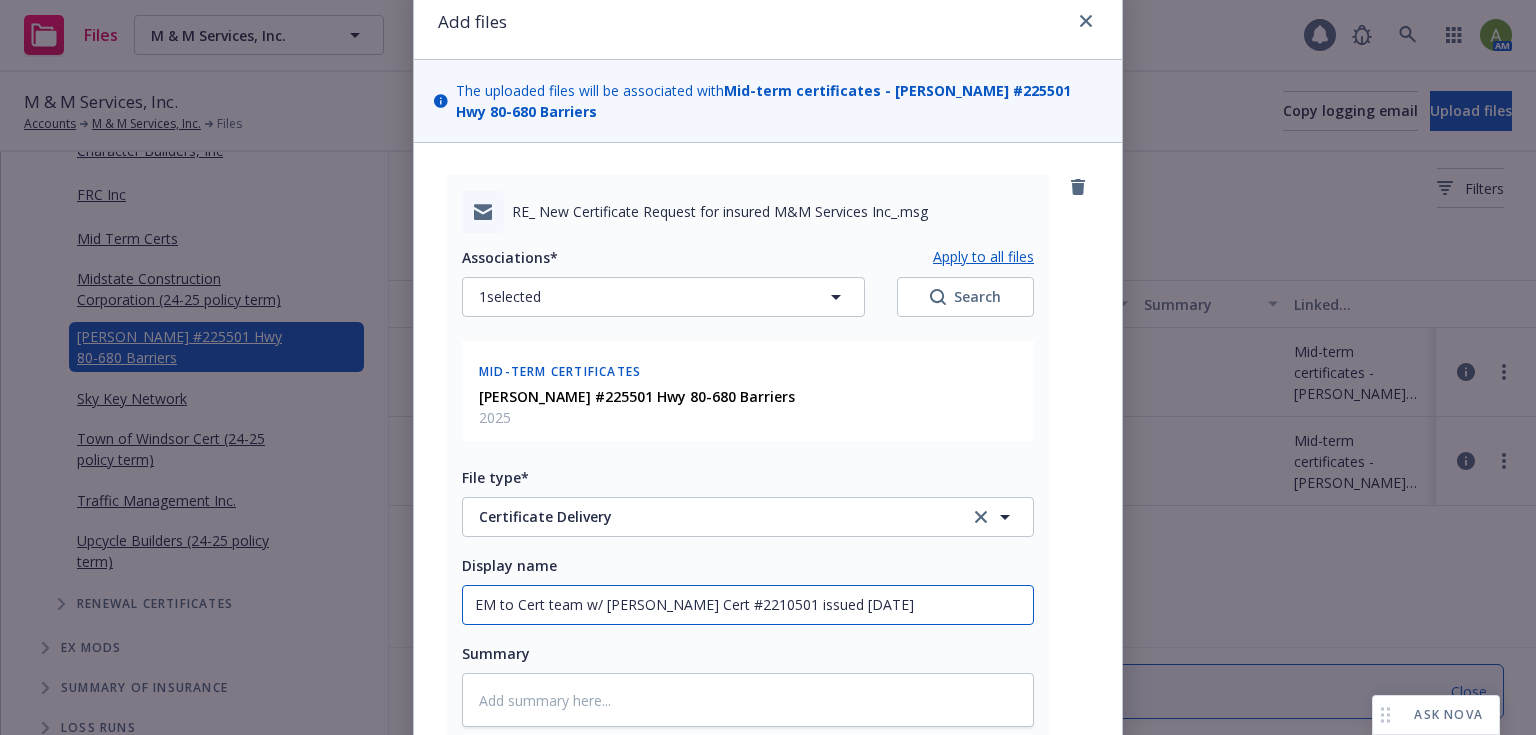 type on "x" 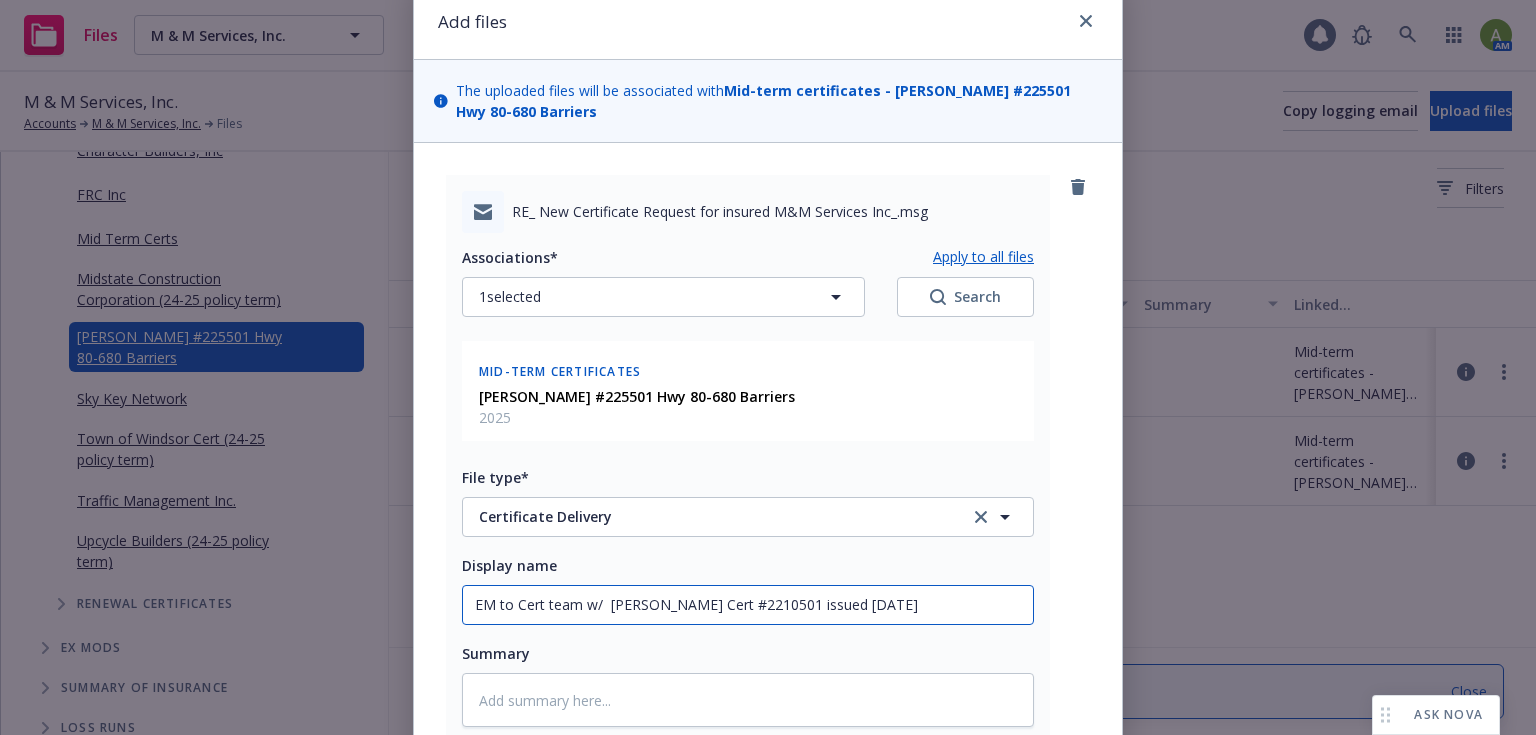 type on "x" 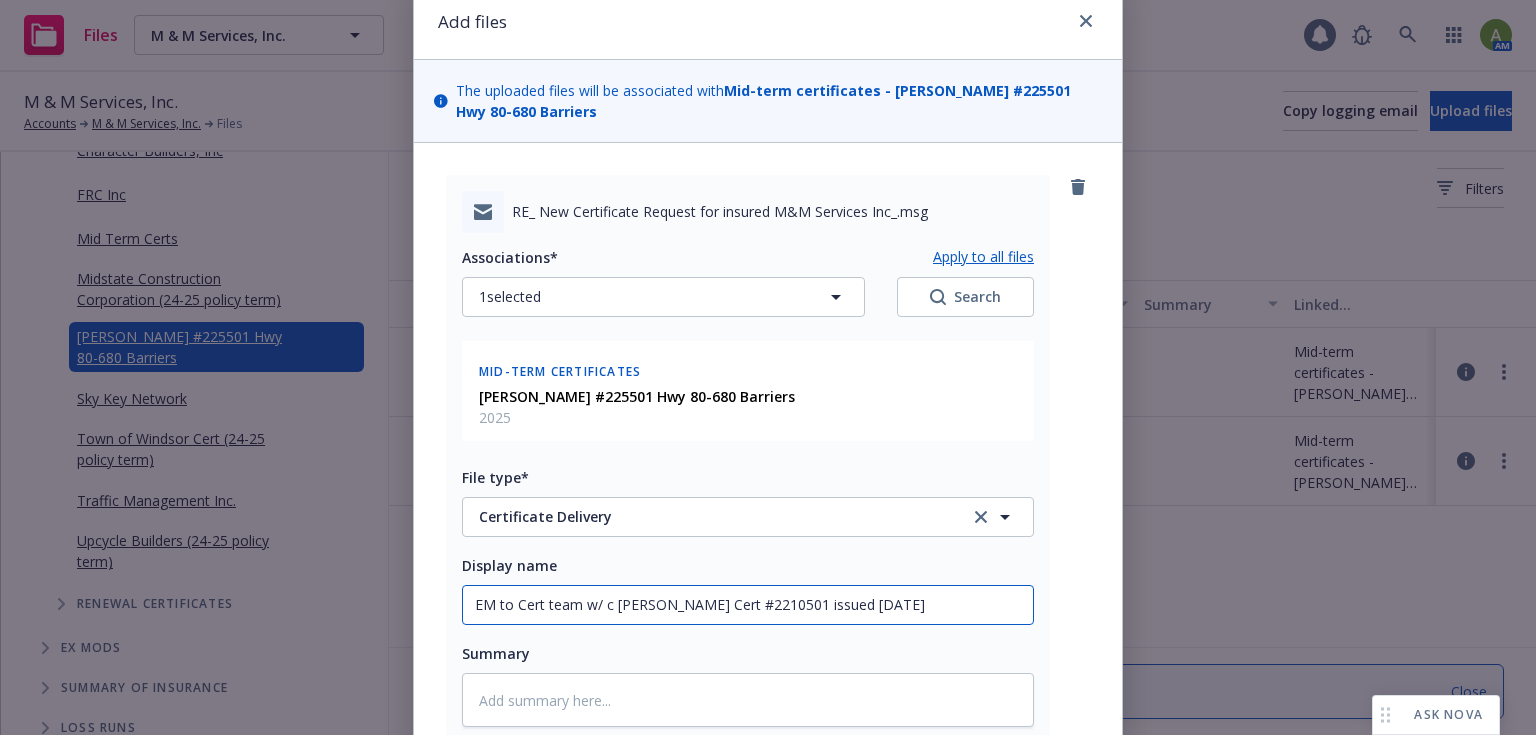 type on "x" 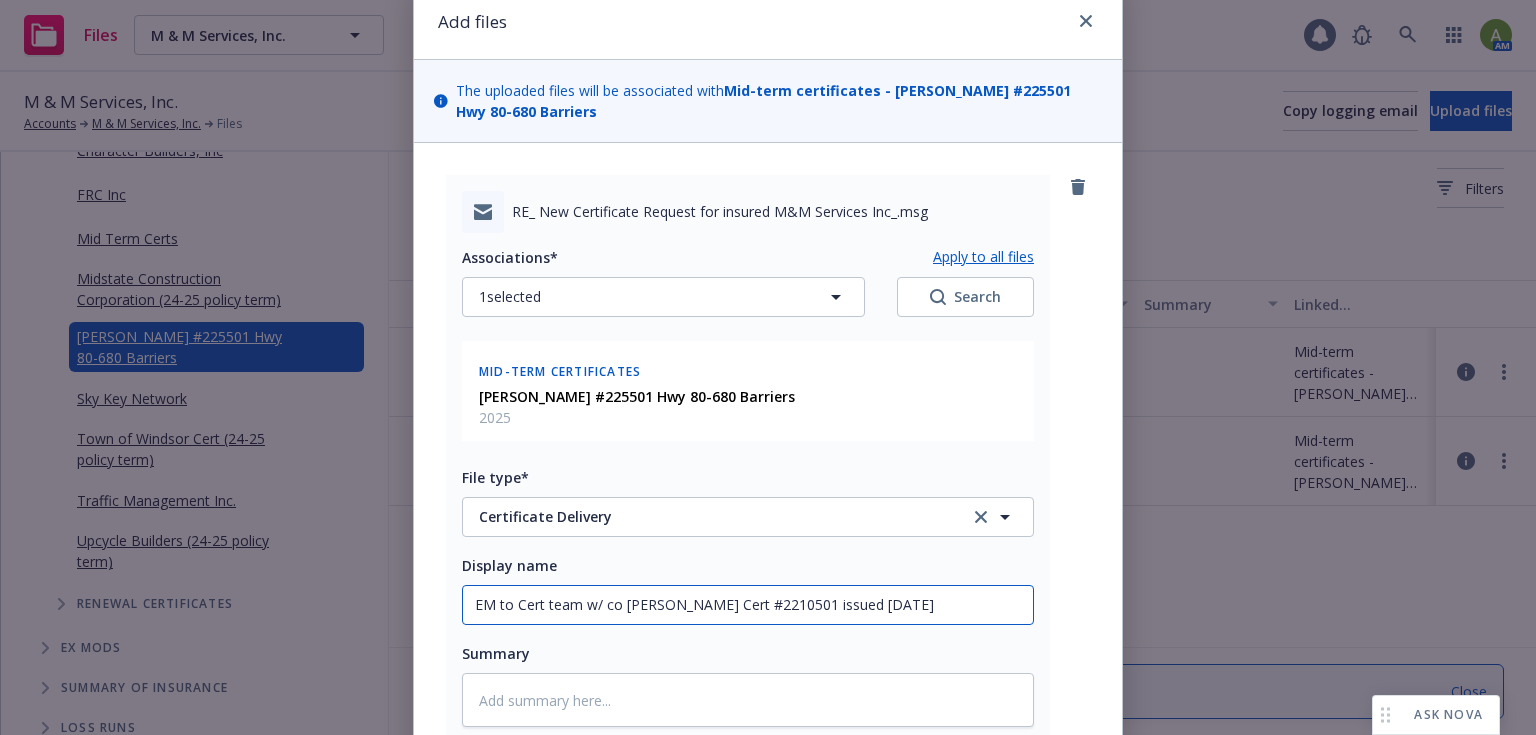 type on "x" 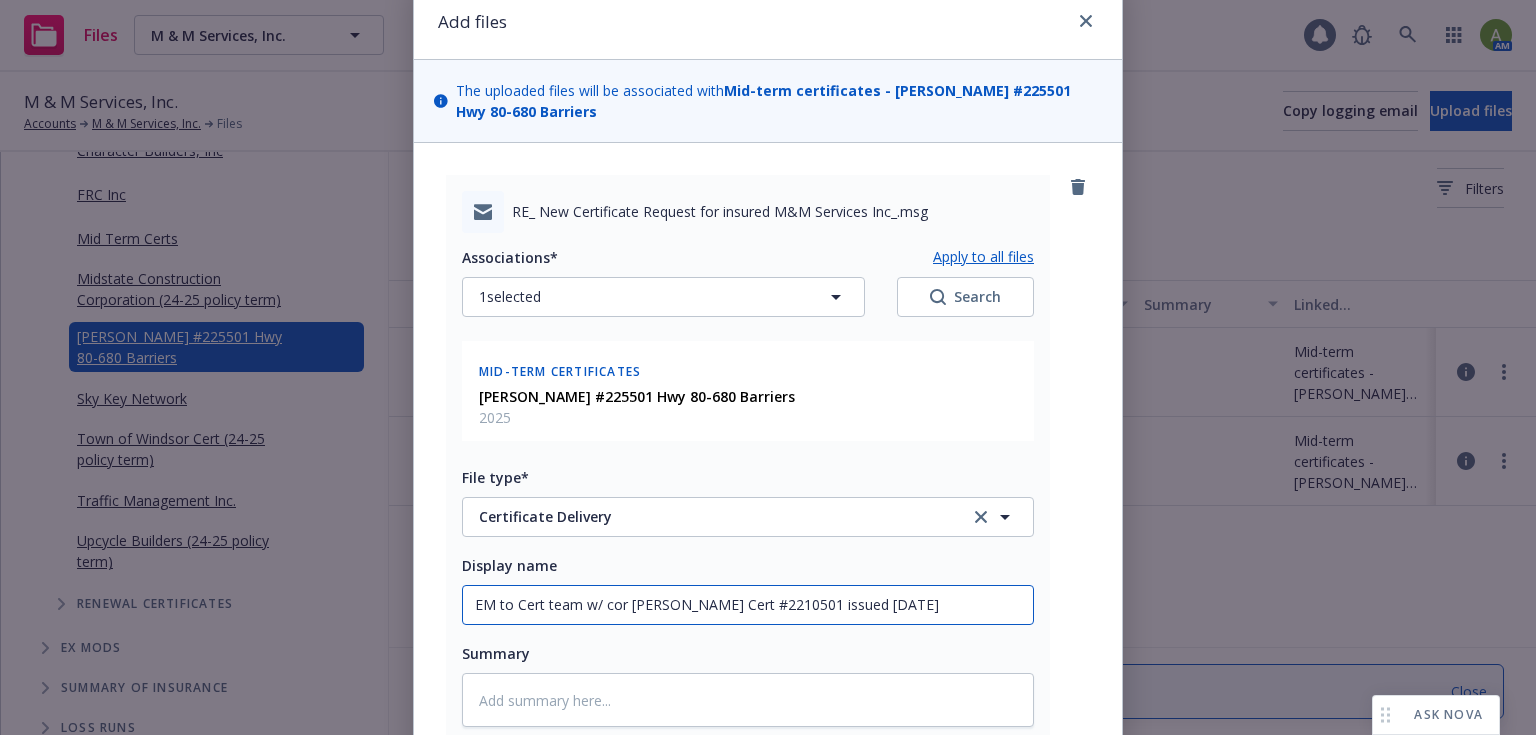 type on "x" 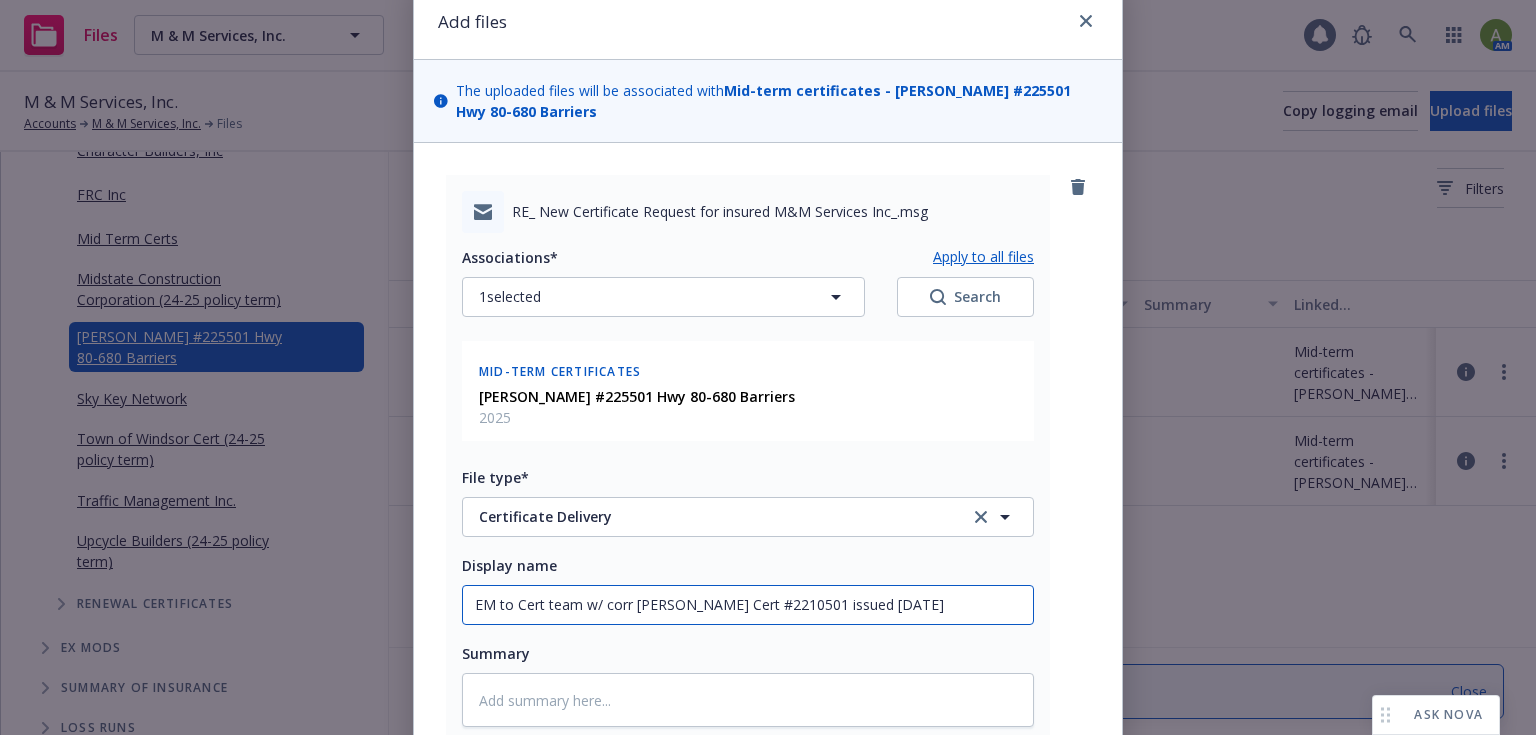 type on "x" 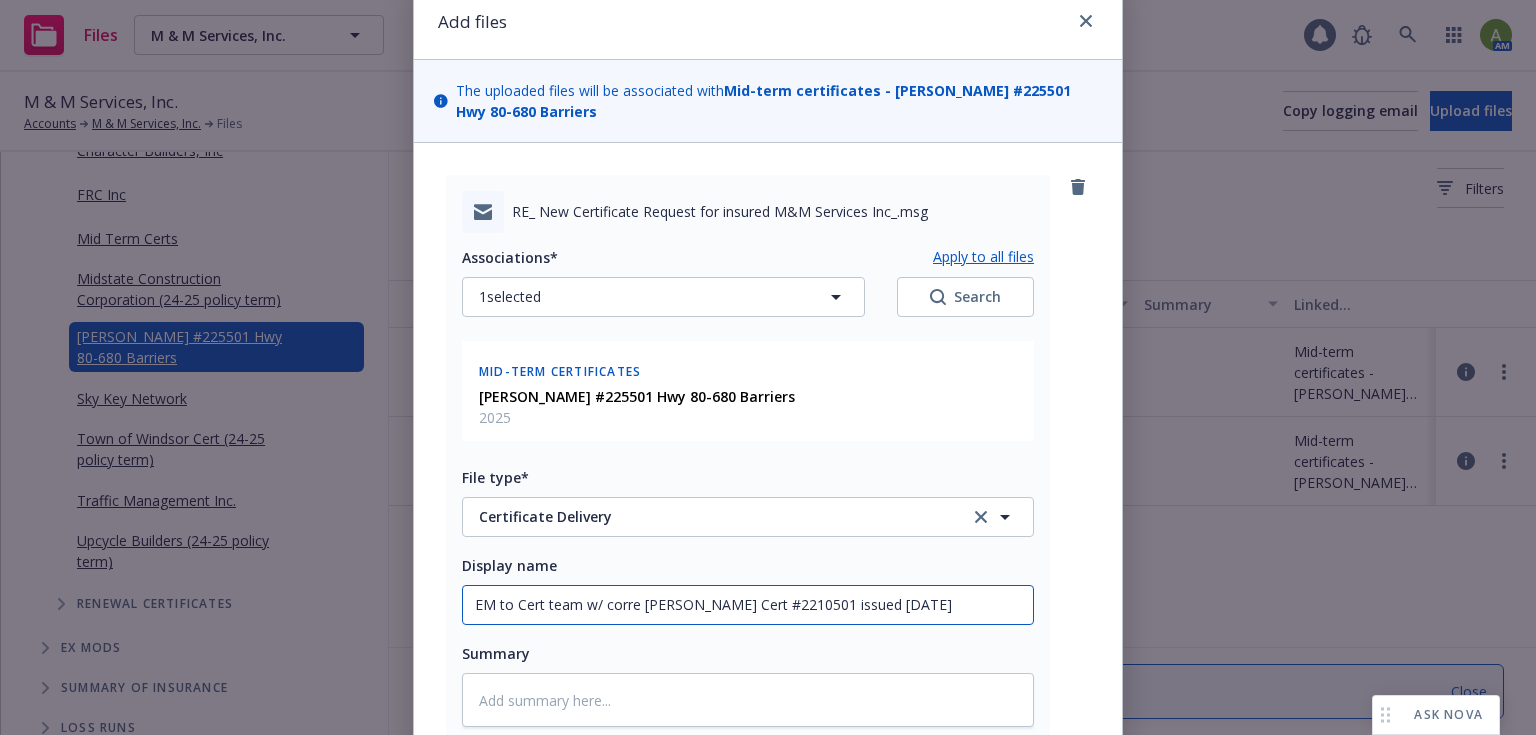 type on "x" 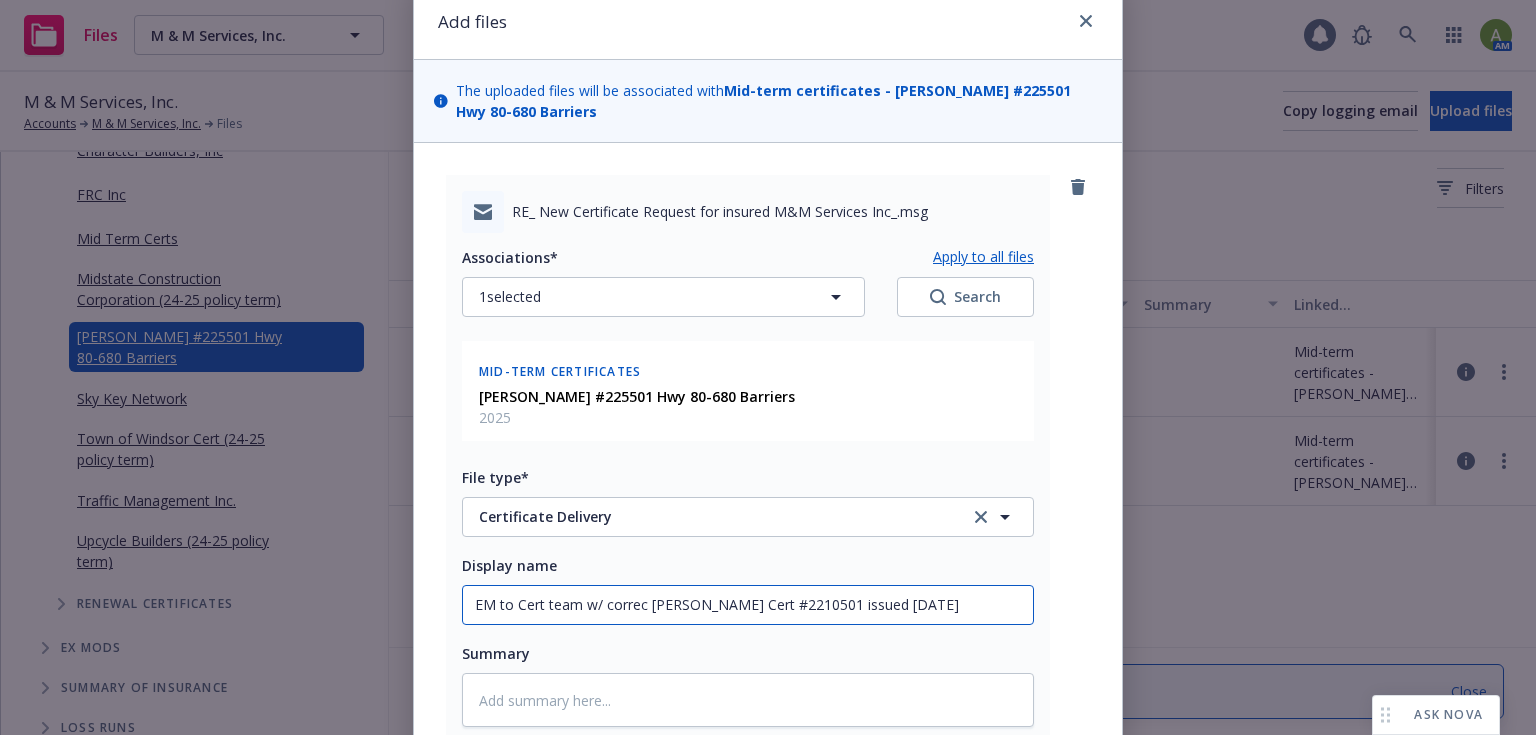 type on "EM to Cert team w/ correct [PERSON_NAME] Cert #2210501 issued [DATE]" 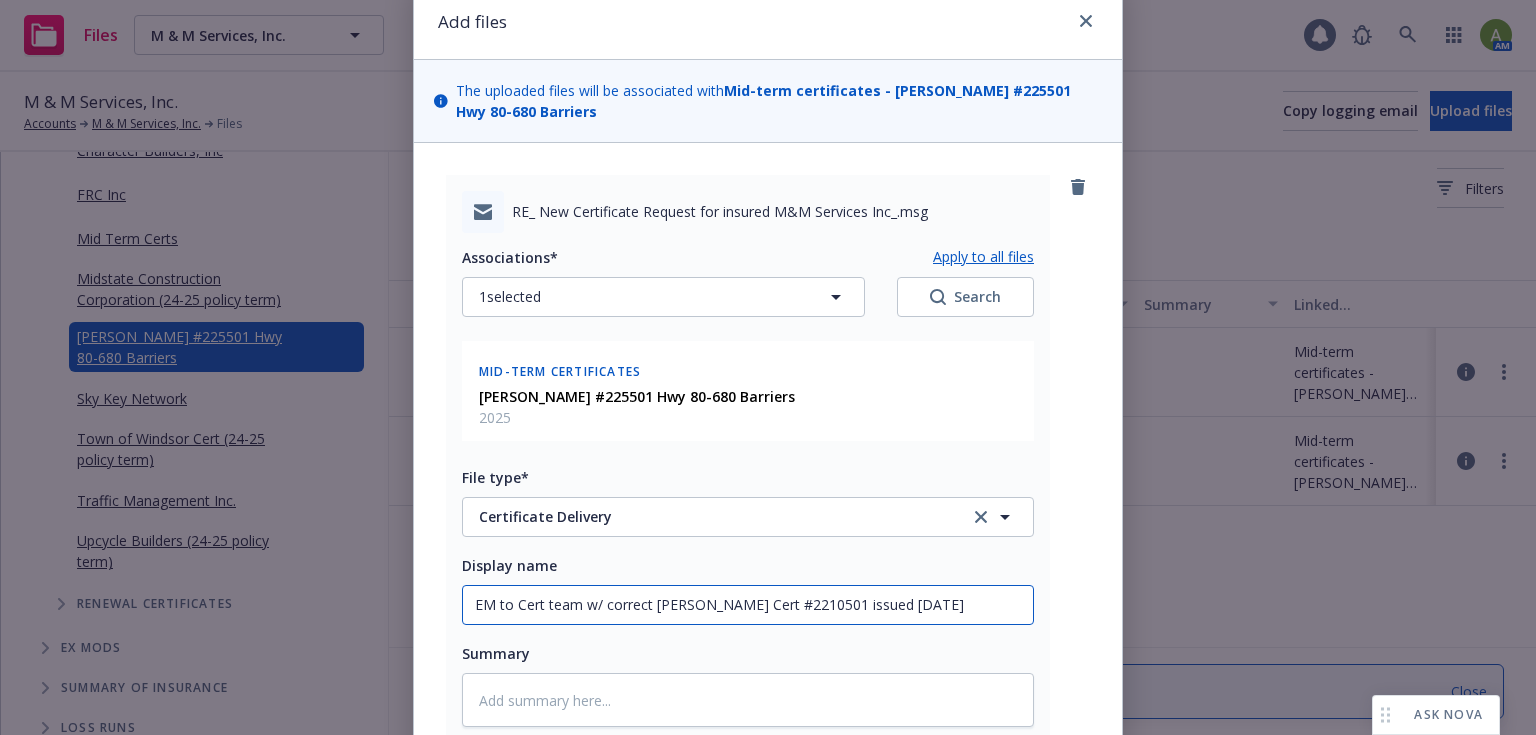 type on "x" 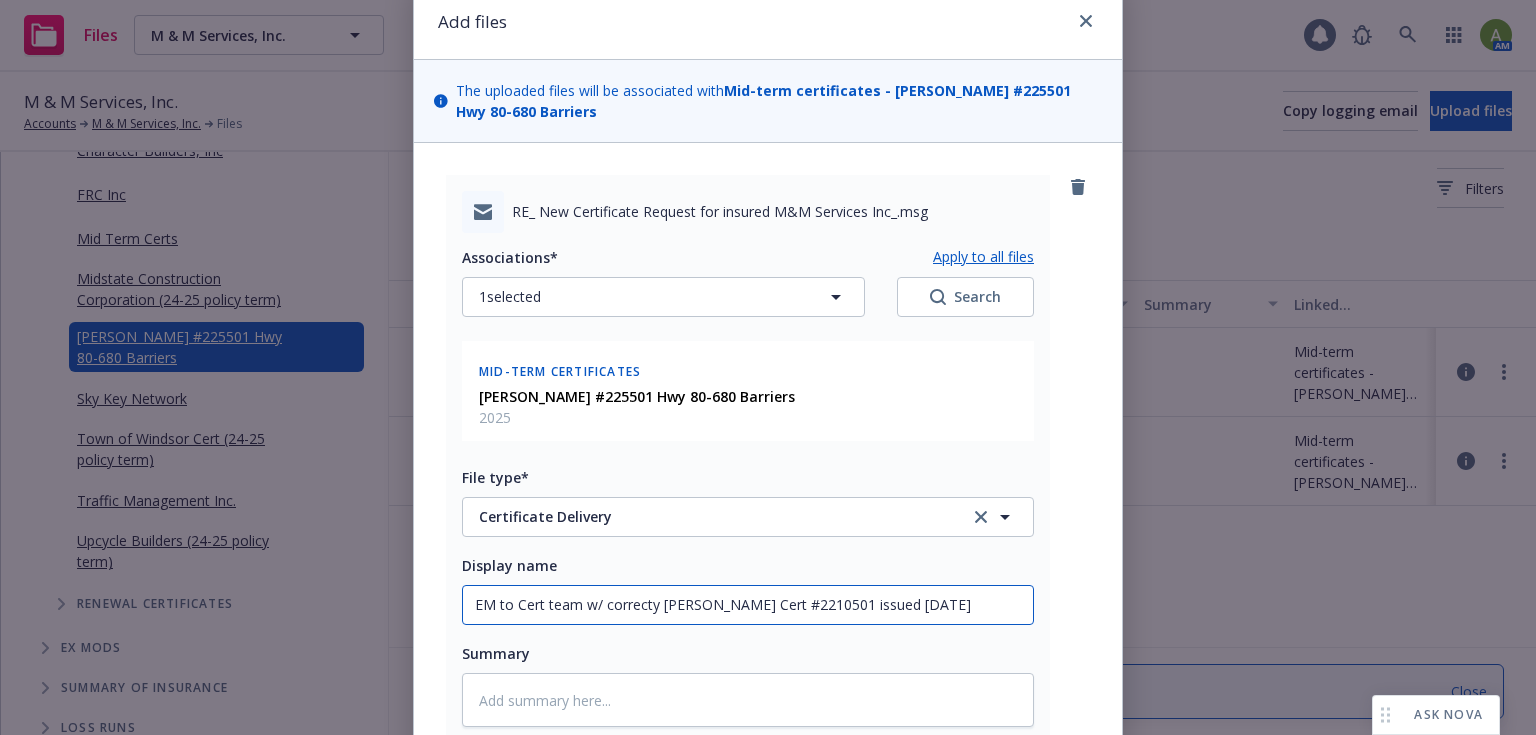 type on "x" 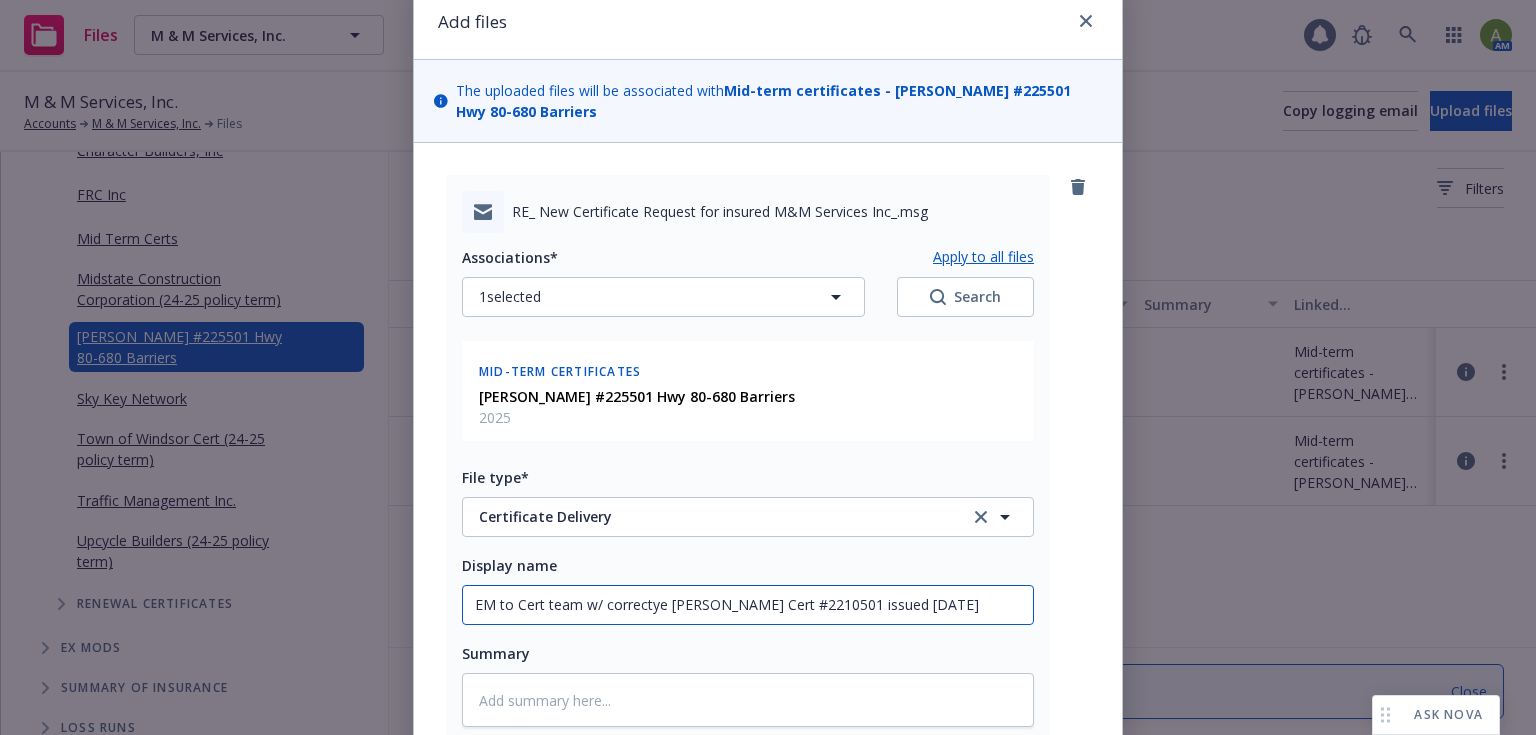 type on "x" 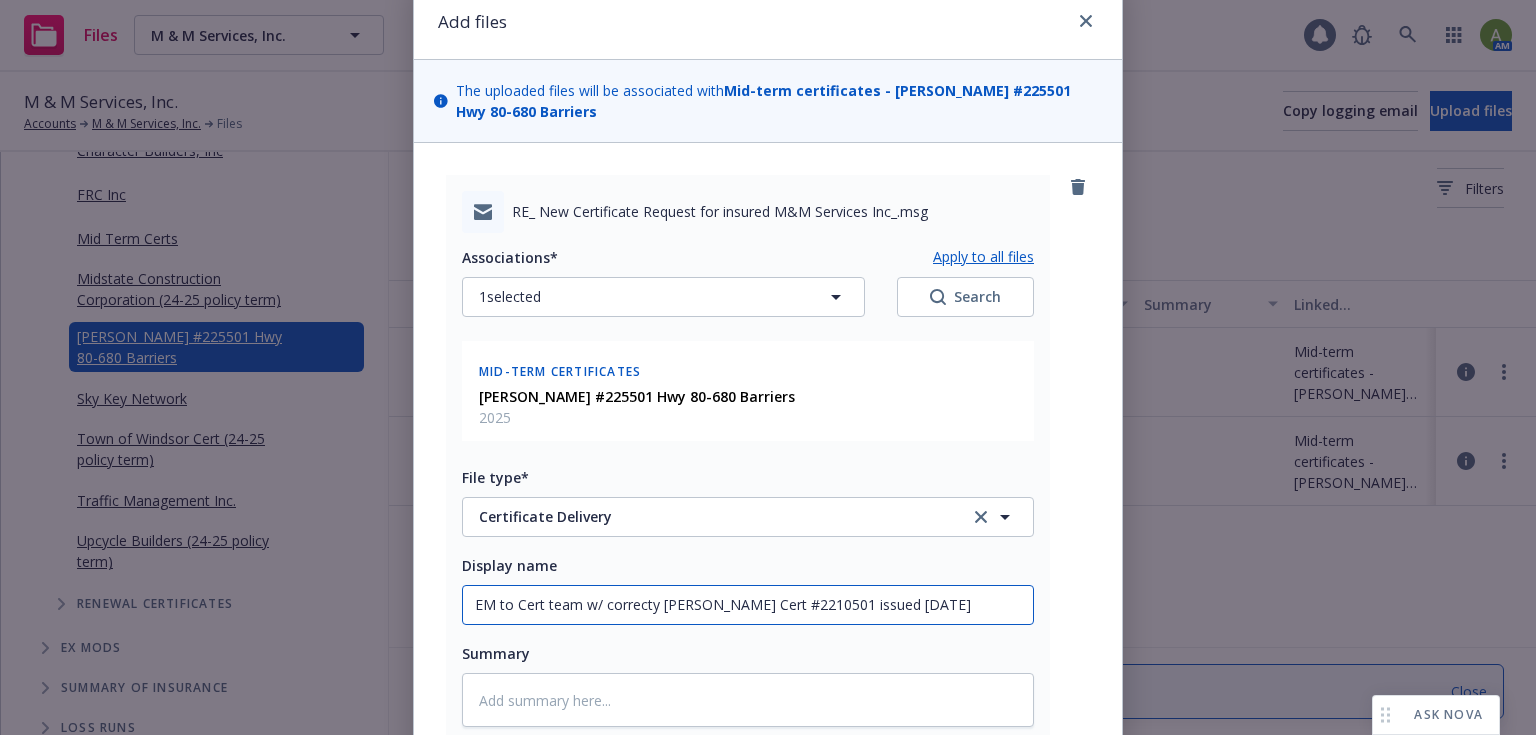 type on "x" 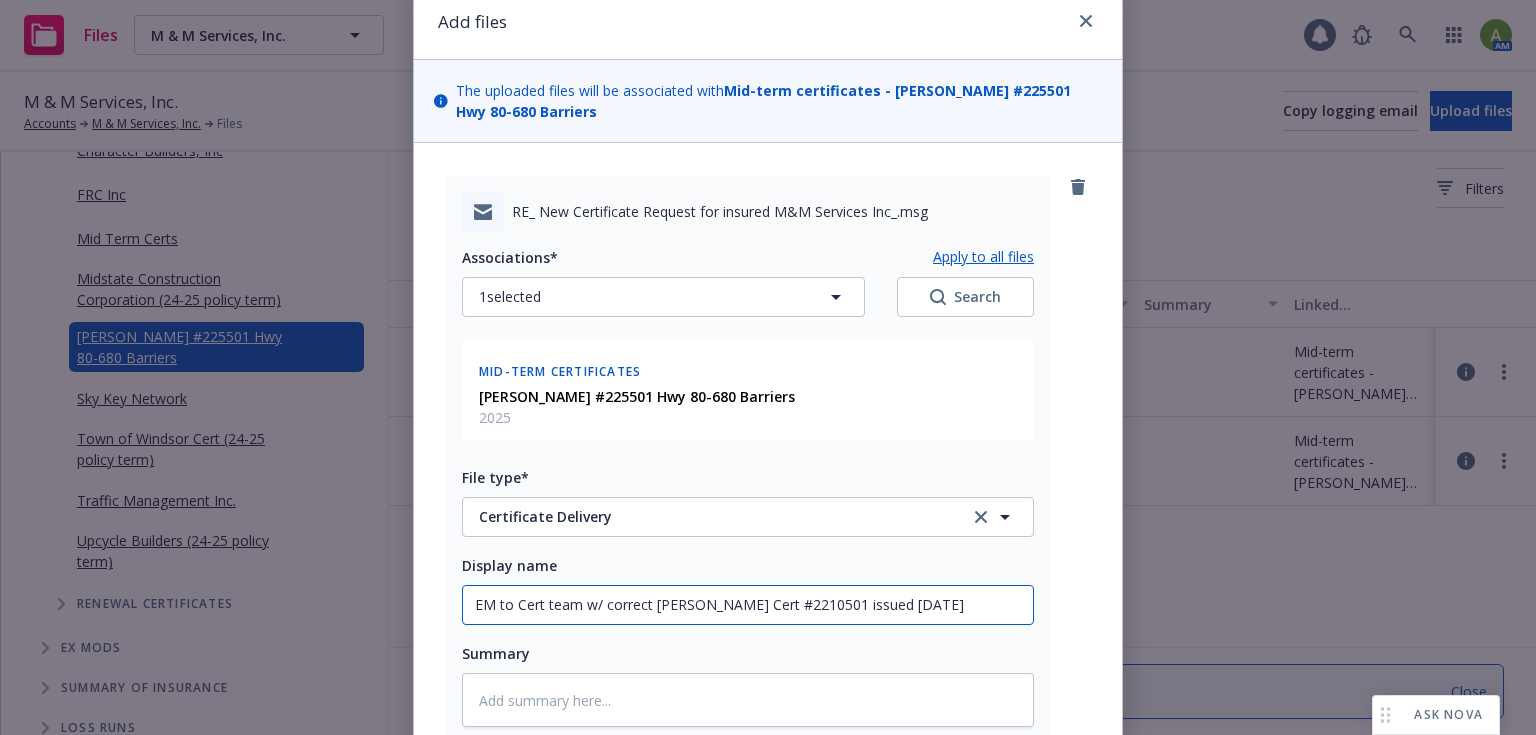 type on "x" 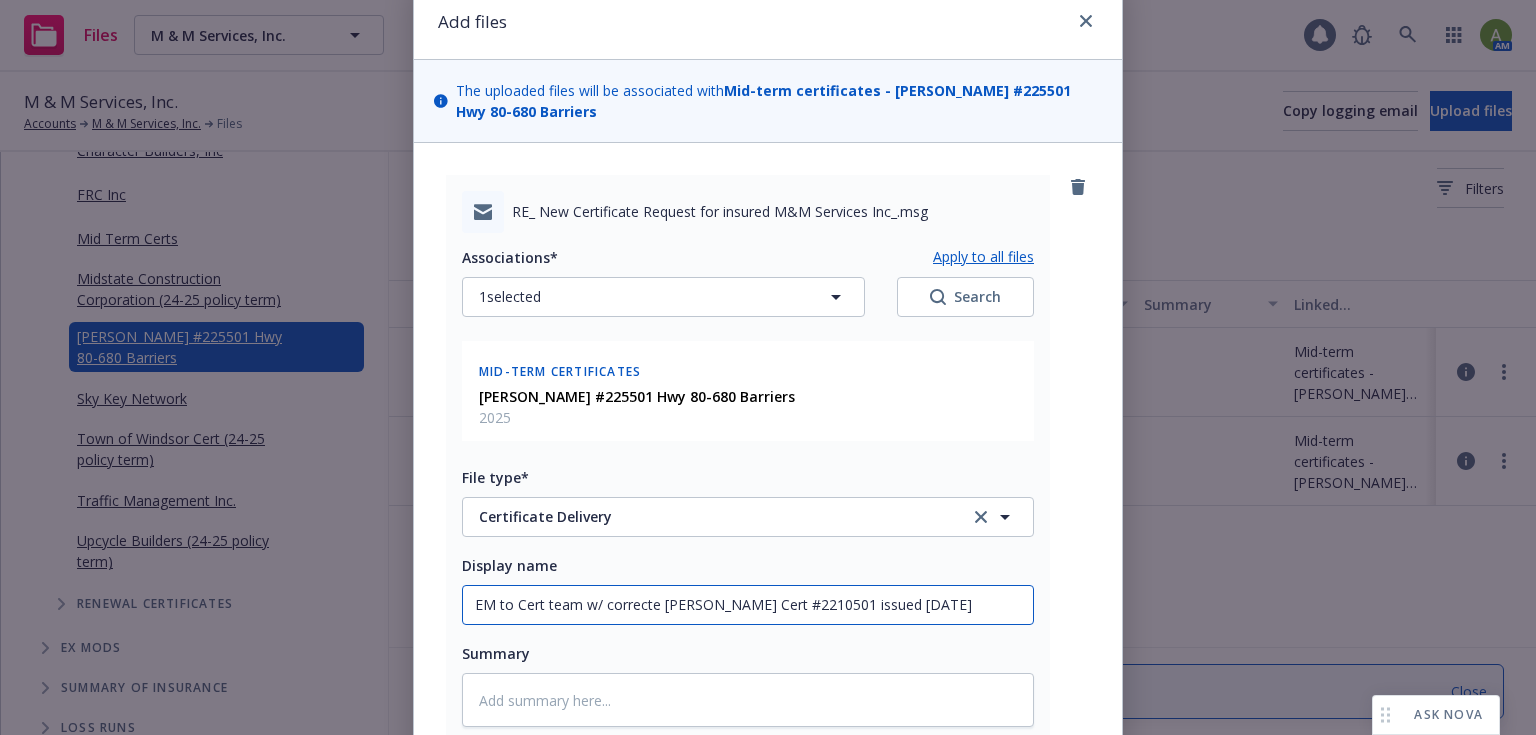 type on "x" 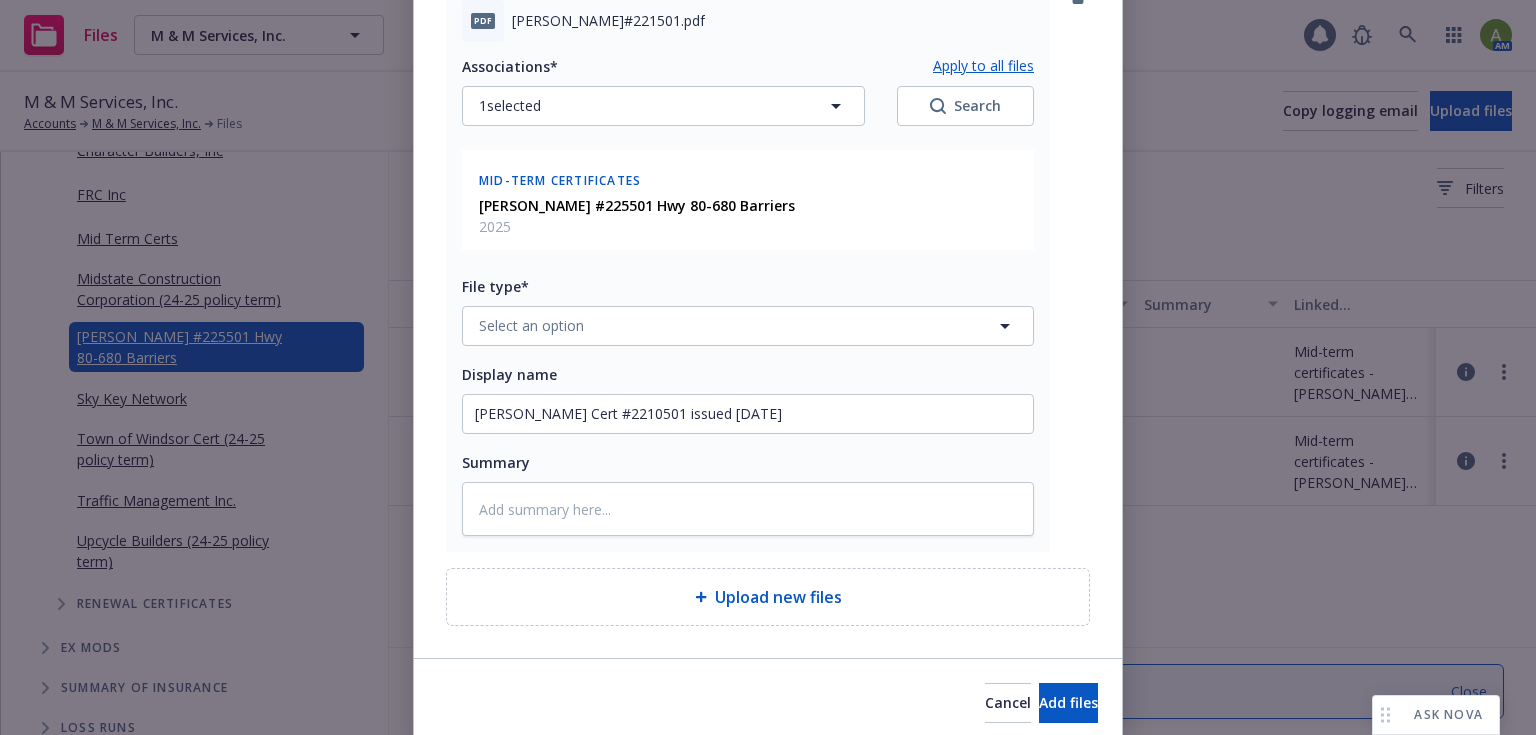 scroll, scrollTop: 1514, scrollLeft: 0, axis: vertical 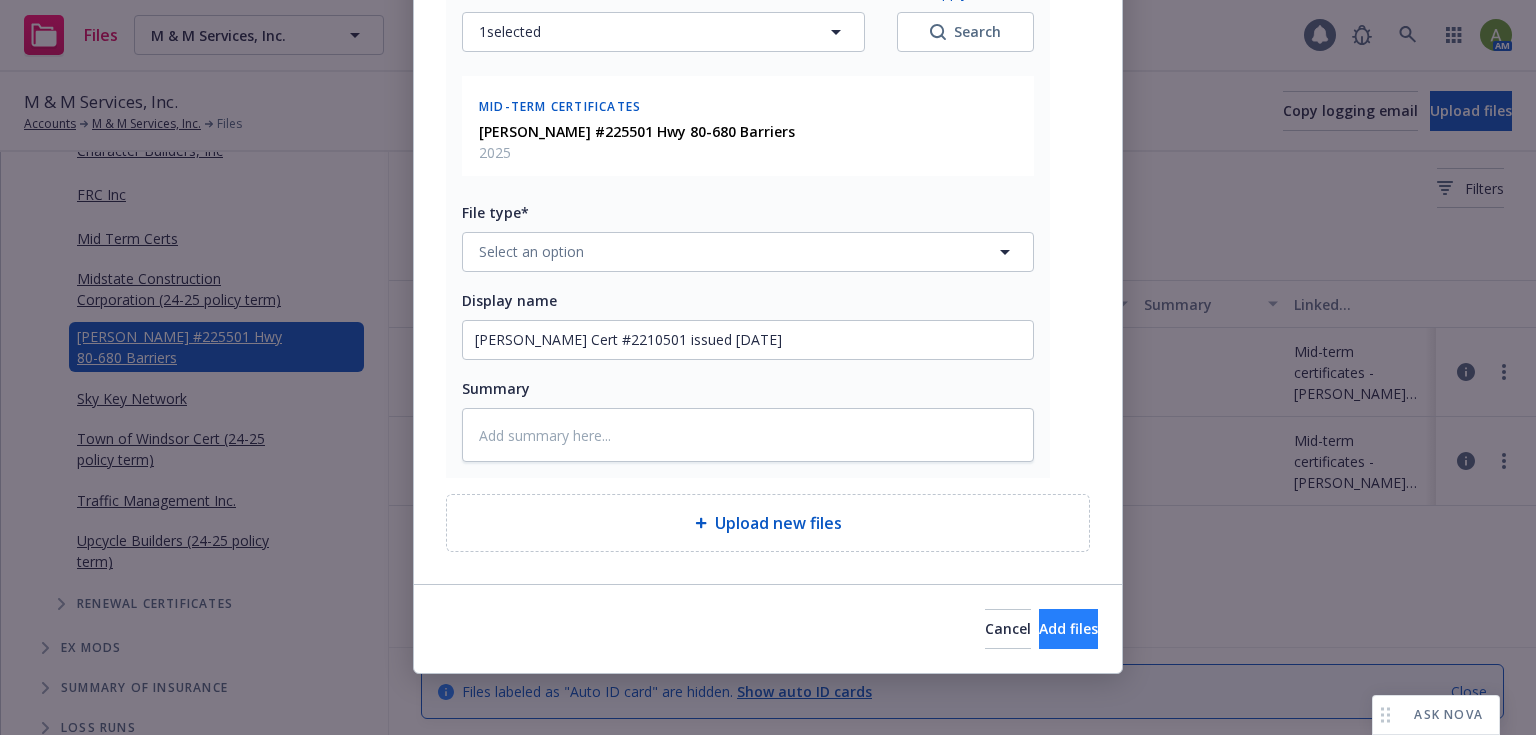 type on "EM to Cert team w/ corrected [PERSON_NAME] Cert #2210501 issued [DATE]" 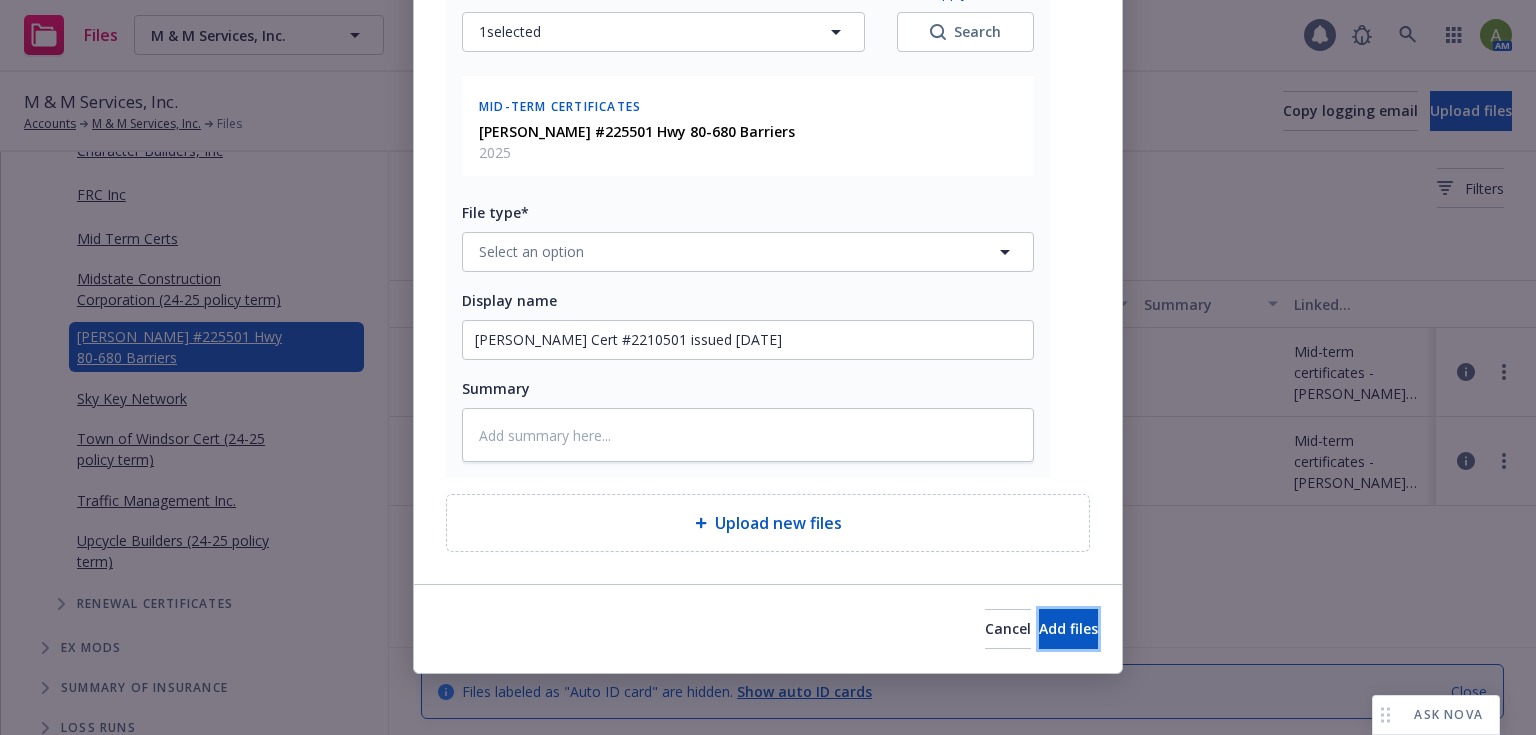 click on "Add files" at bounding box center [1068, 628] 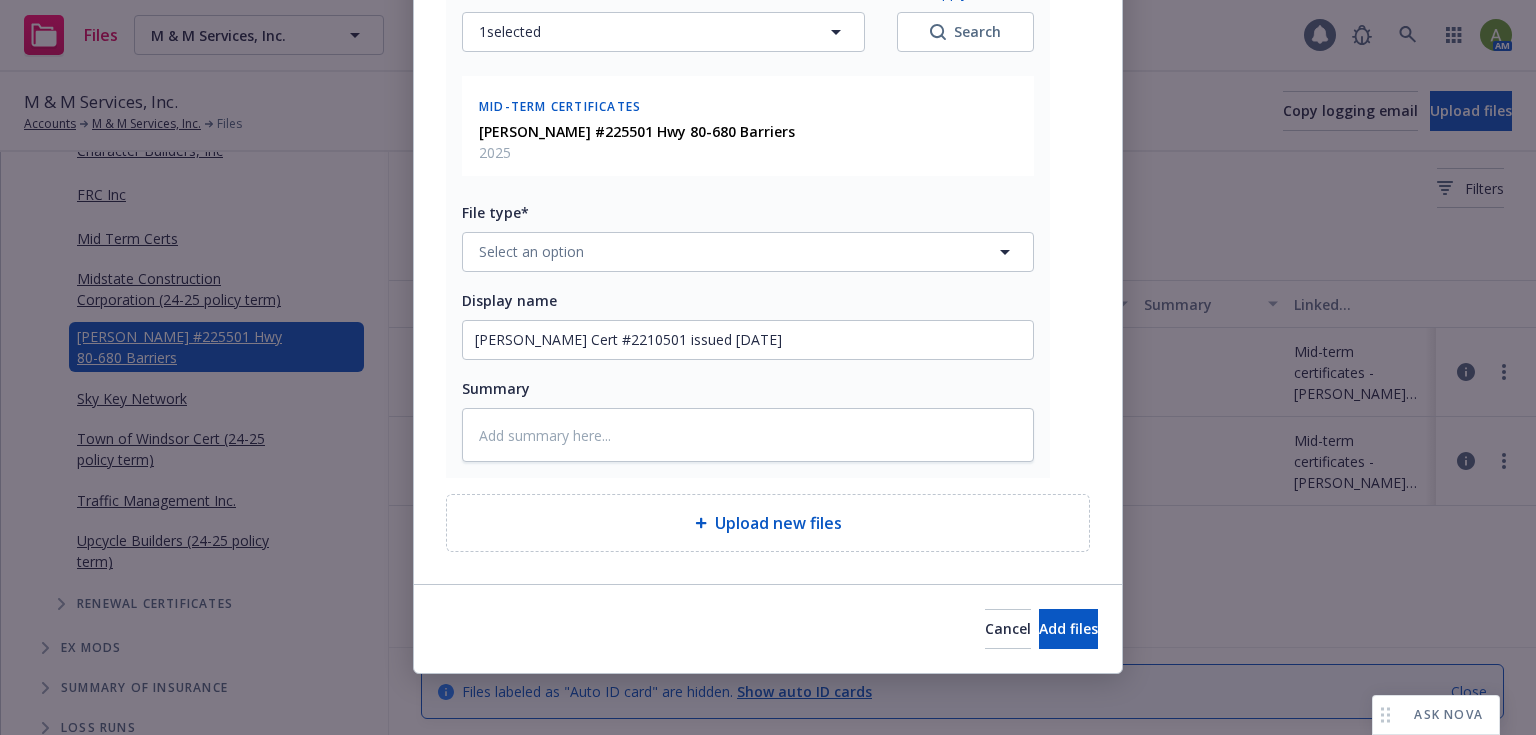 type on "x" 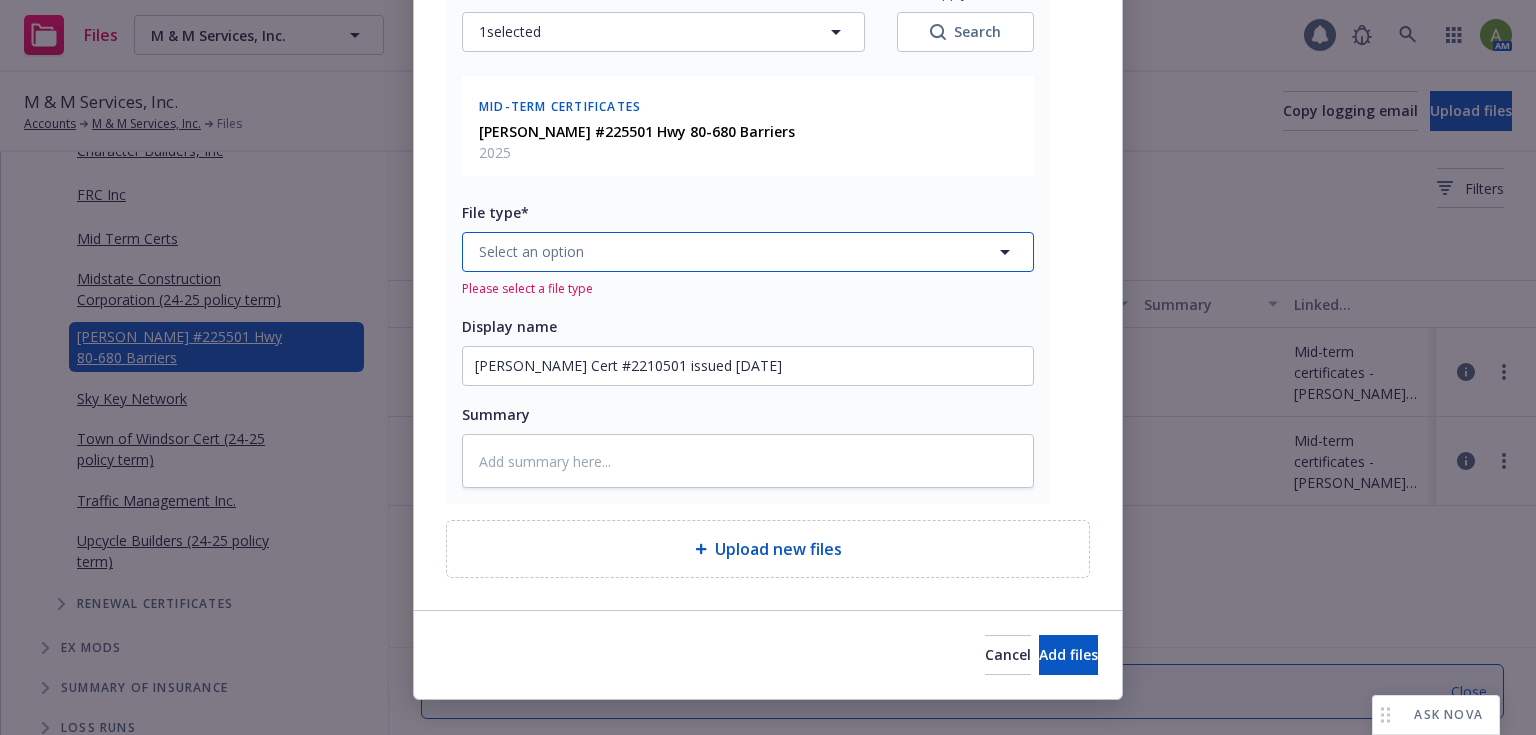 click on "Select an option" at bounding box center [748, 252] 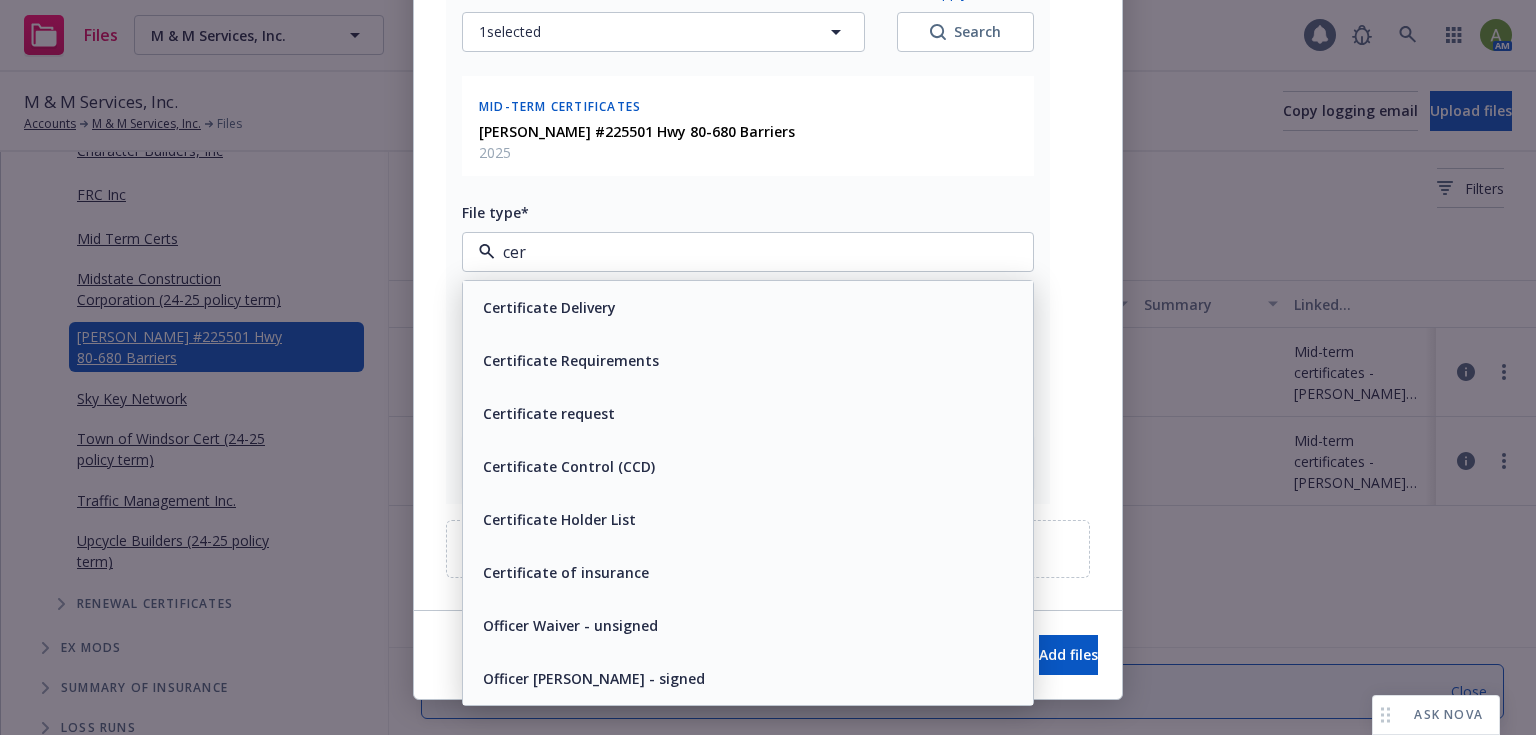 scroll, scrollTop: 0, scrollLeft: 0, axis: both 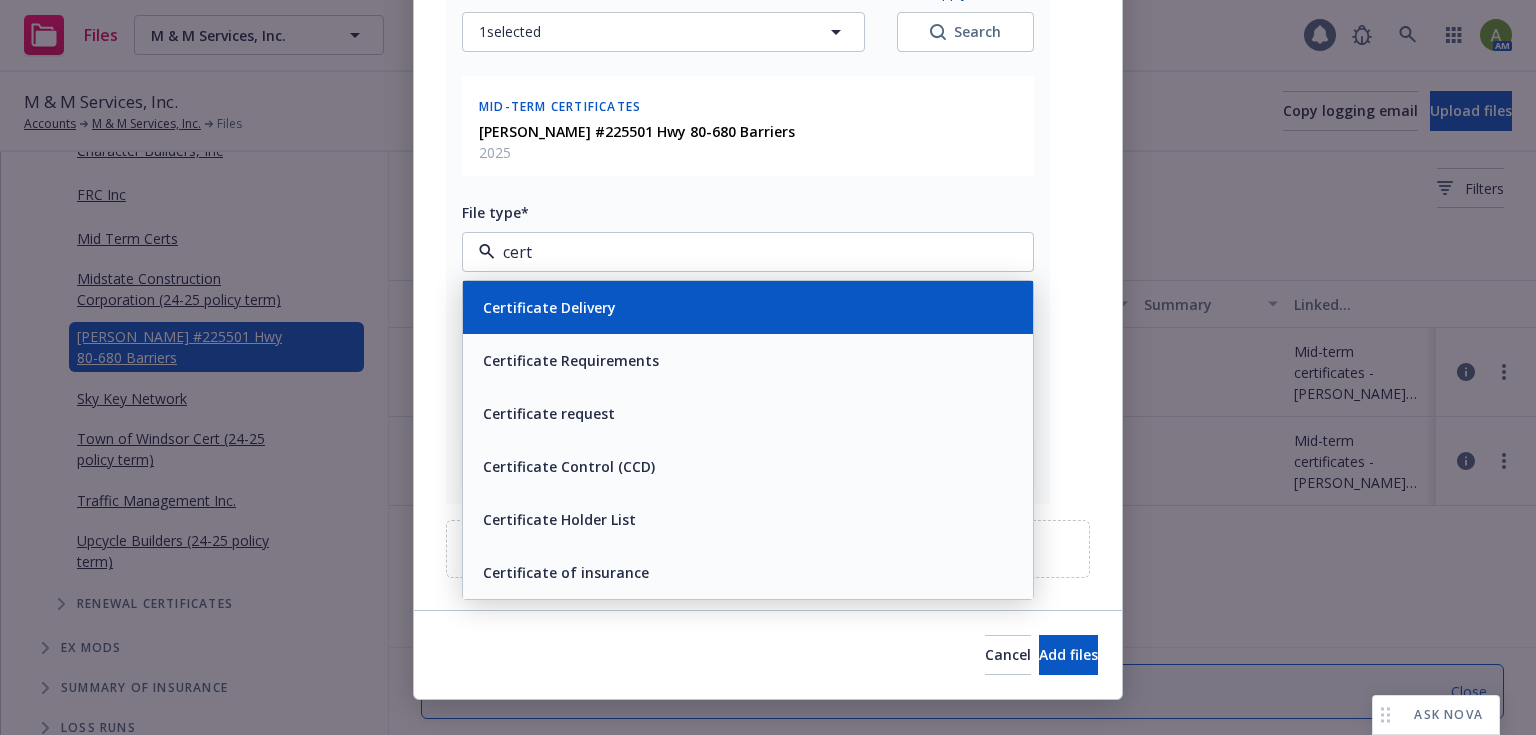click on "Certificate Delivery" at bounding box center [748, 307] 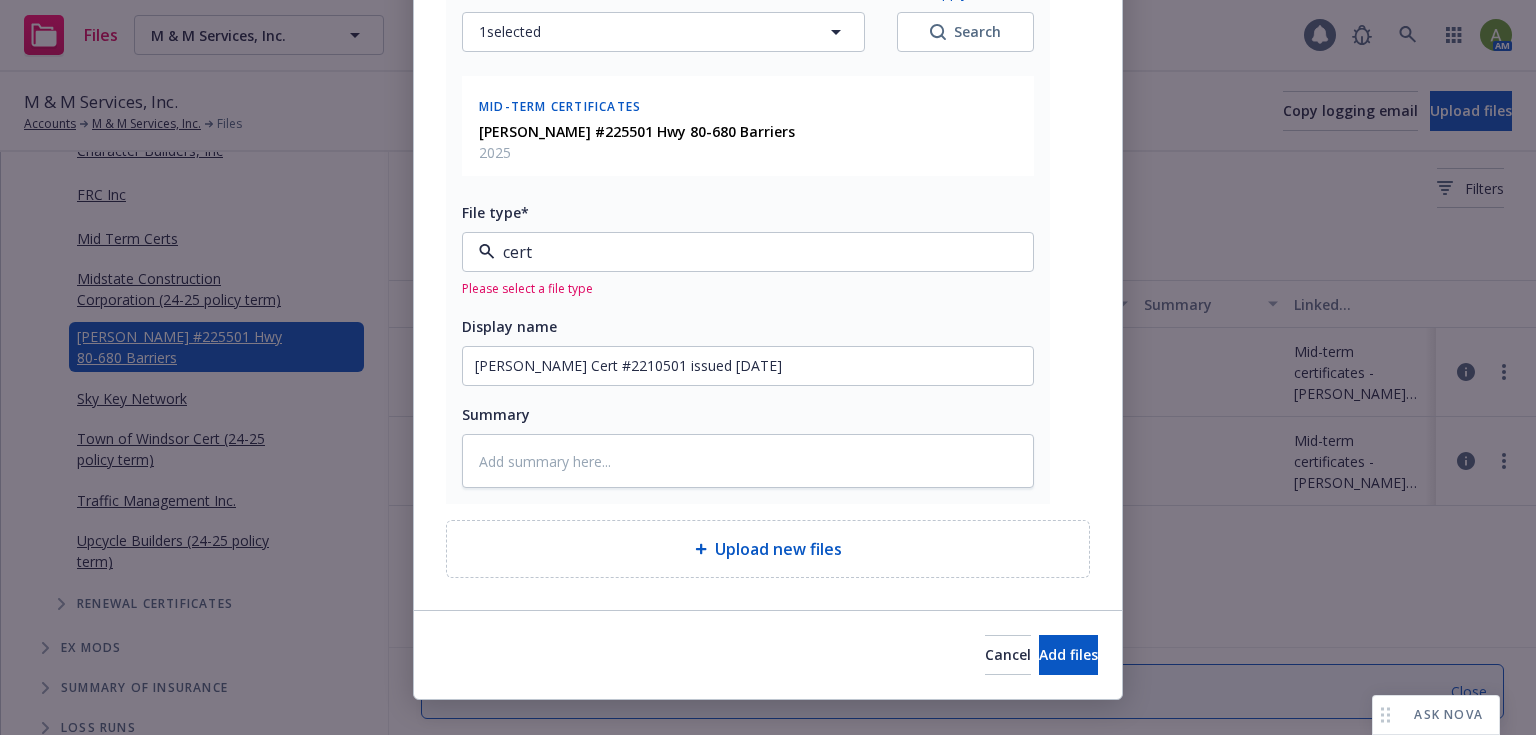 type on "x" 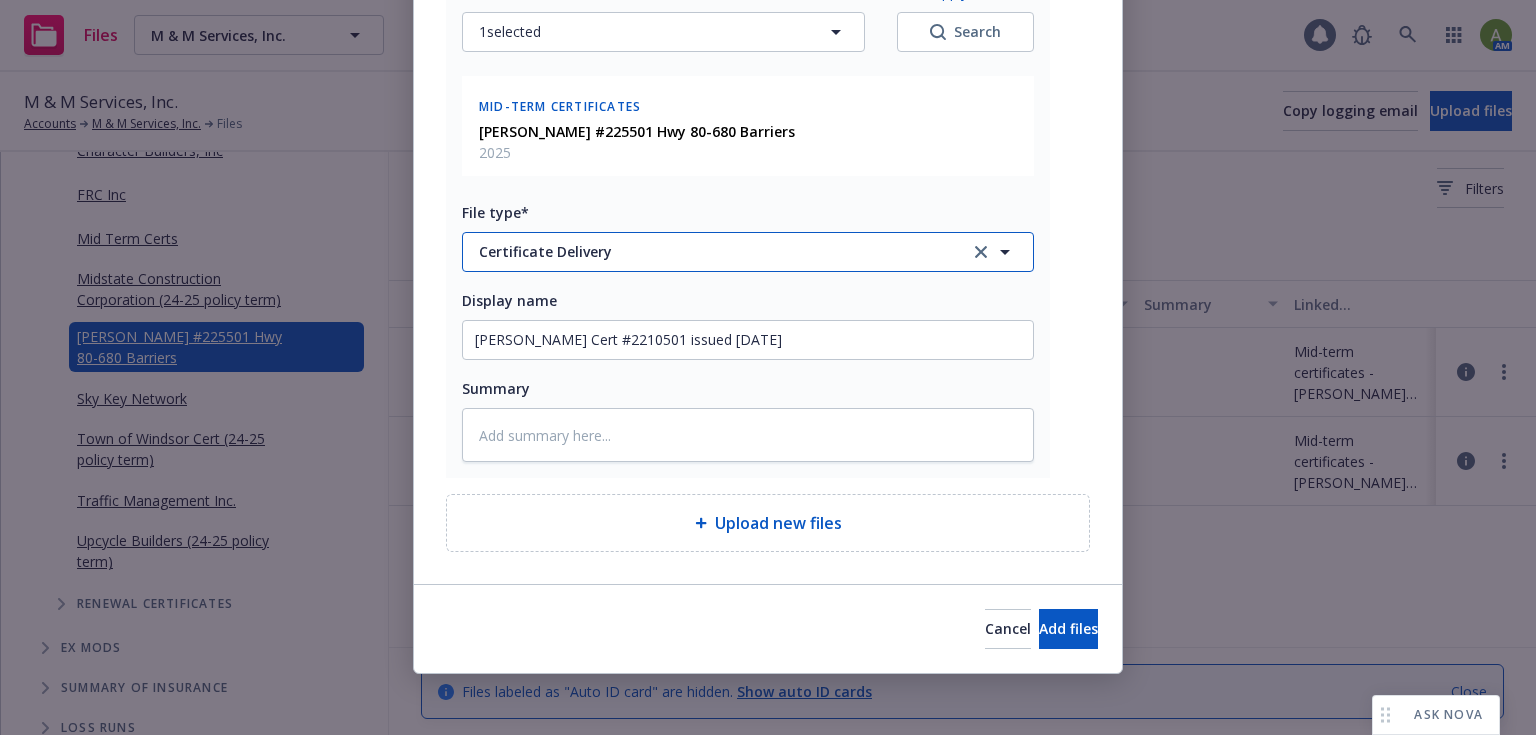 click on "Certificate Delivery" at bounding box center [710, 251] 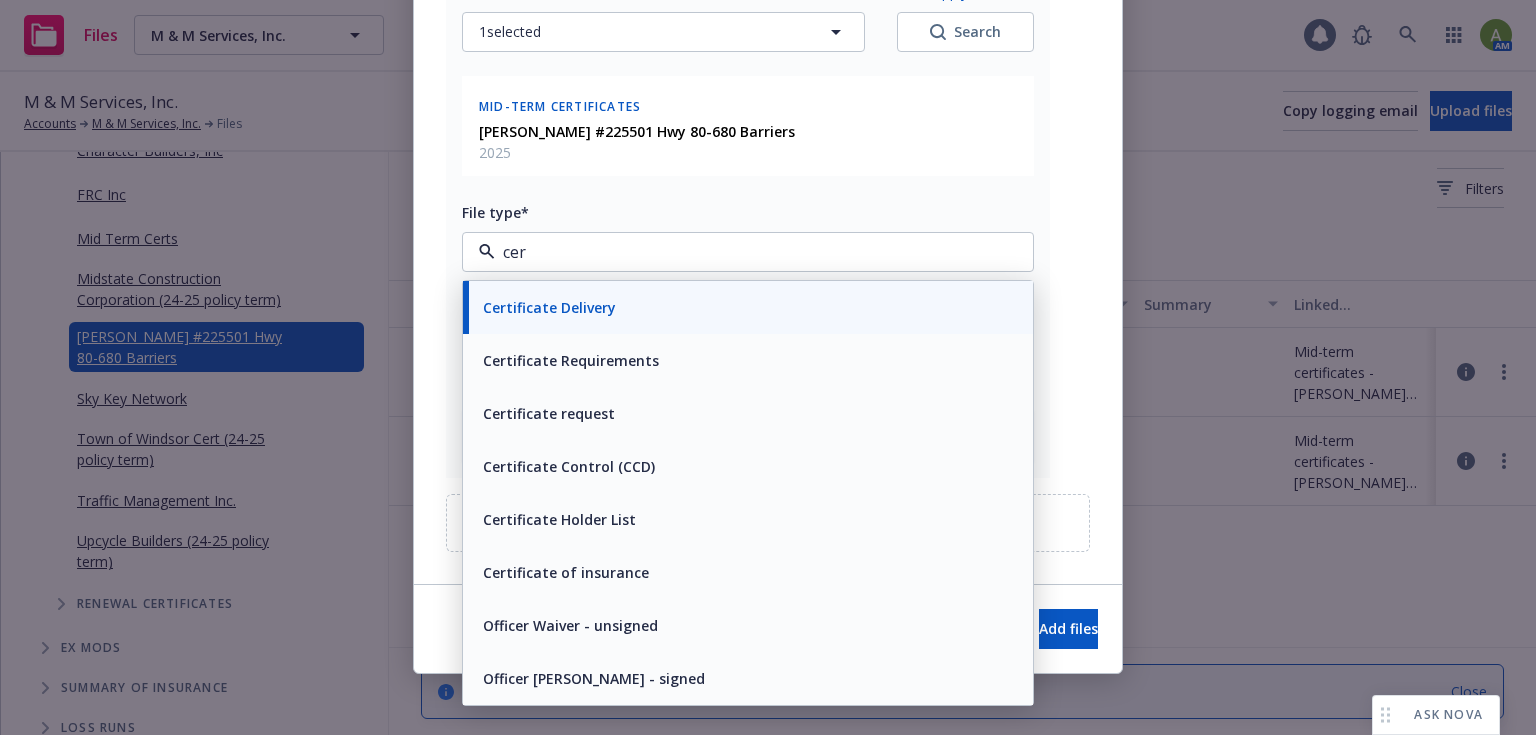 type on "cert" 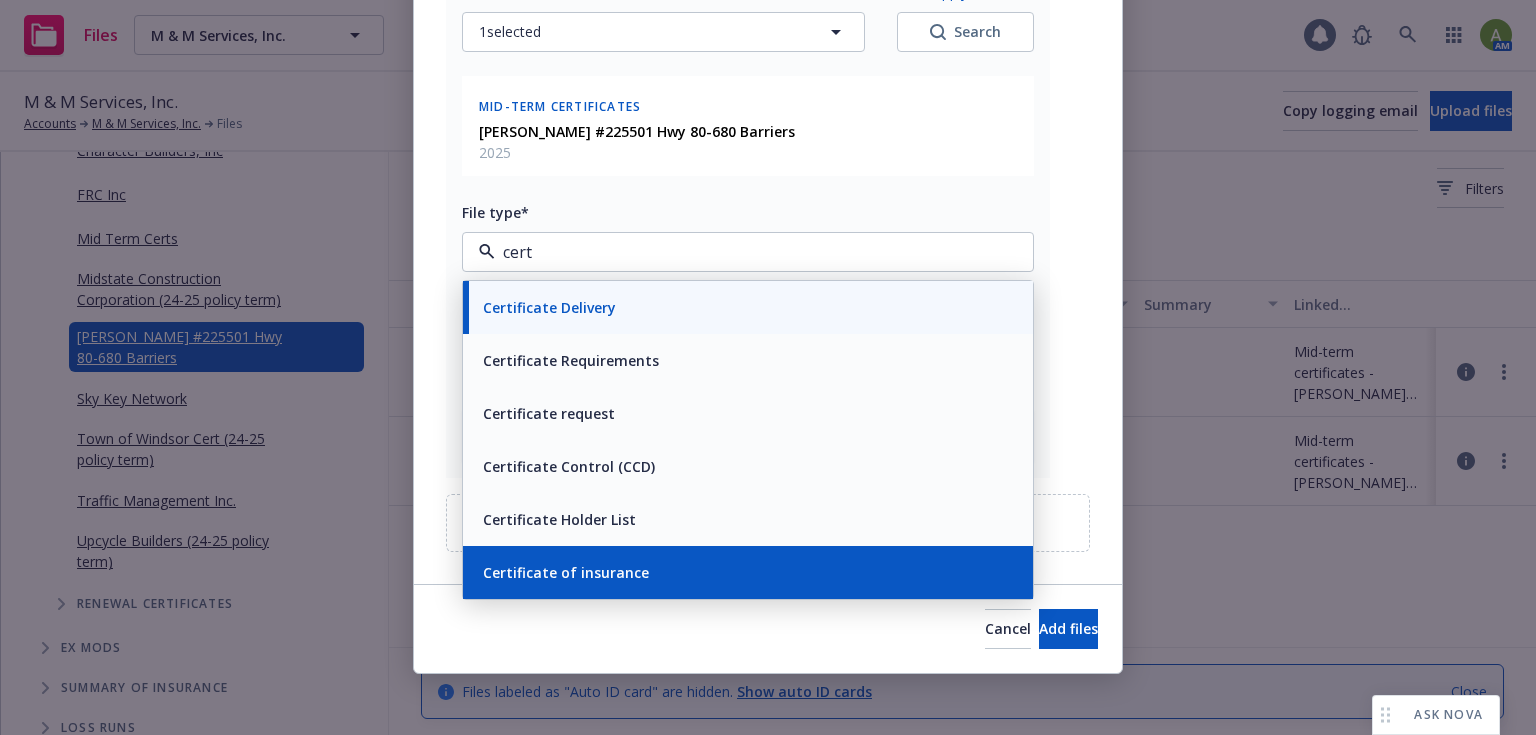 drag, startPoint x: 636, startPoint y: 573, endPoint x: 647, endPoint y: 564, distance: 14.21267 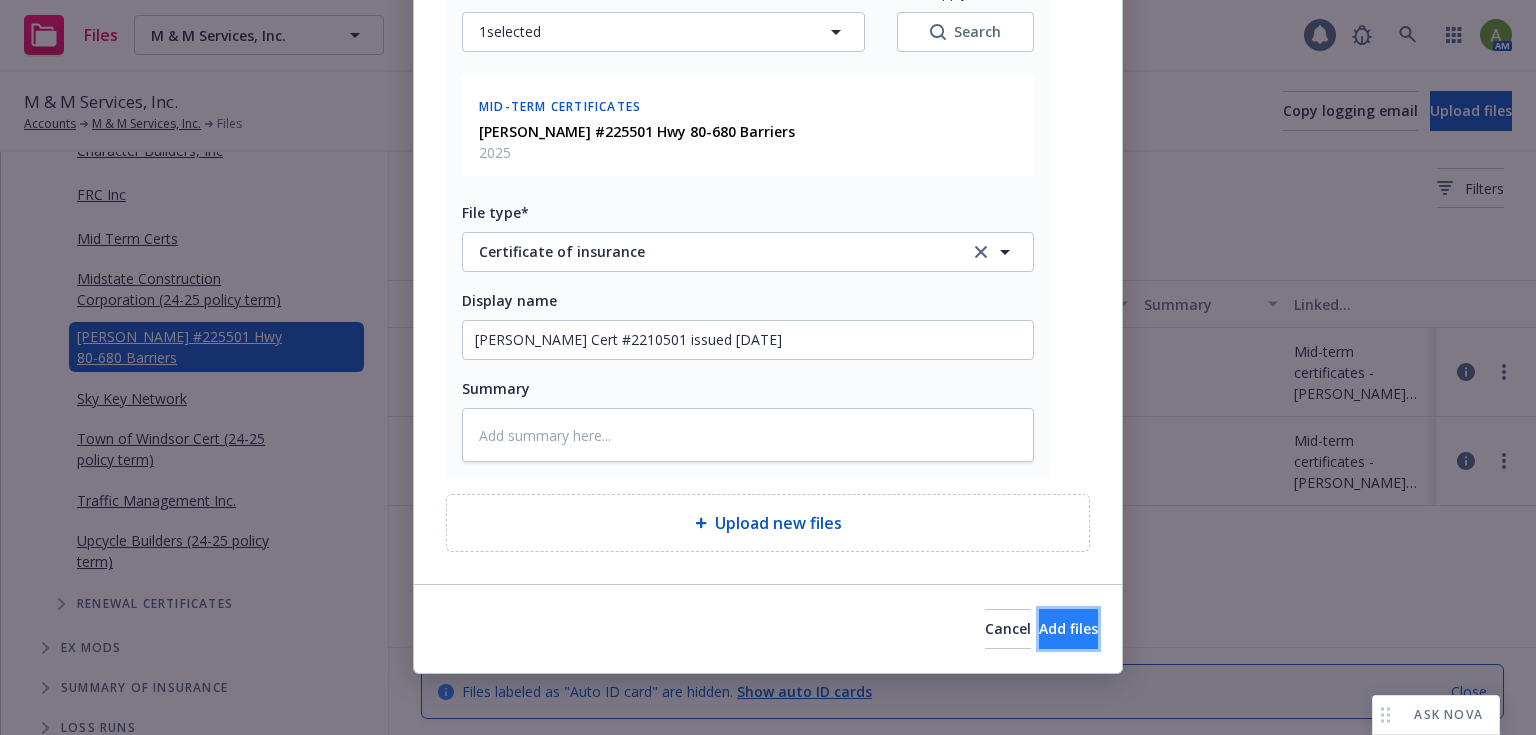 click on "Add files" at bounding box center [1068, 628] 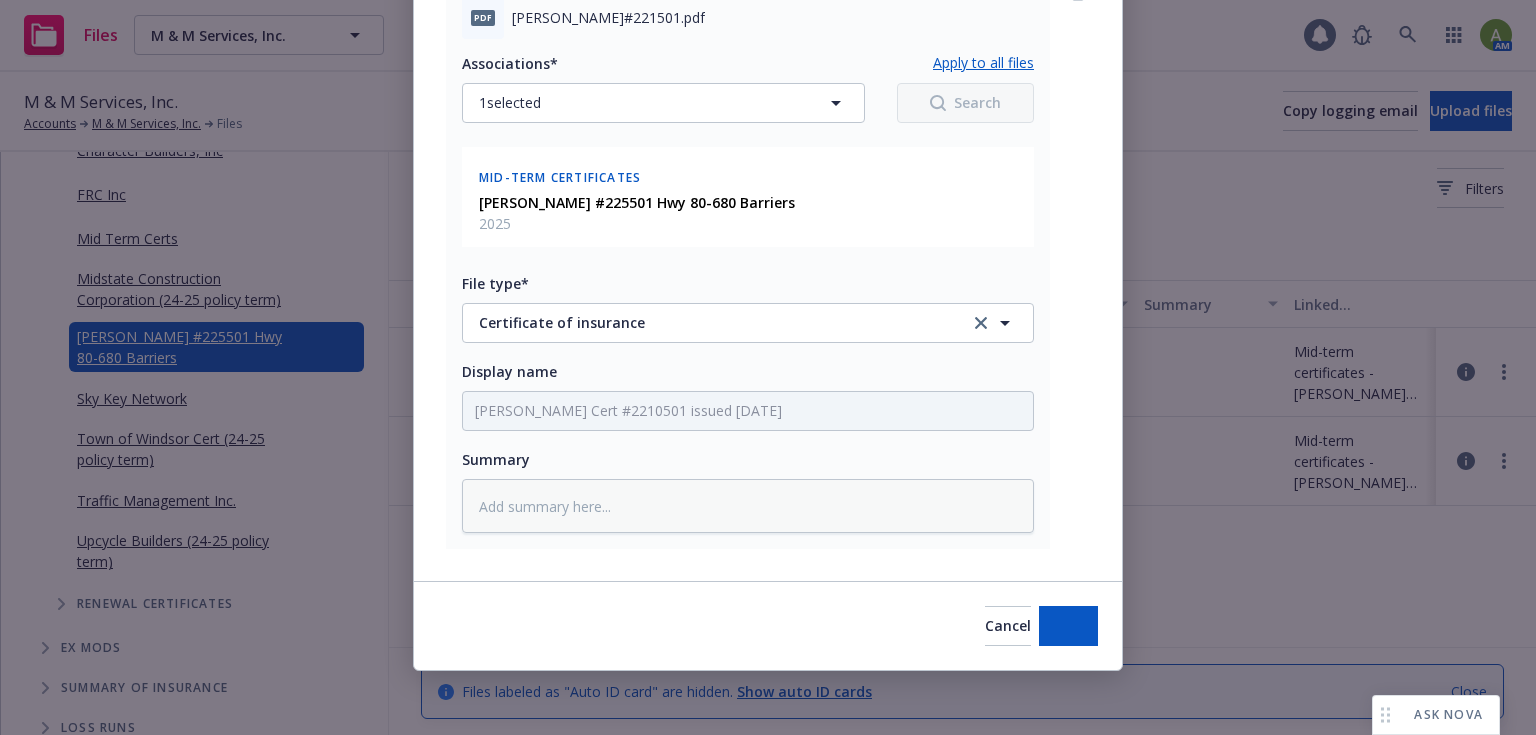 scroll, scrollTop: 1440, scrollLeft: 0, axis: vertical 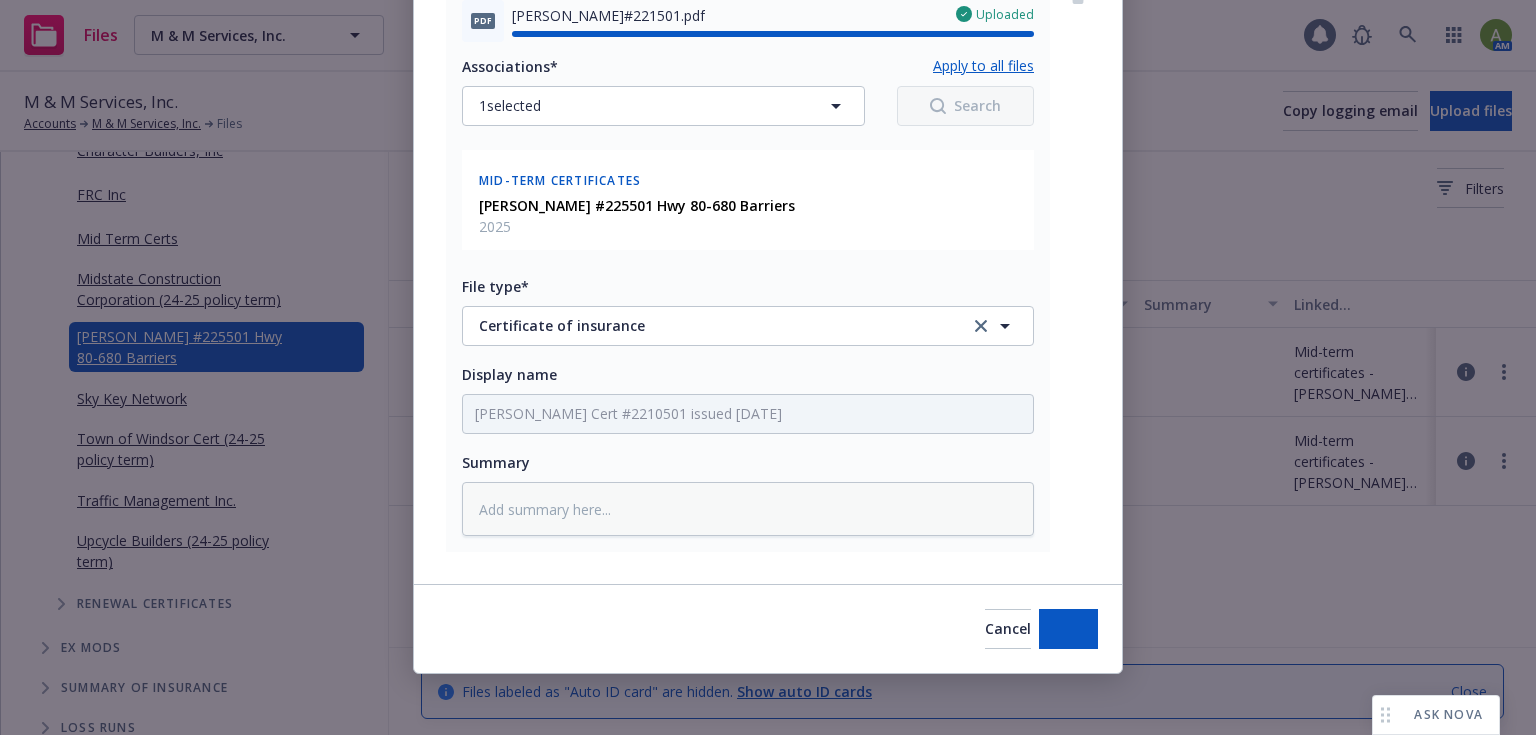 type on "x" 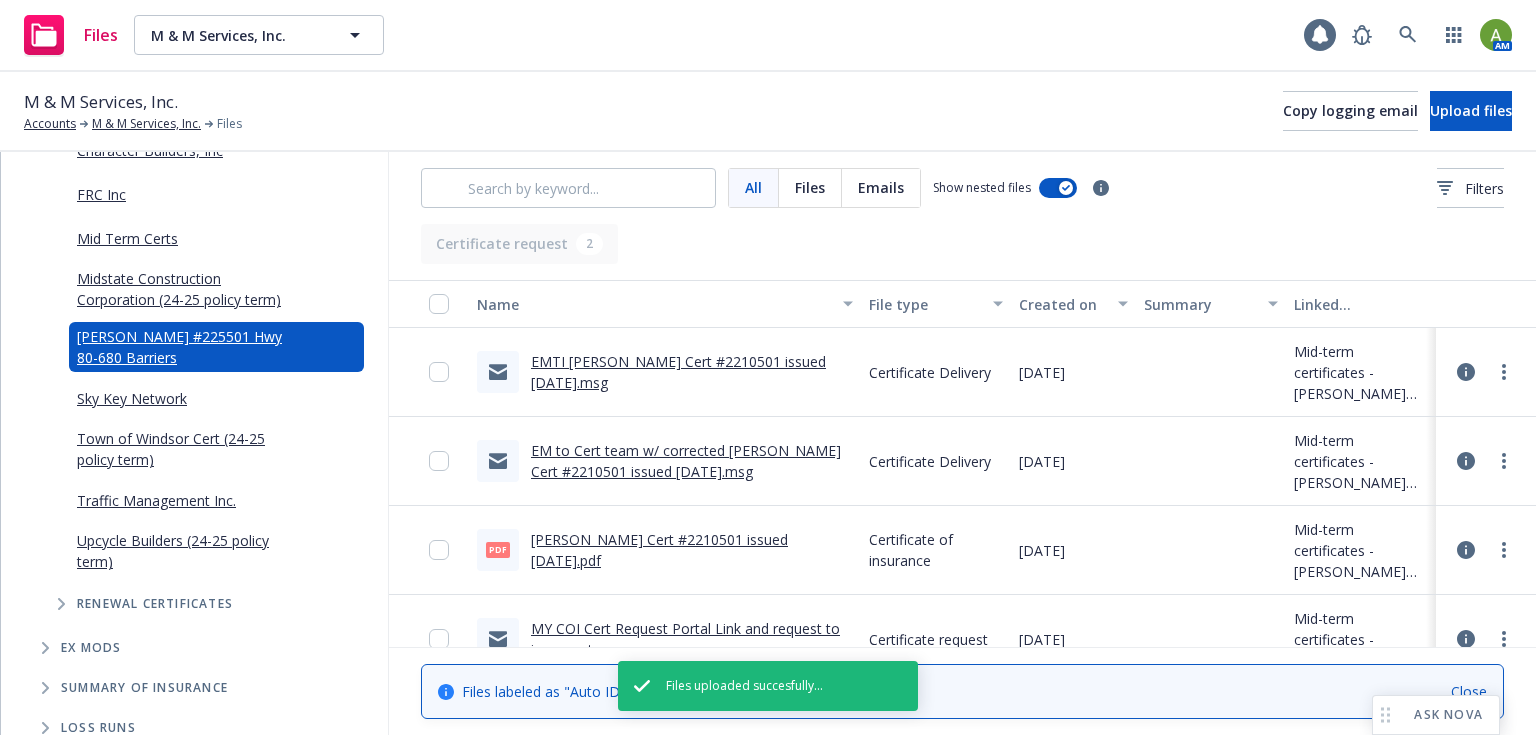 click on "EMTI [PERSON_NAME] Cert #2210501 issued [DATE].msg" at bounding box center (678, 372) 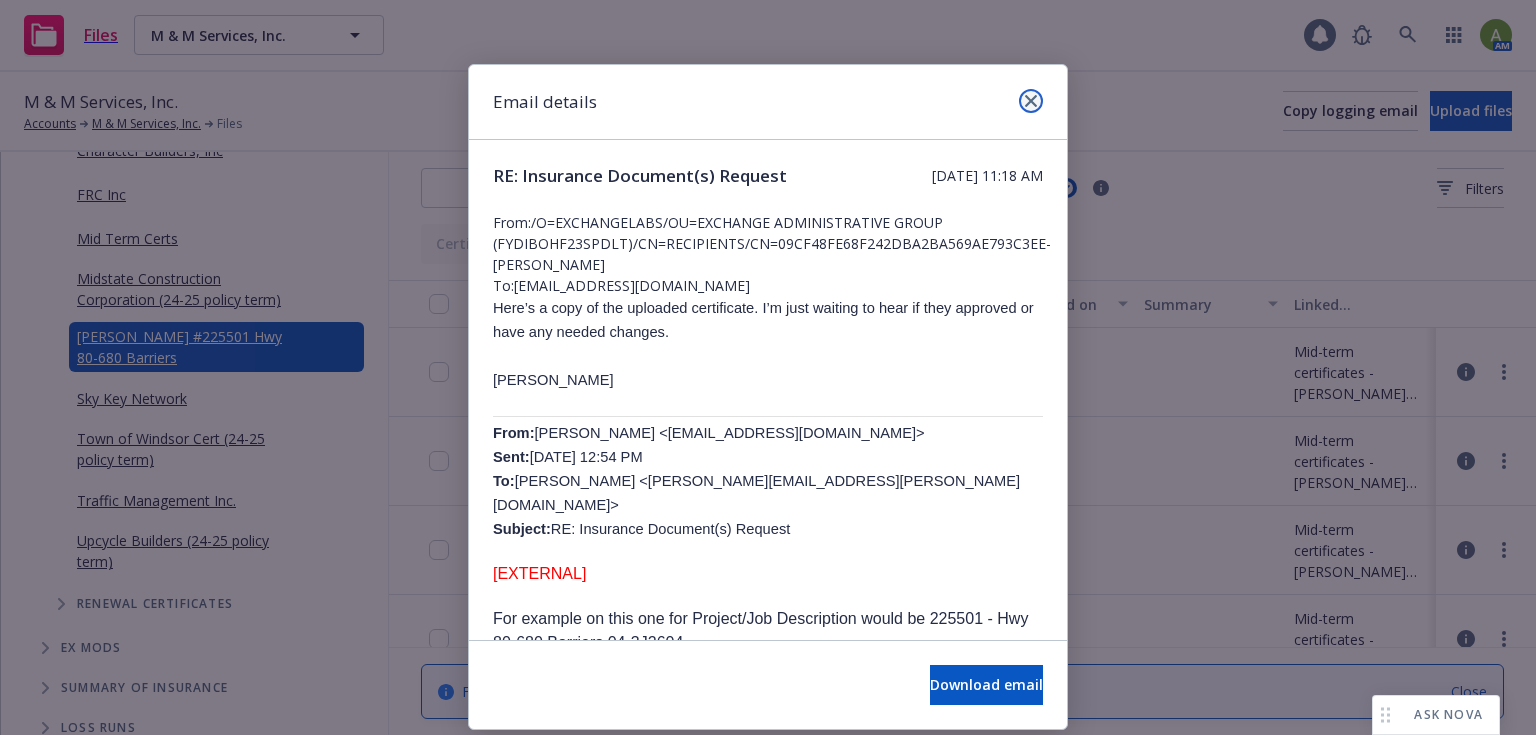 click at bounding box center (1031, 101) 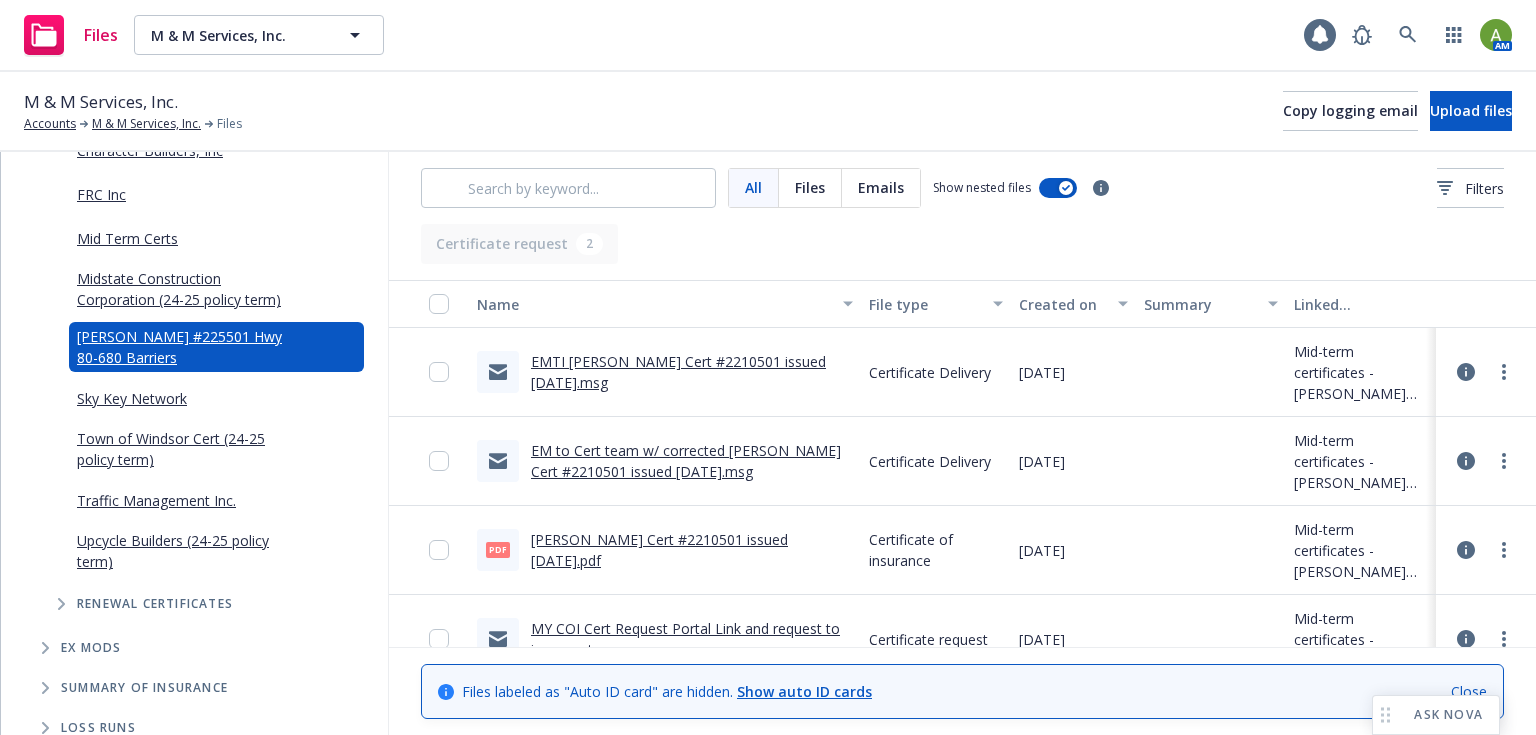 click on "EM to Cert team w/ corrected [PERSON_NAME] Cert #2210501 issued [DATE].msg" at bounding box center [686, 461] 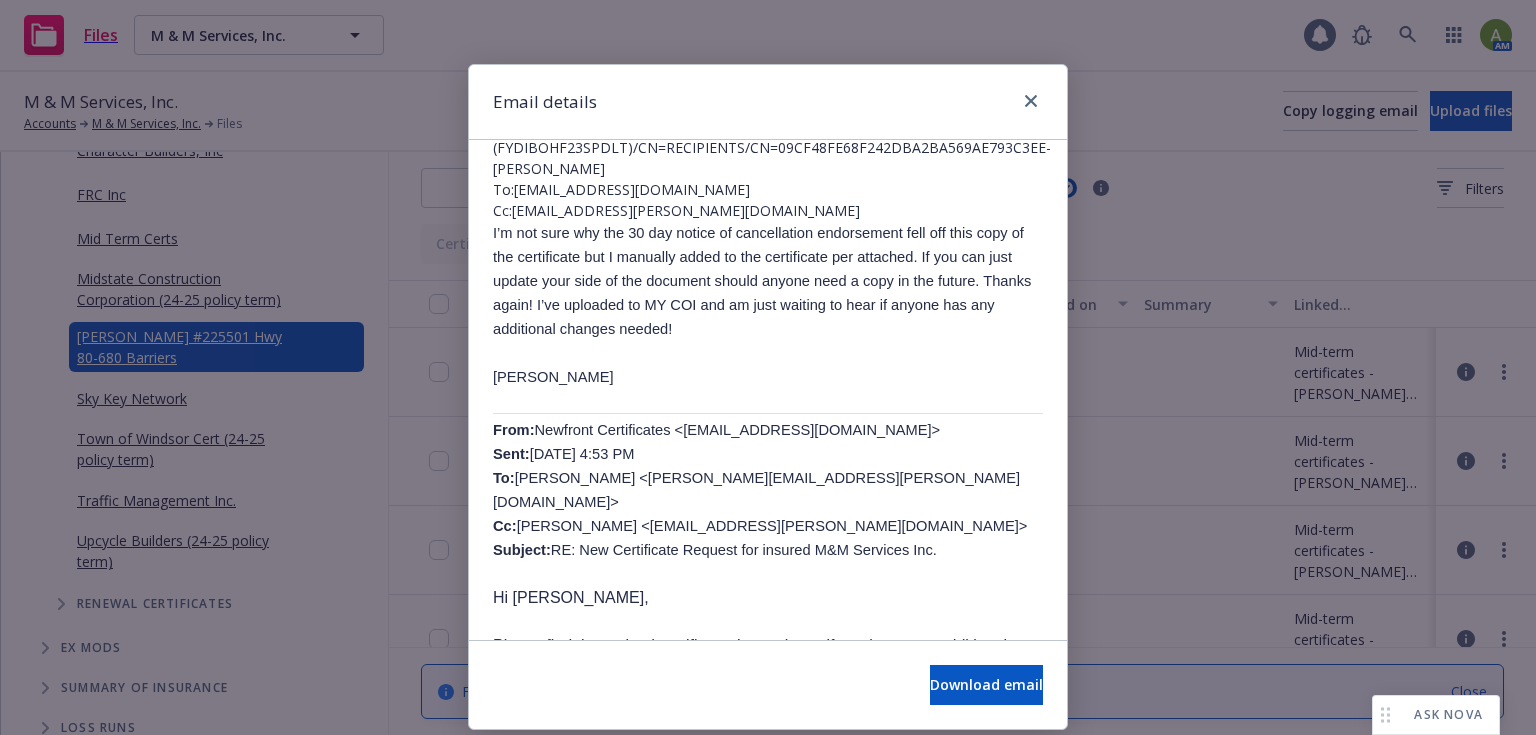 scroll, scrollTop: 80, scrollLeft: 0, axis: vertical 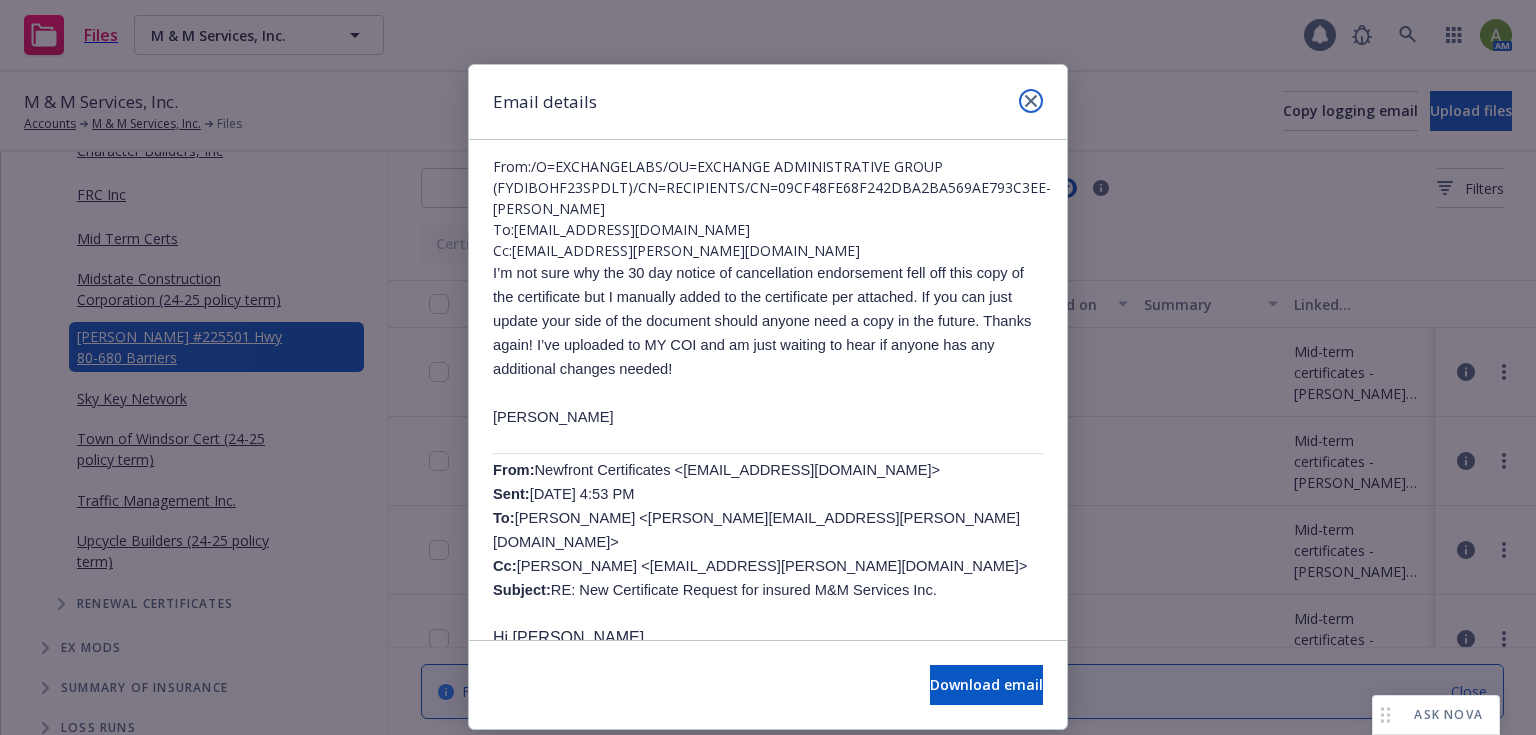 click at bounding box center (1031, 101) 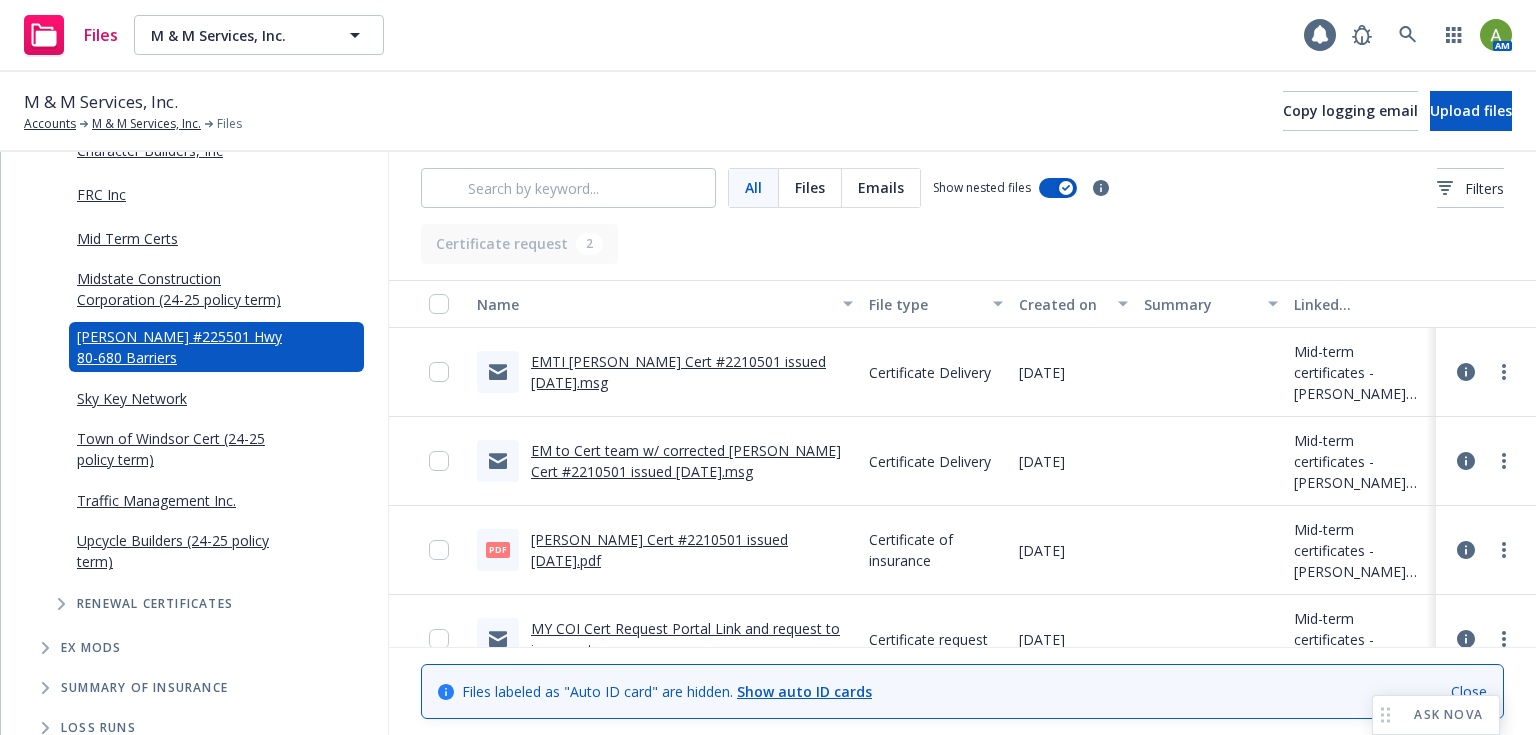 click on "EMTI [PERSON_NAME] Cert #2210501 issued [DATE].msg" at bounding box center [678, 372] 